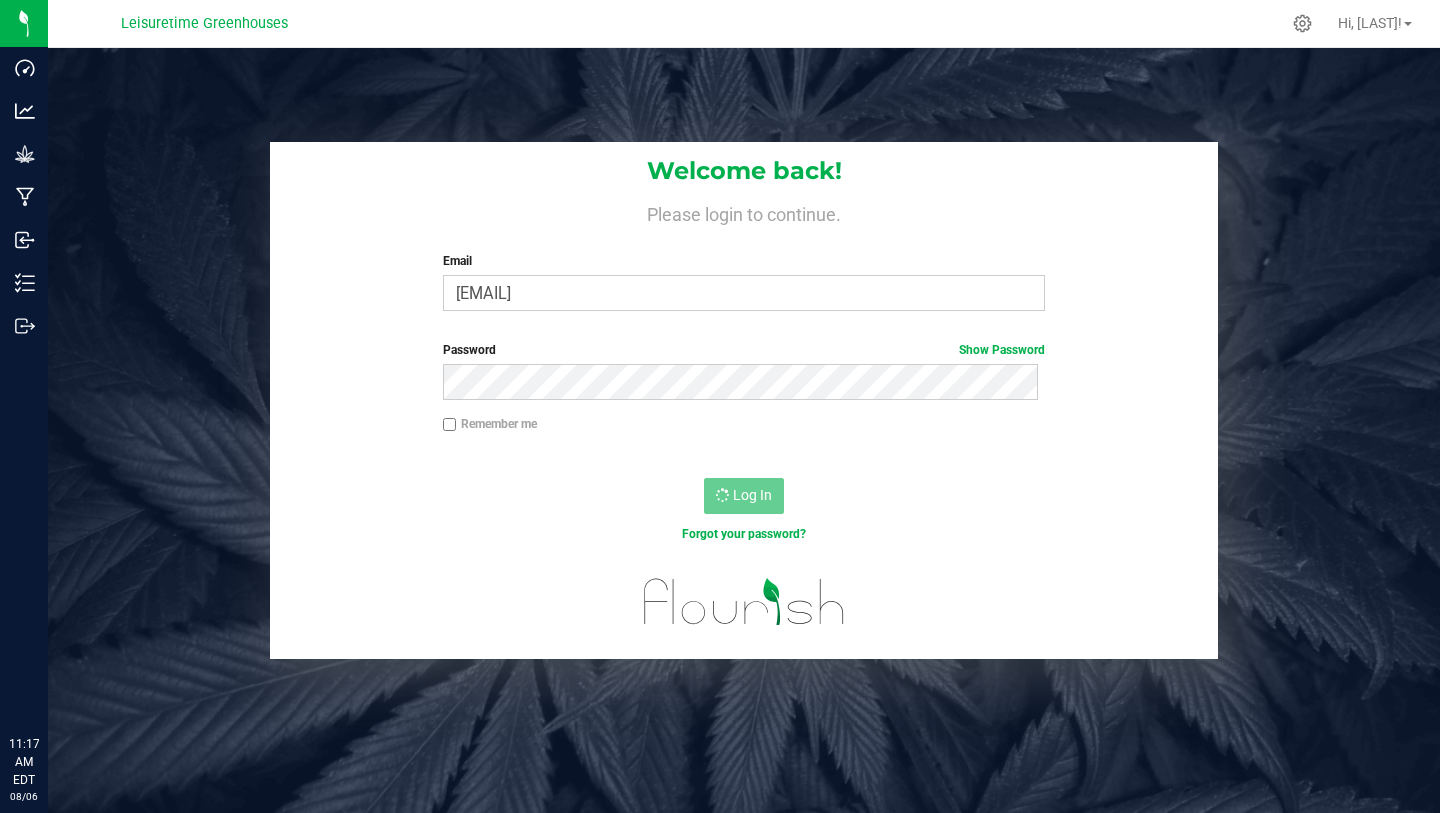 scroll, scrollTop: 0, scrollLeft: 0, axis: both 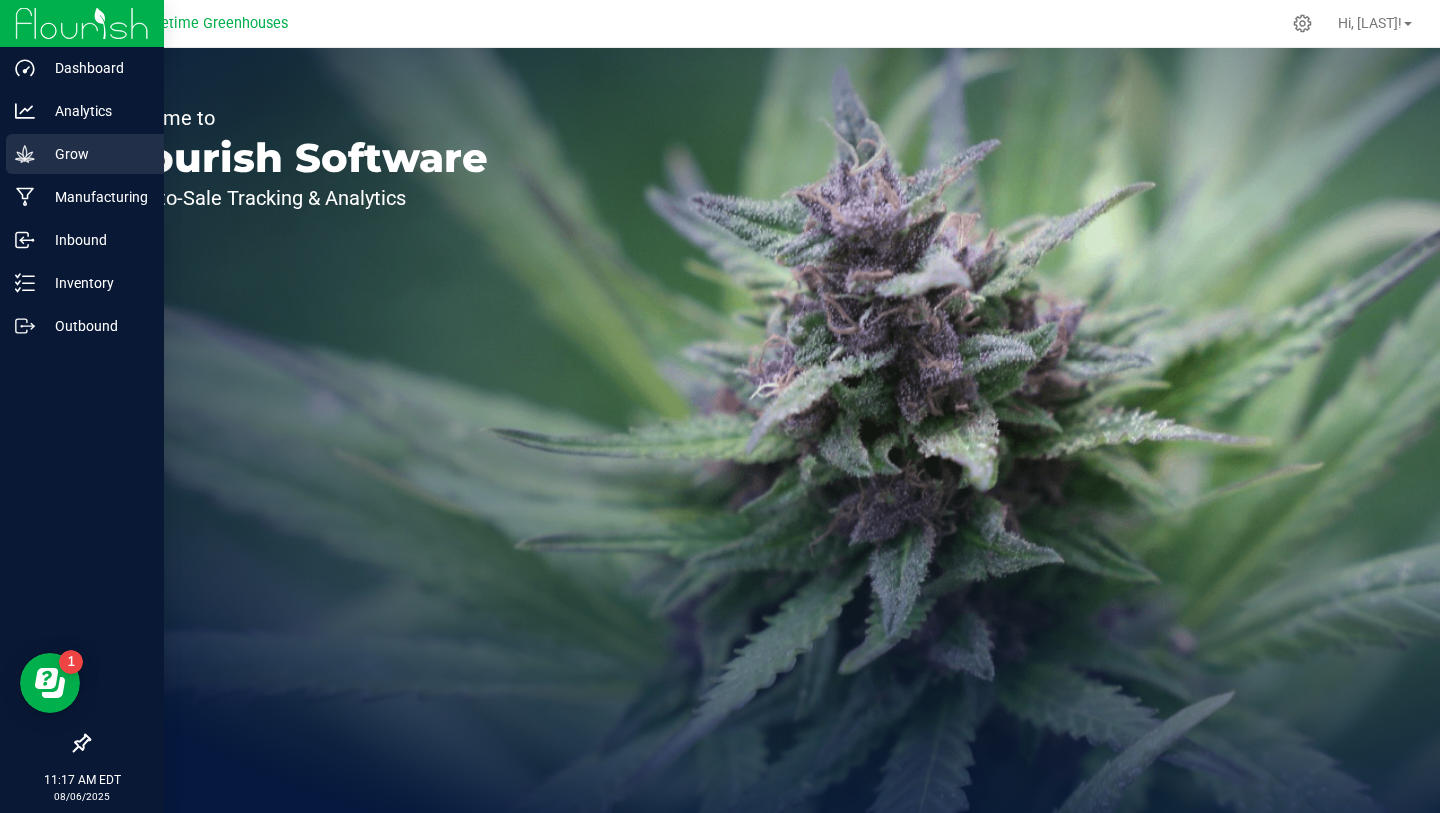 click on "Grow" at bounding box center (95, 154) 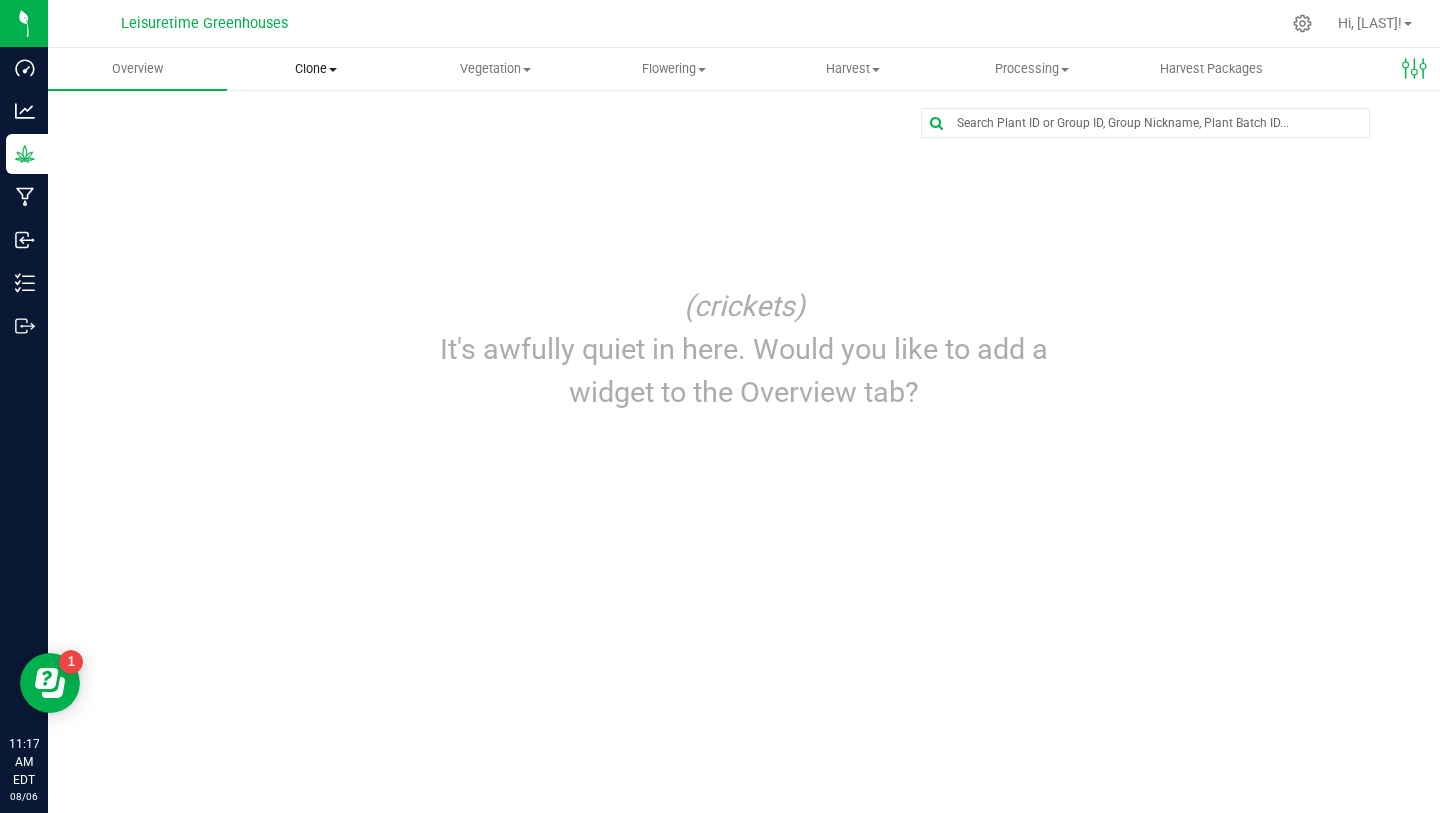 click on "Clone" at bounding box center [316, 69] 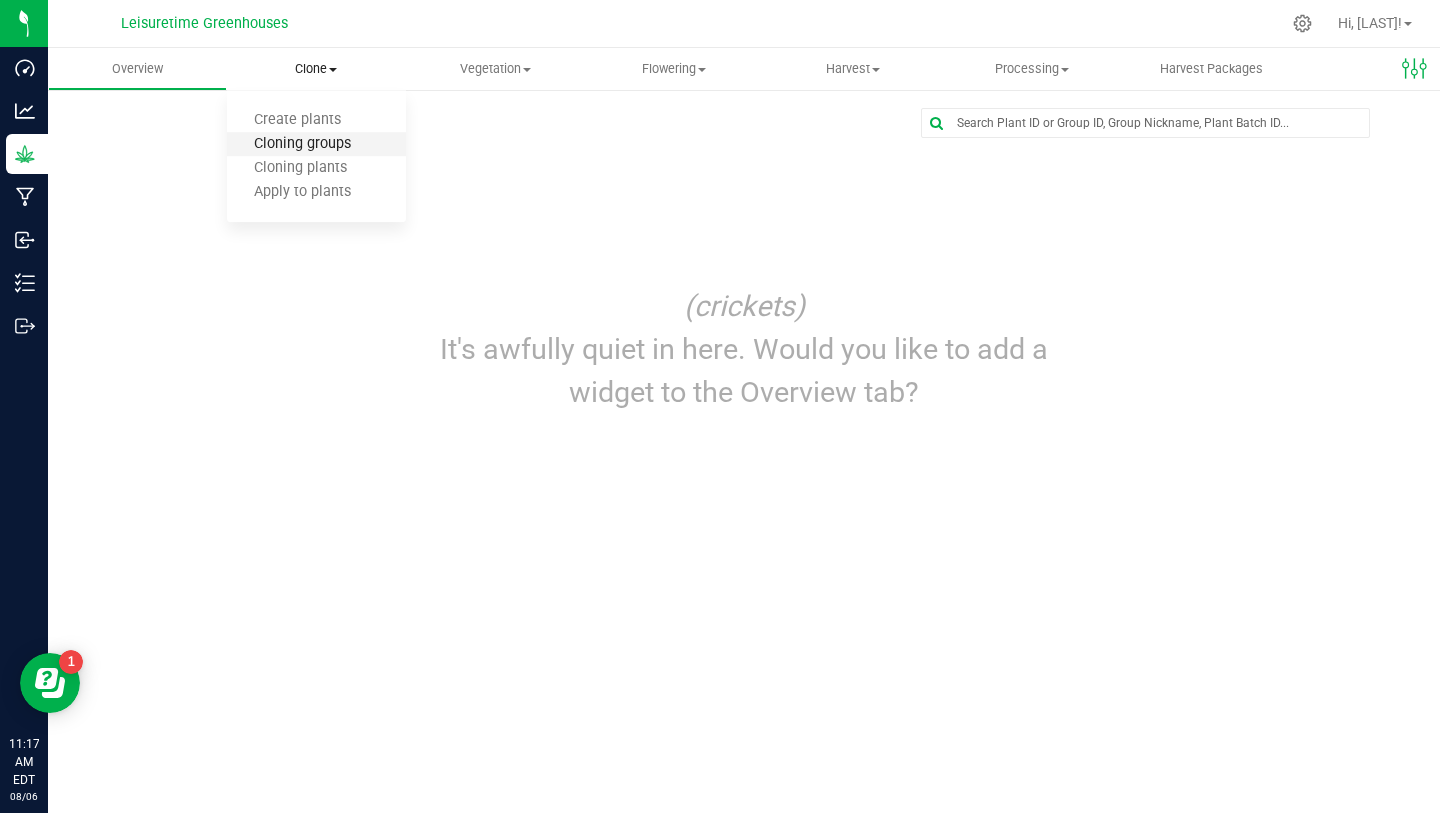 click on "Cloning groups" at bounding box center [302, 144] 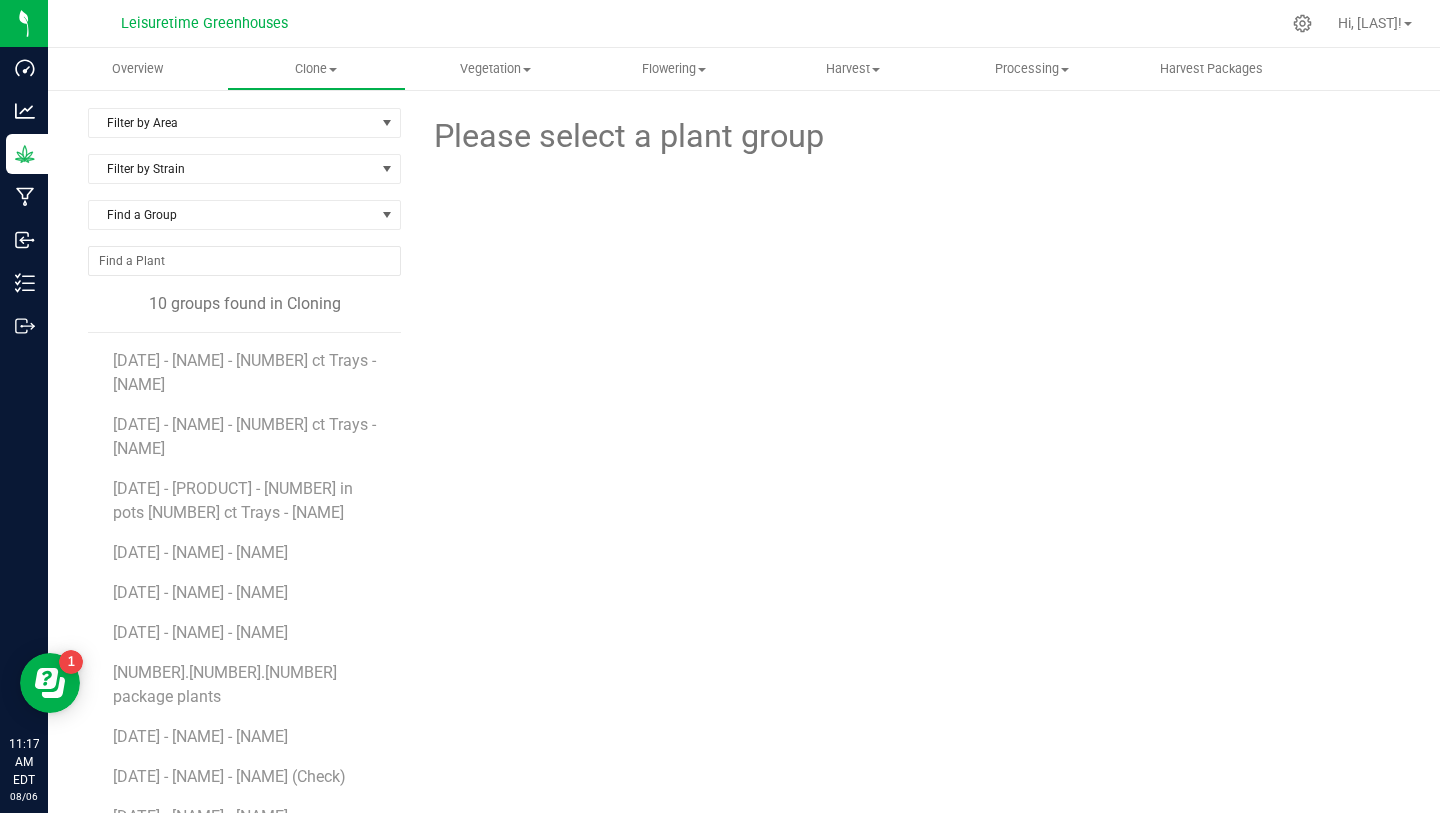 scroll, scrollTop: 41, scrollLeft: 0, axis: vertical 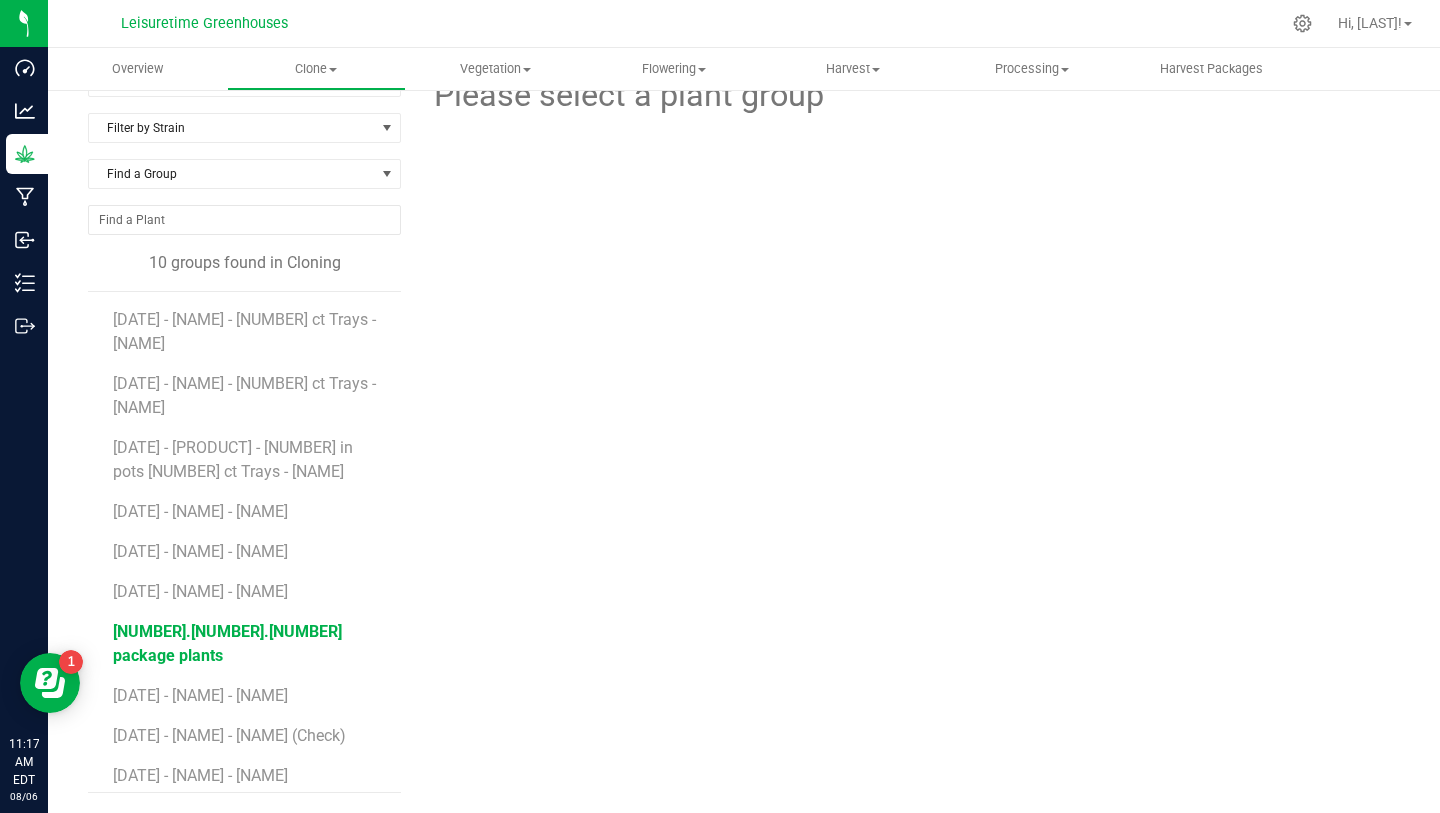 click on "7.16.[DATE] package plants" at bounding box center (227, 643) 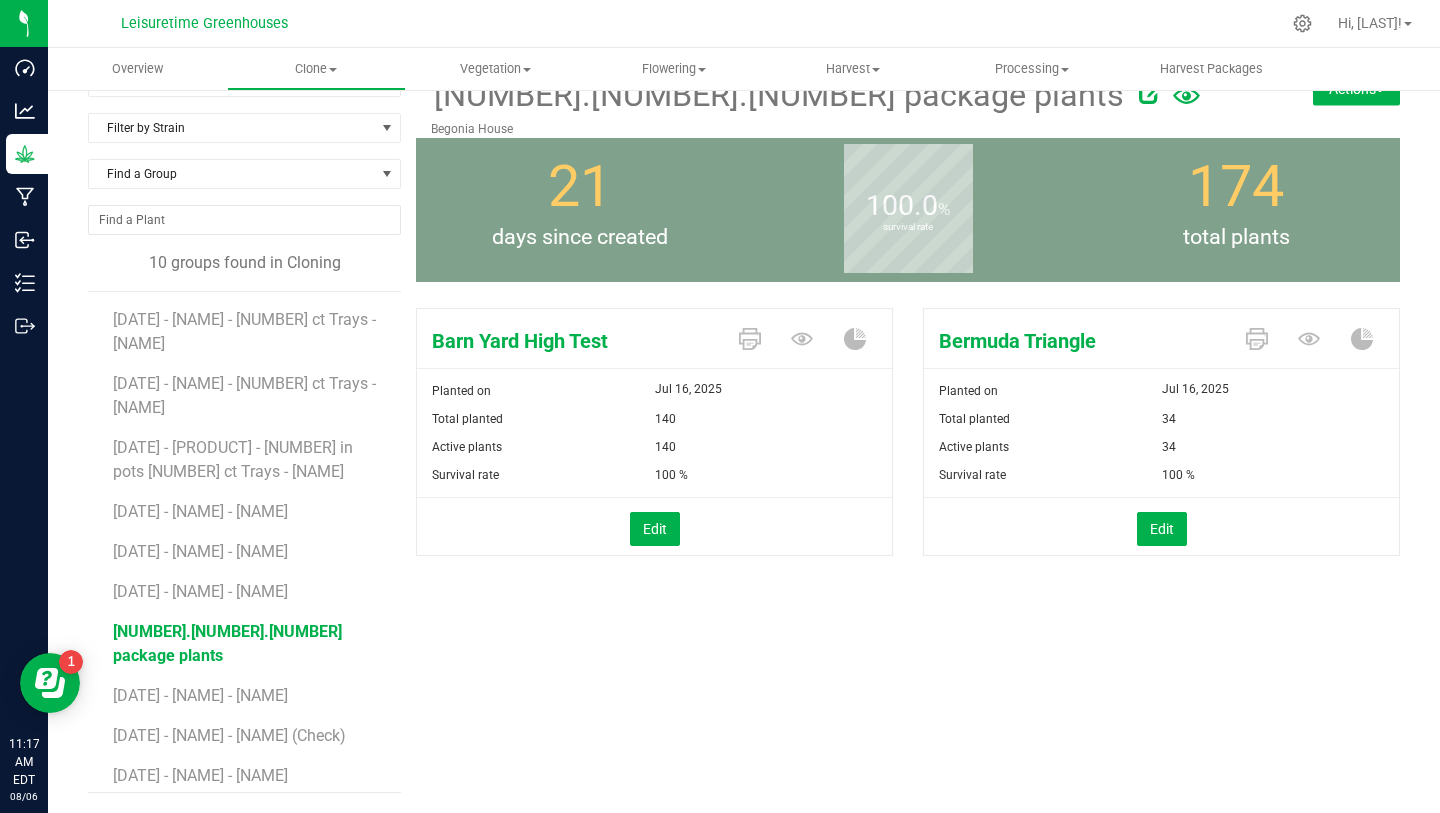 scroll, scrollTop: 10, scrollLeft: 0, axis: vertical 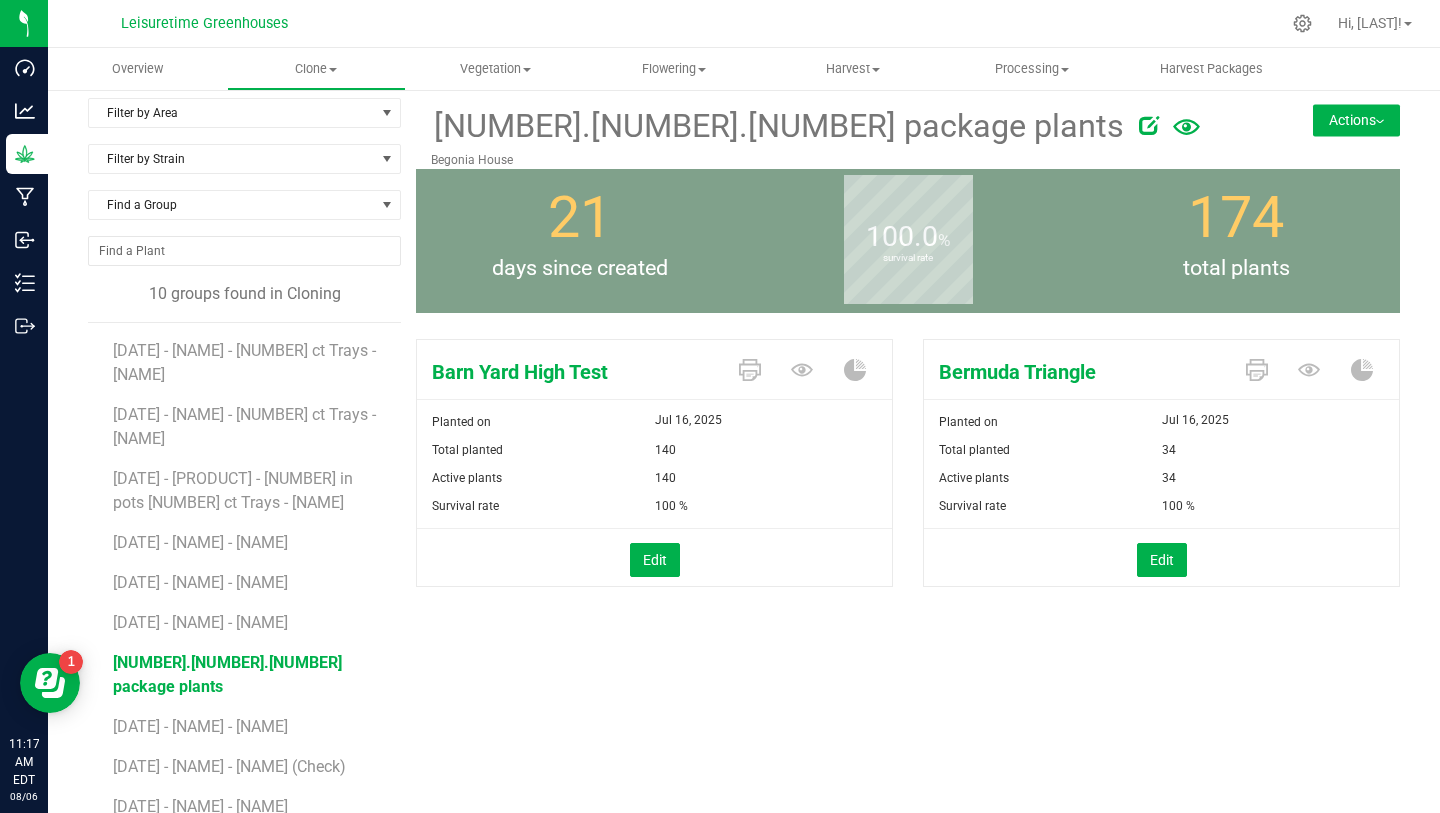 click on "Actions" at bounding box center [1356, 120] 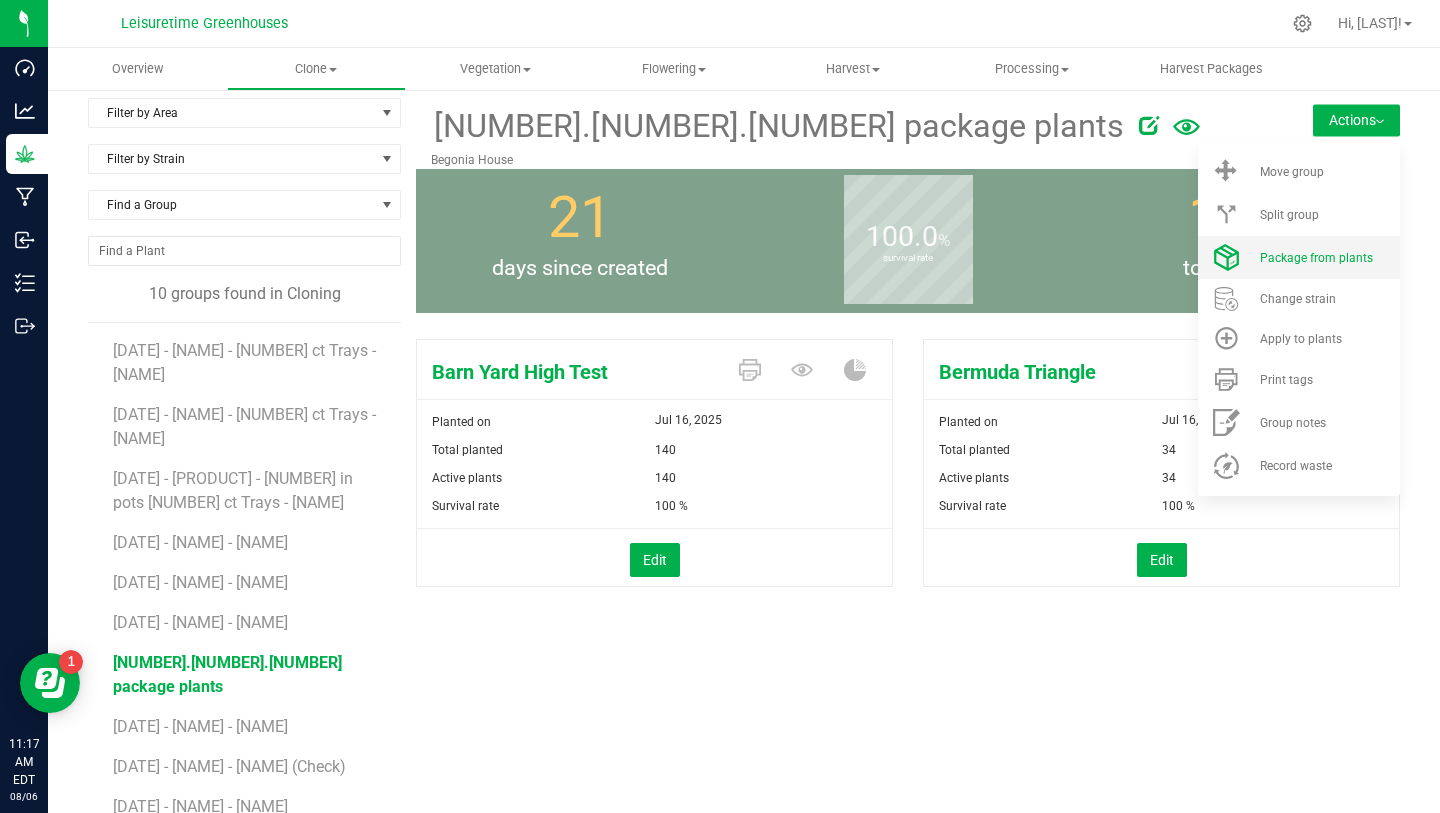 click on "Package from plants" at bounding box center [1299, 257] 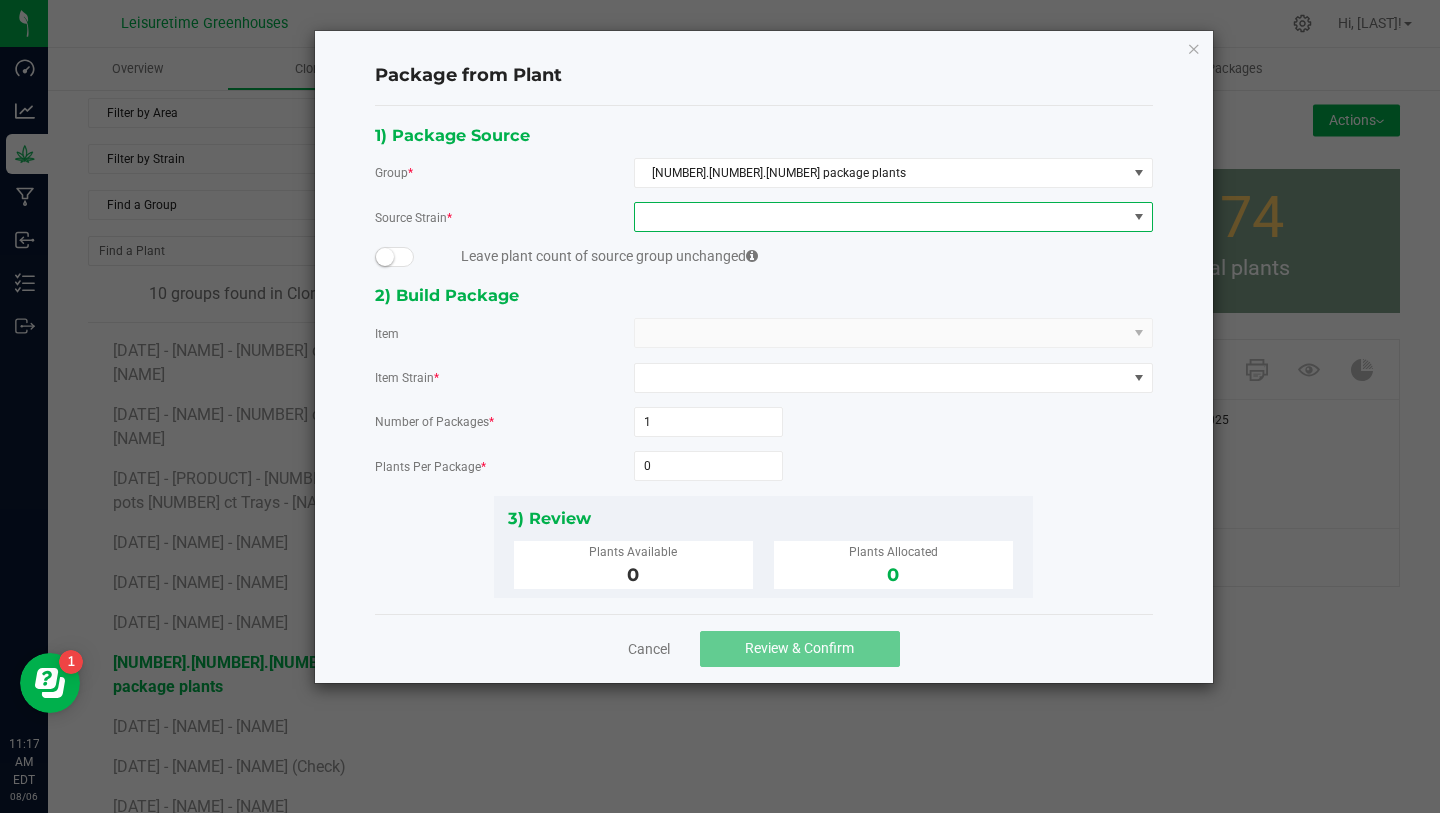 click at bounding box center (881, 217) 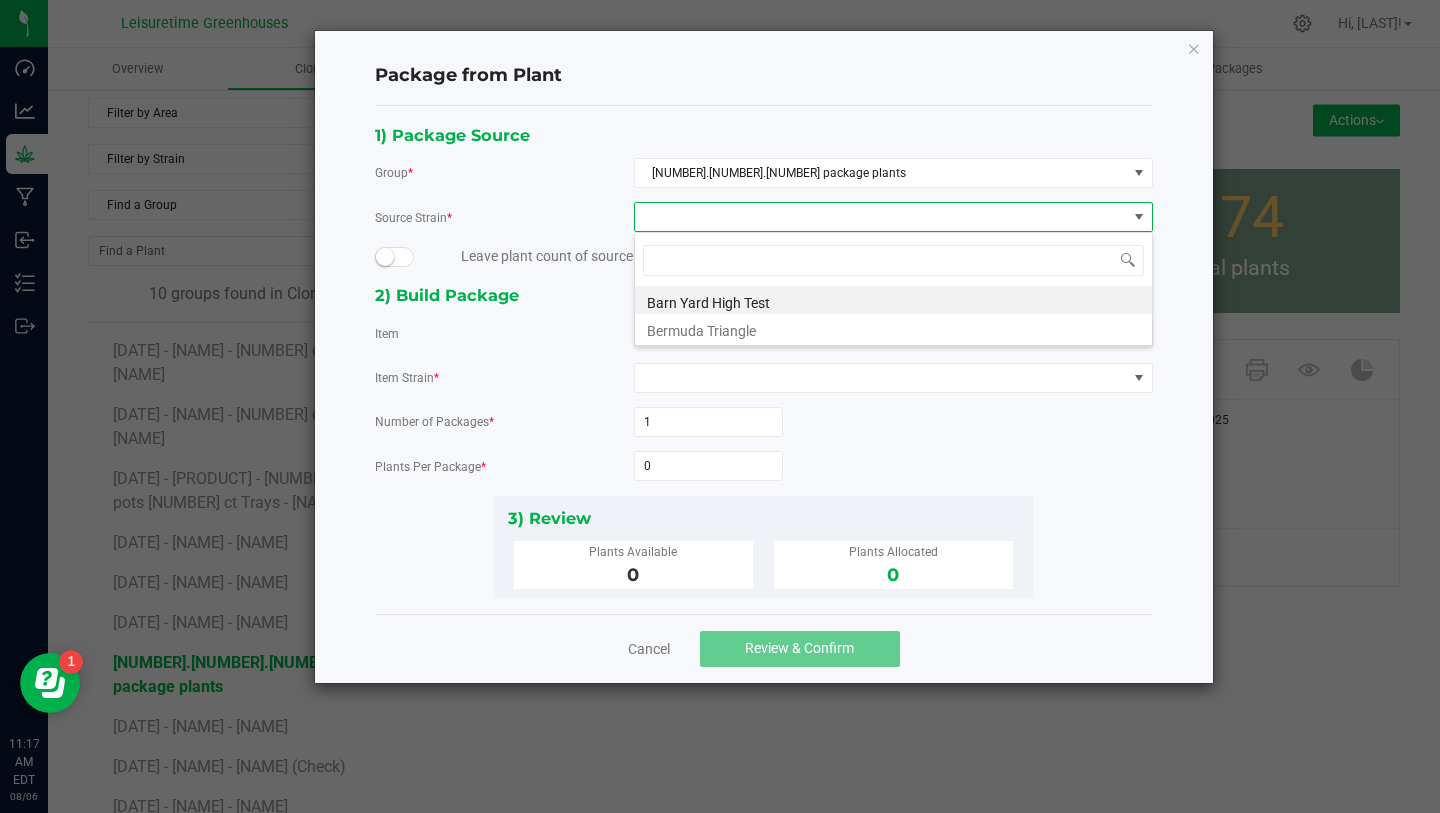 scroll, scrollTop: 99970, scrollLeft: 99481, axis: both 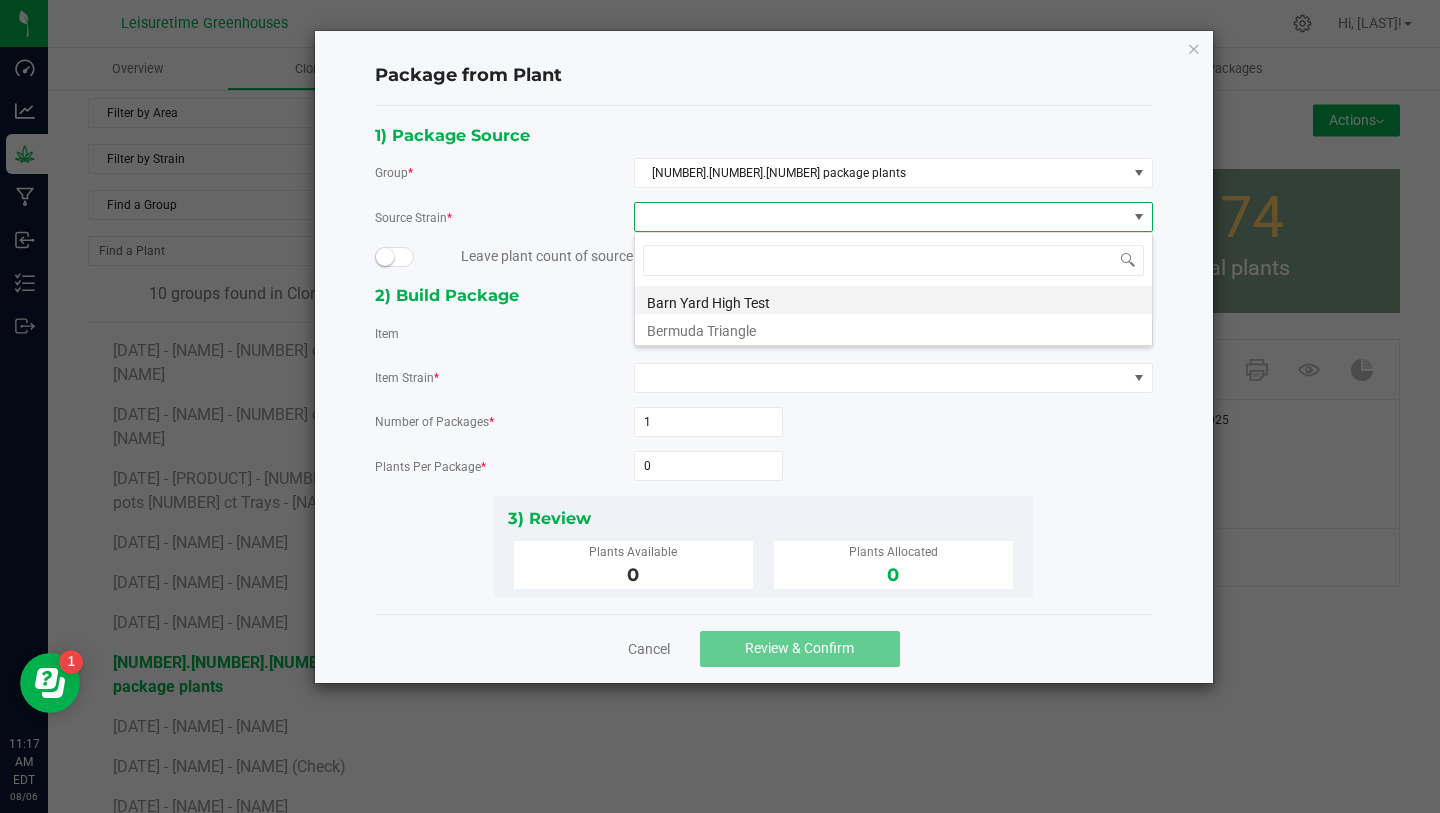 click on "Barn Yard High Test" at bounding box center (893, 300) 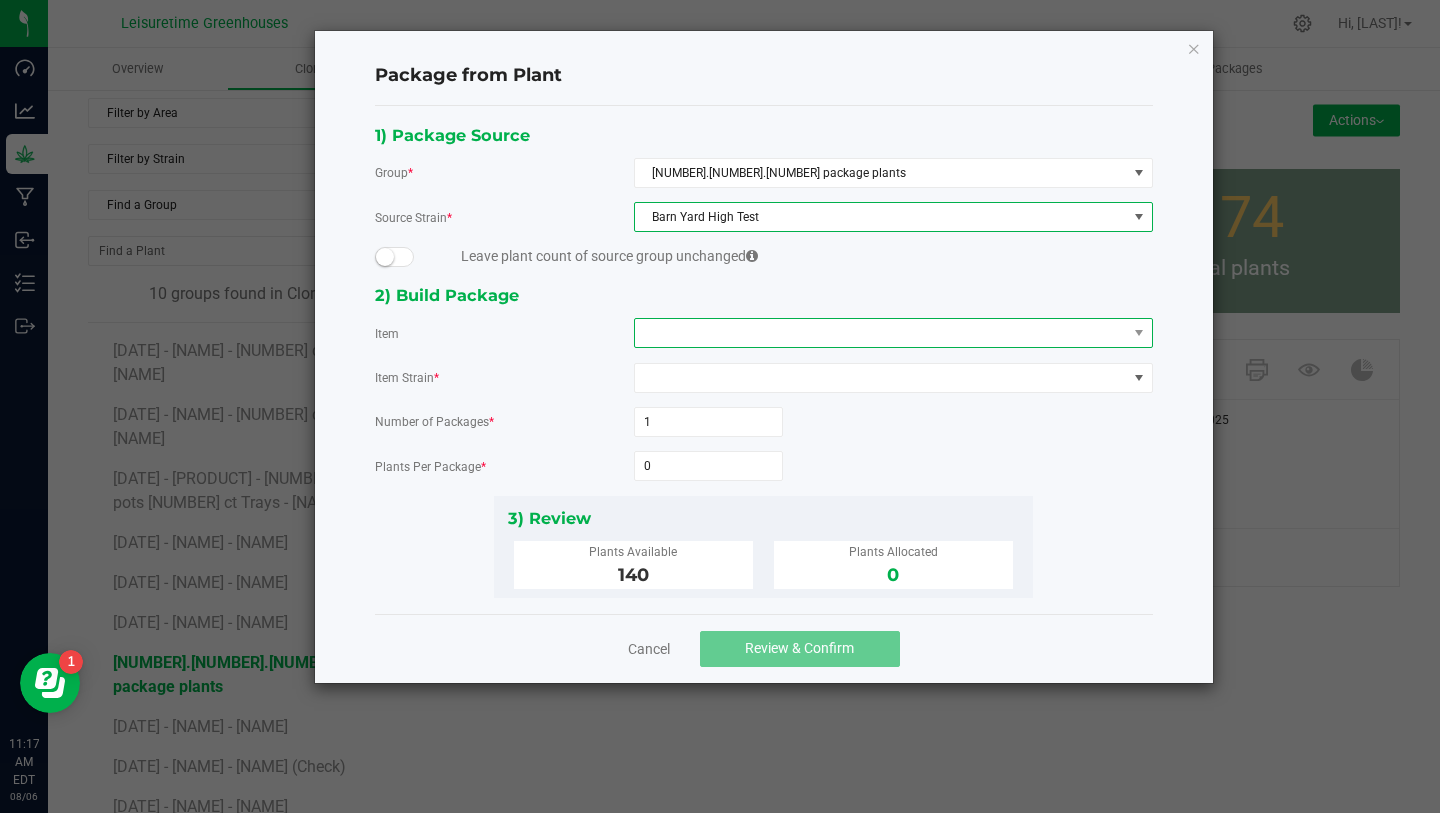 click at bounding box center (881, 333) 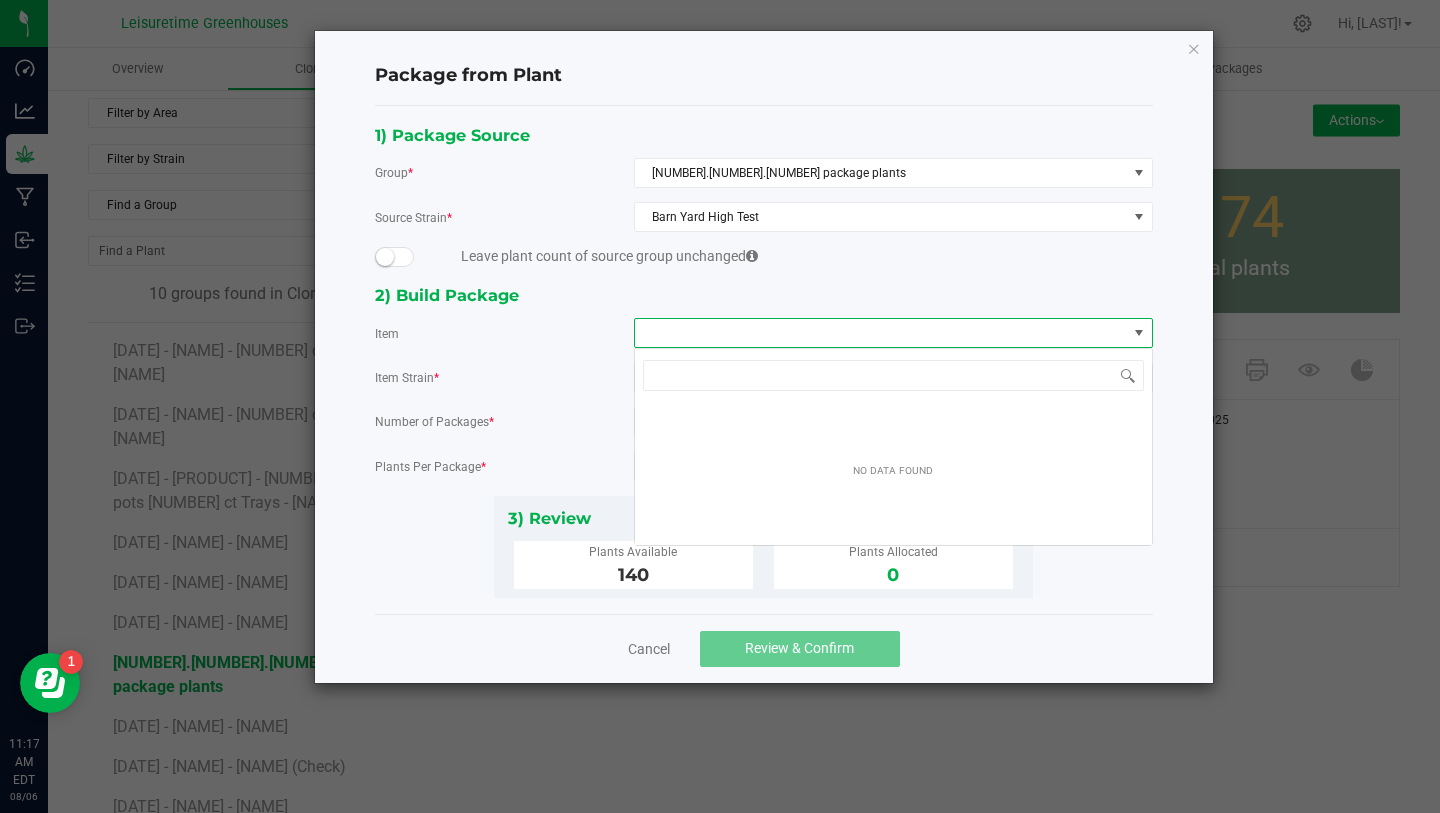 scroll, scrollTop: 99970, scrollLeft: 99481, axis: both 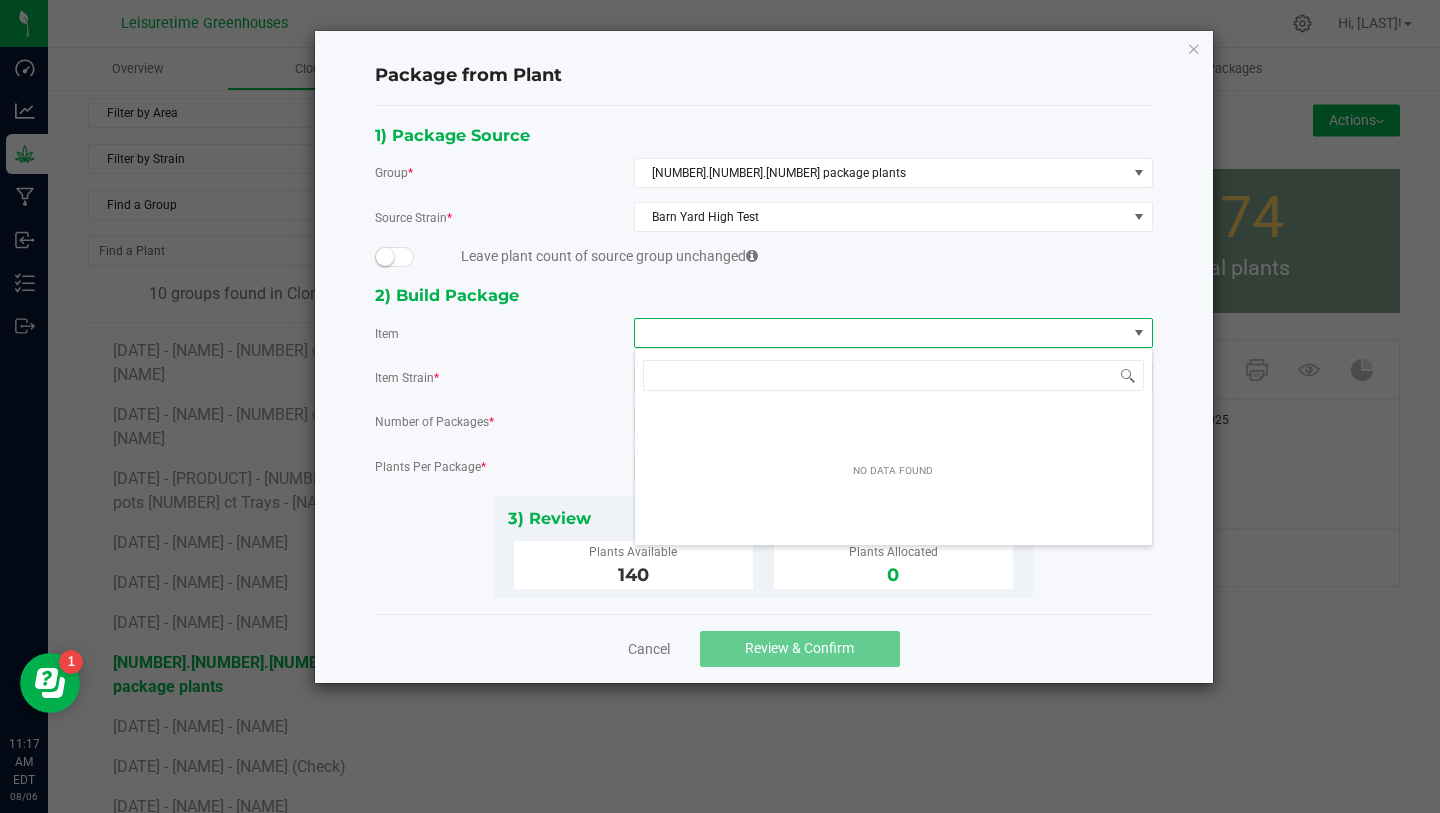 click on "2) Build Package" 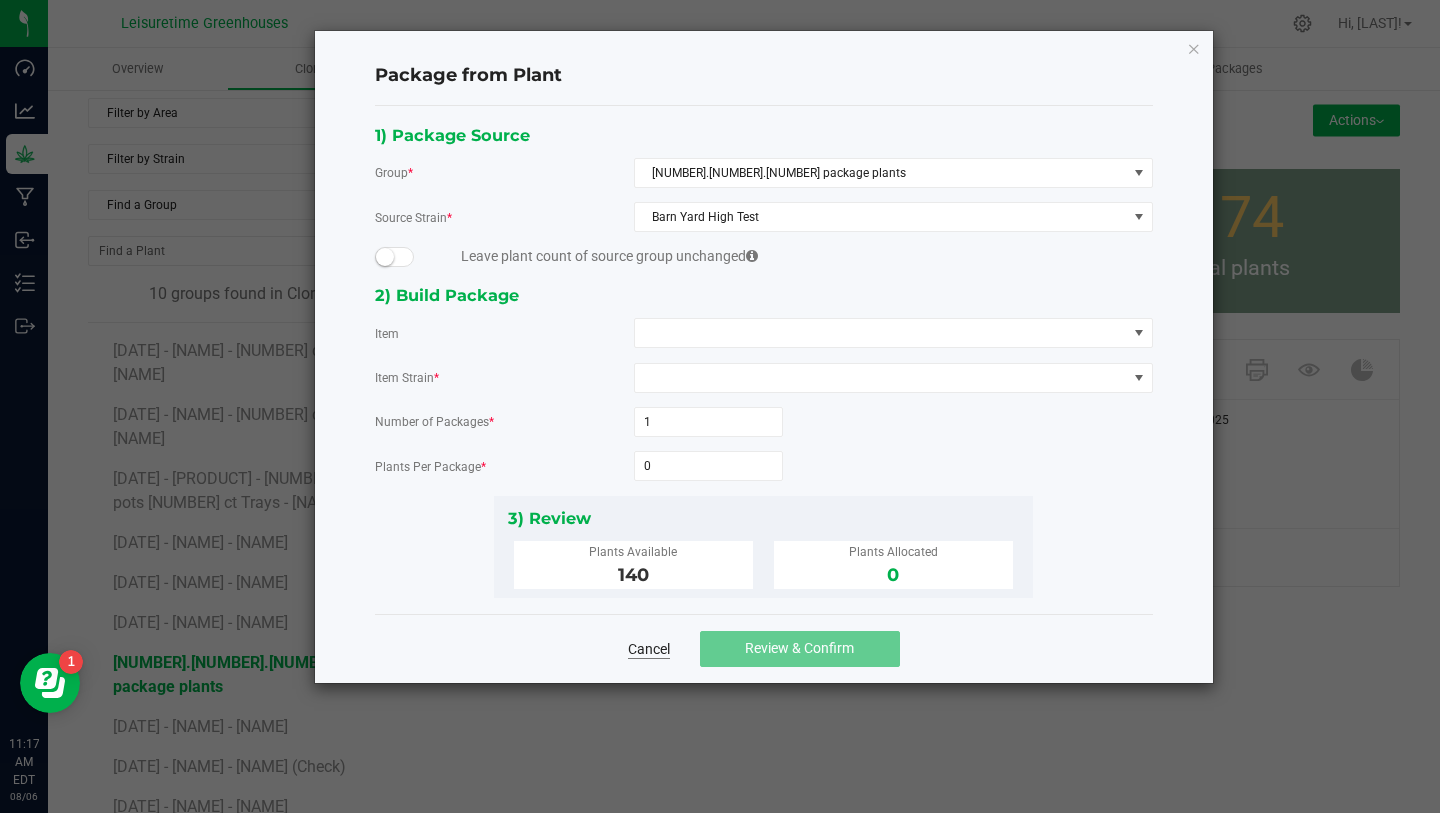 click on "Cancel" 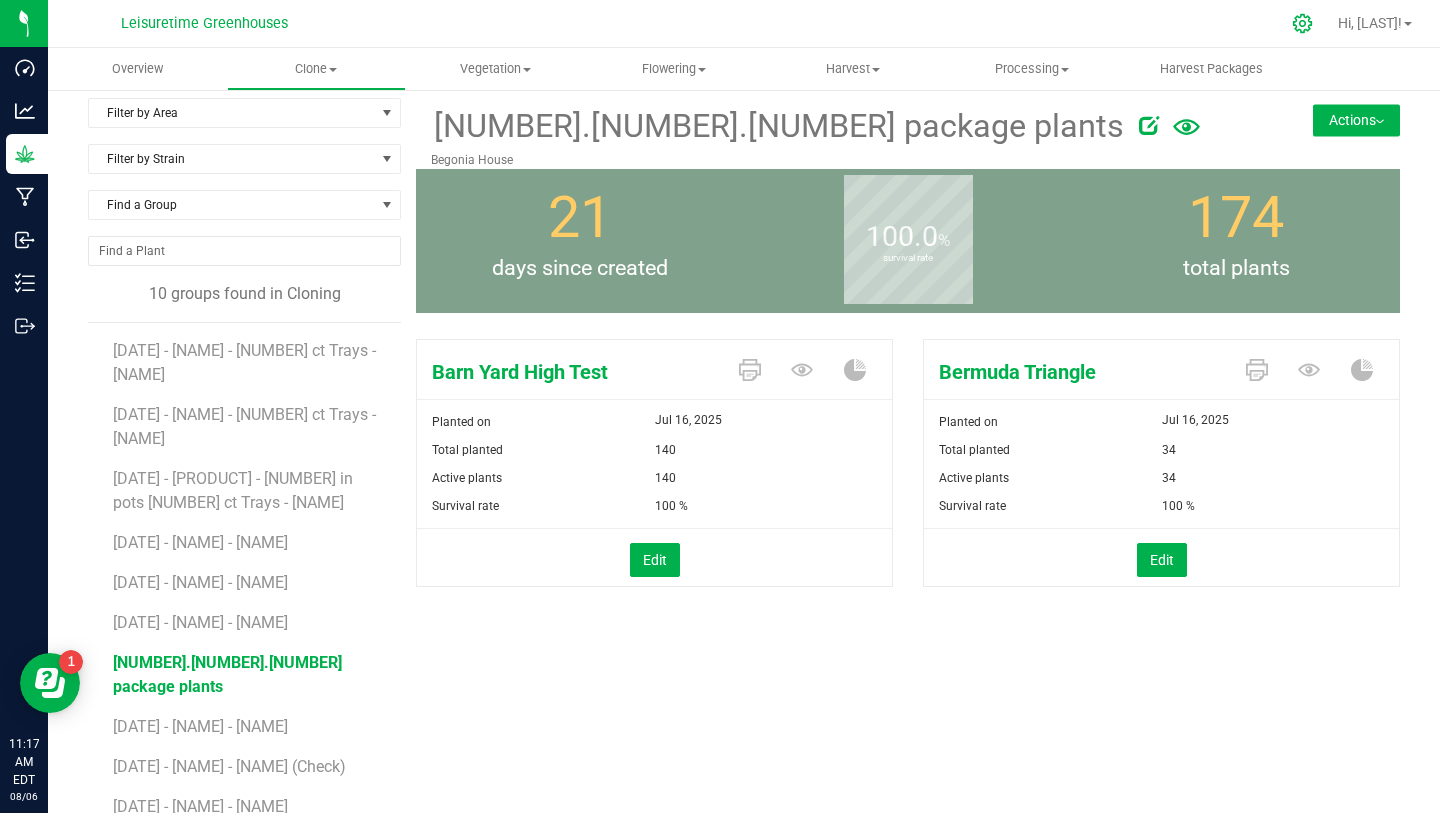 click 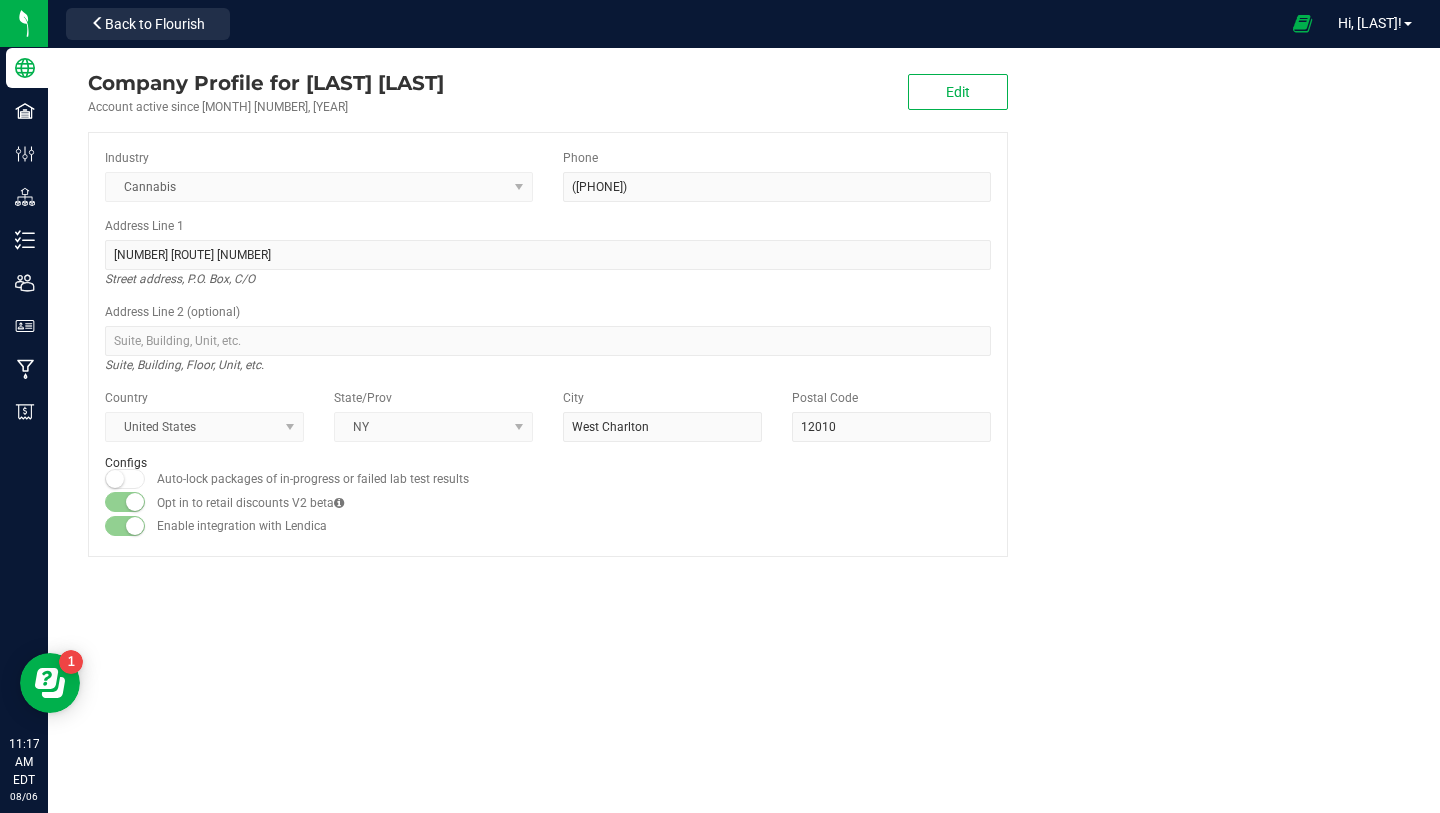scroll, scrollTop: 0, scrollLeft: 0, axis: both 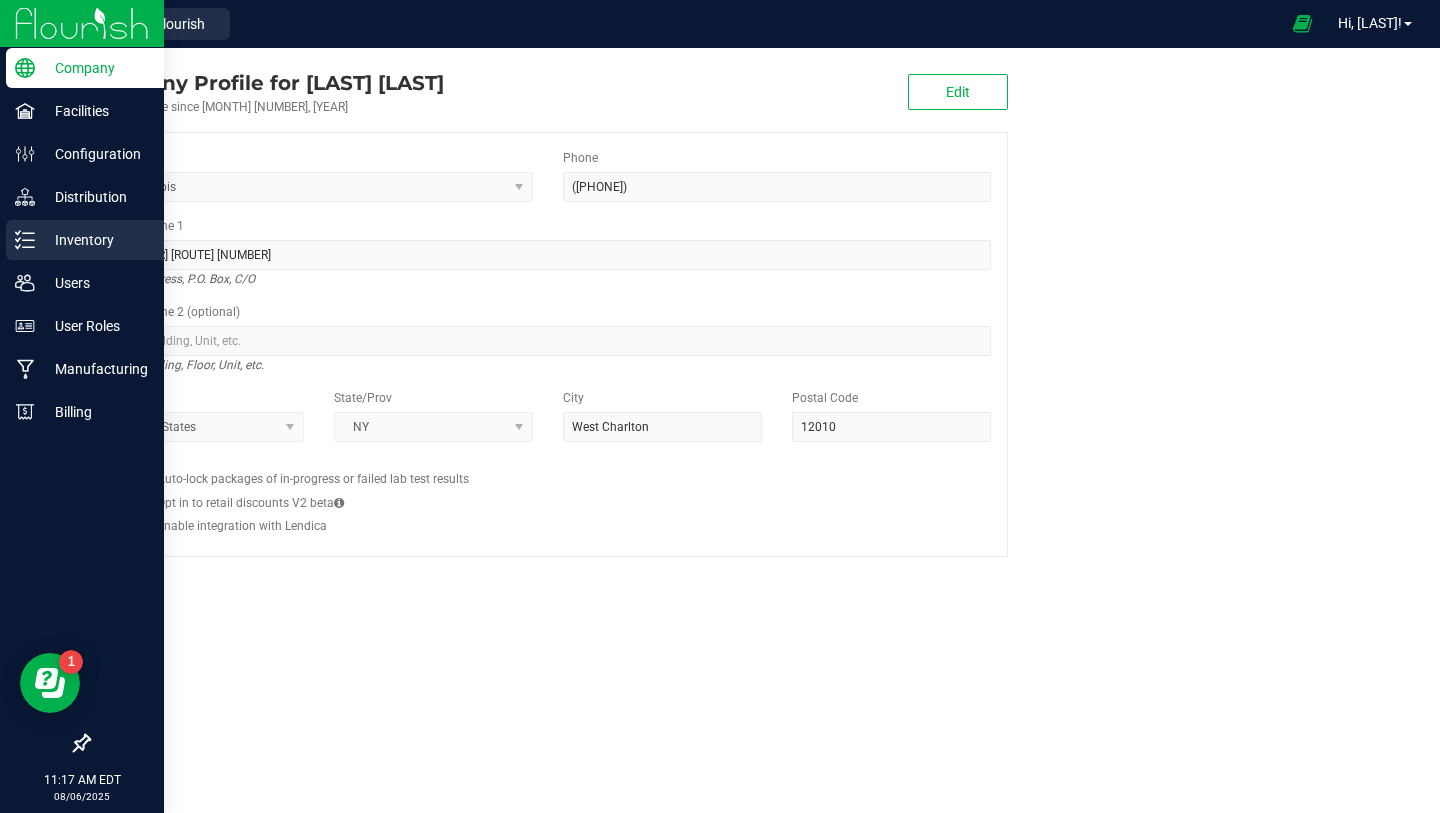 click on "Inventory" at bounding box center (95, 240) 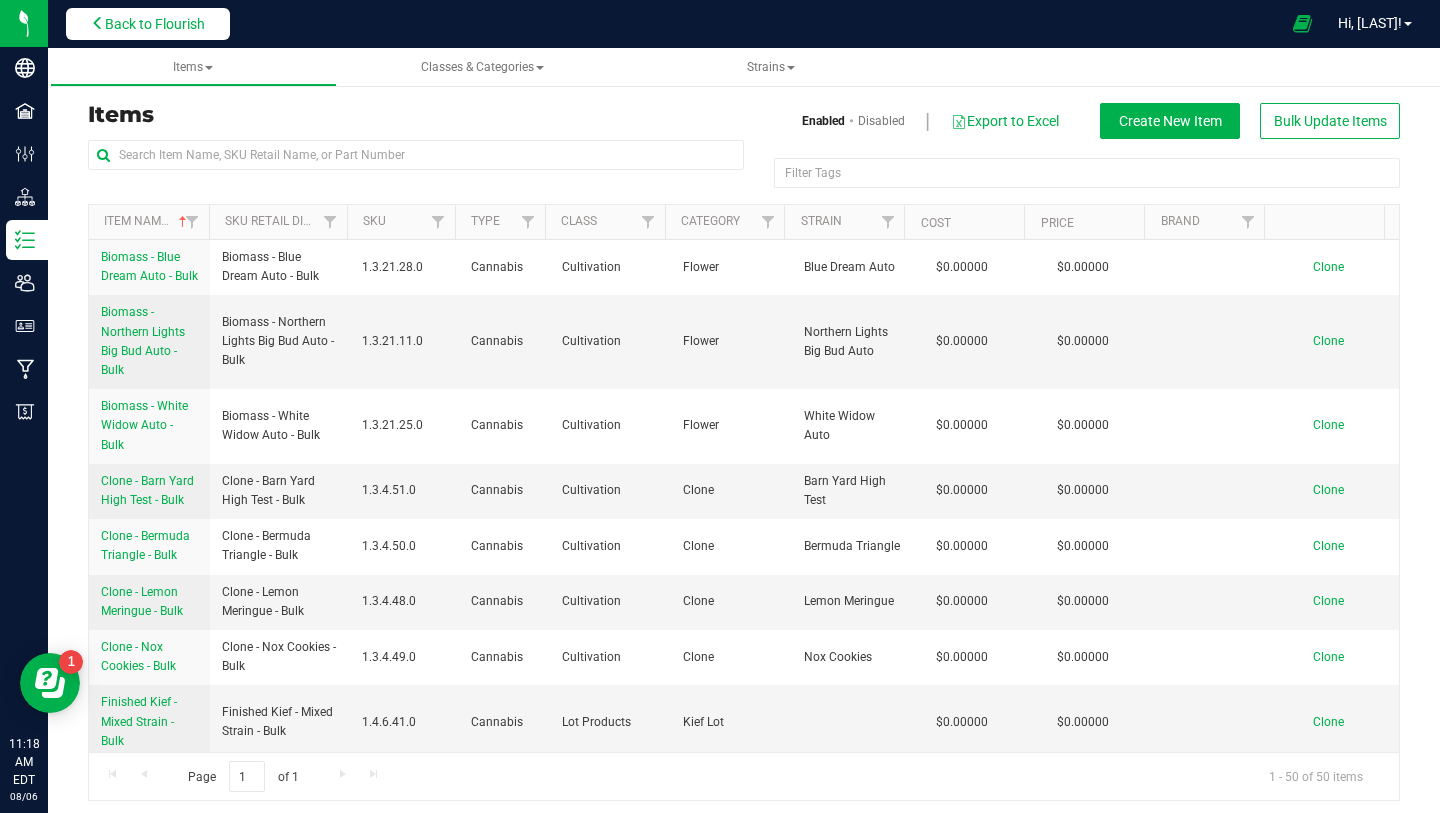 click on "Back to Flourish" at bounding box center [155, 24] 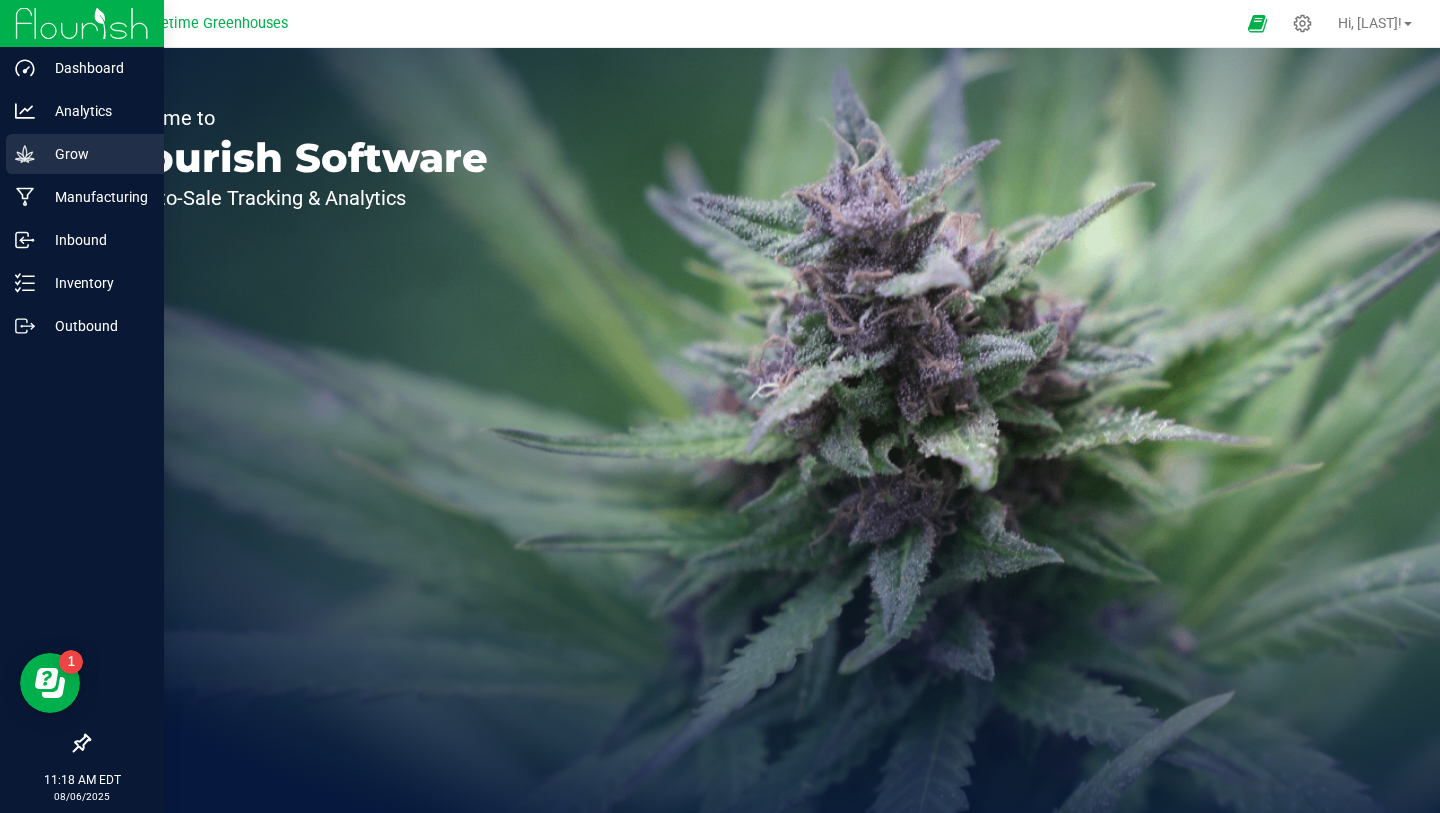 click on "Grow" at bounding box center (95, 154) 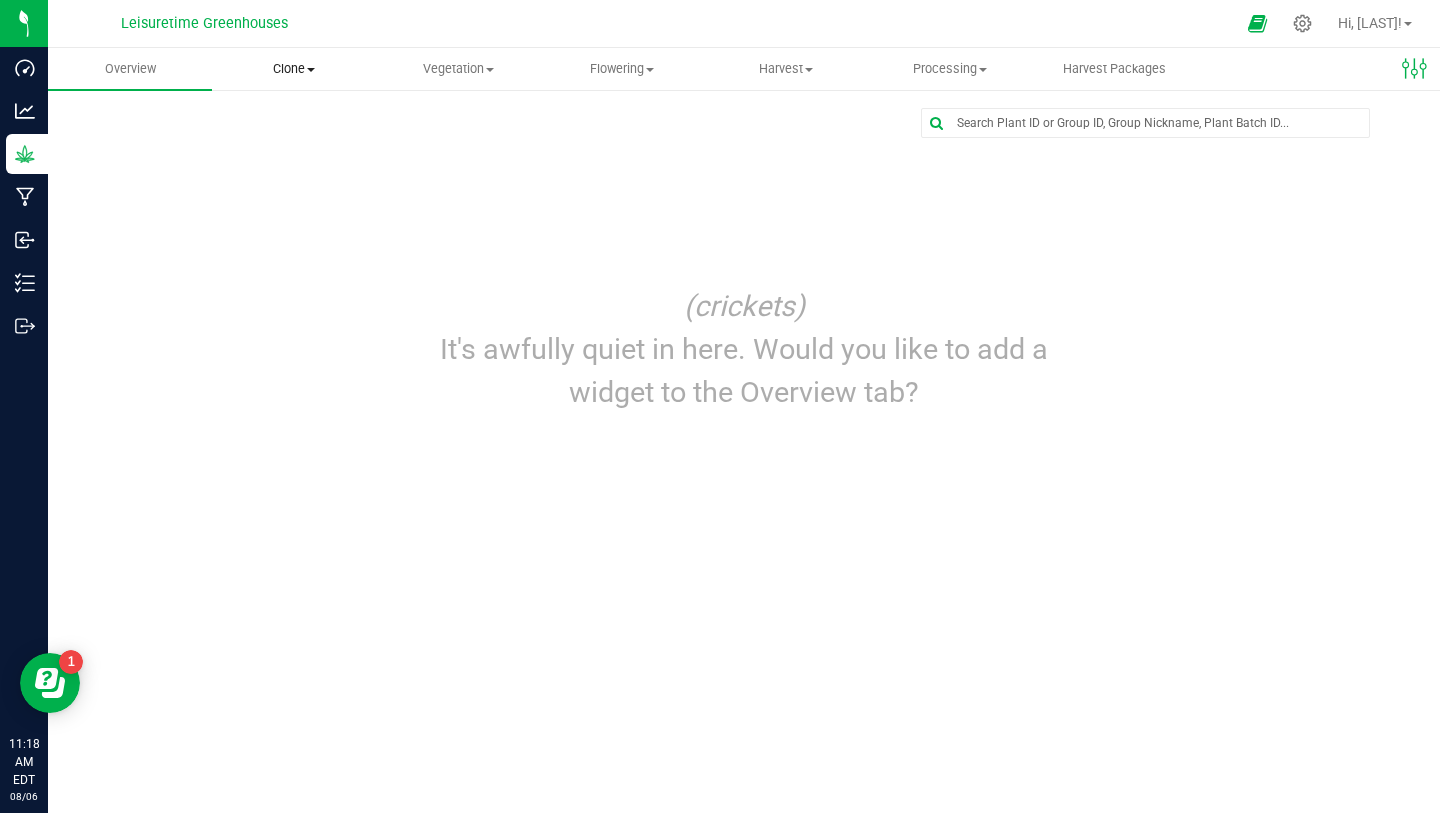 click on "Clone
Create plants
Cloning groups
Cloning plants
Apply to plants" at bounding box center [294, 69] 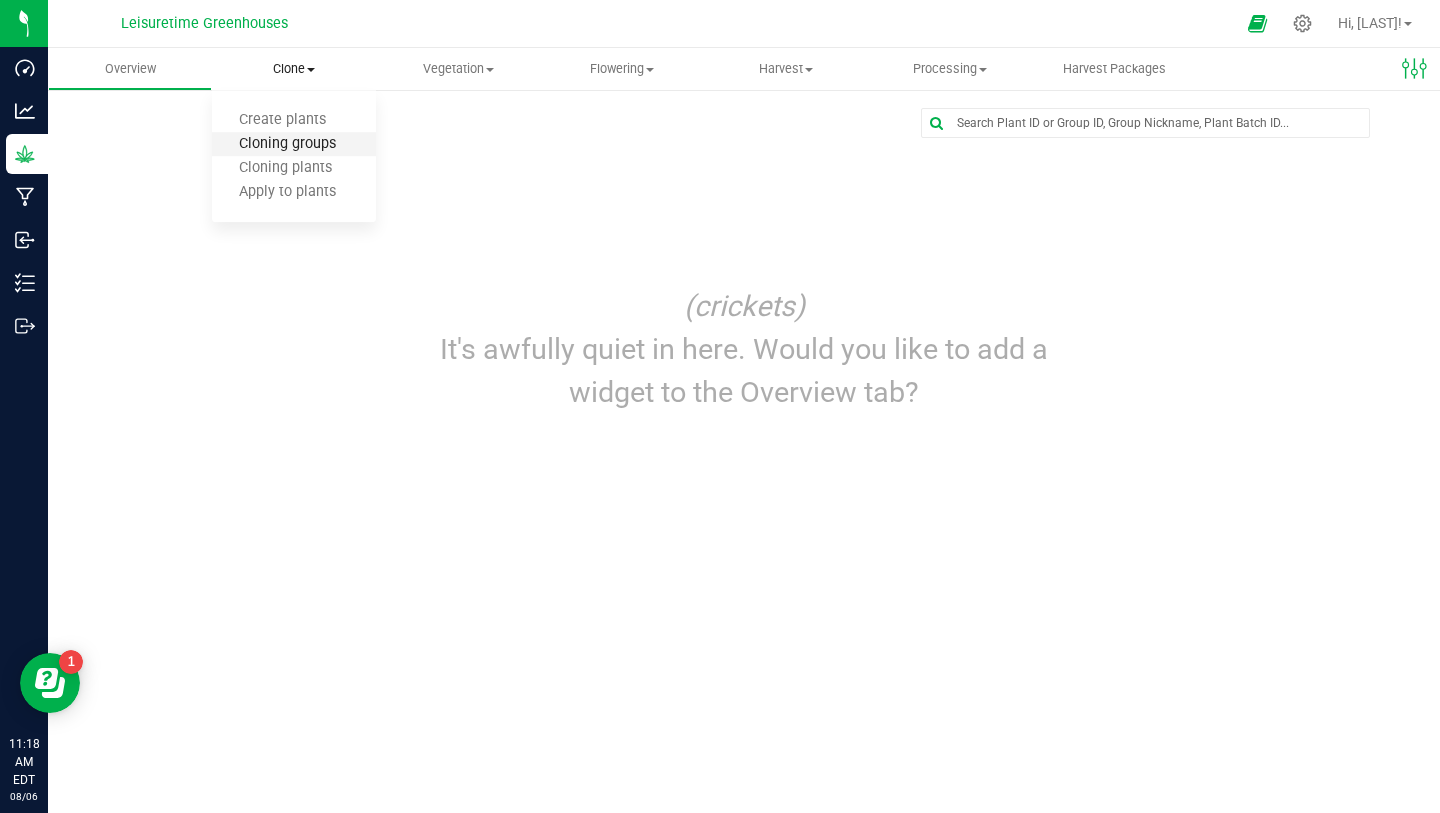 click on "Cloning groups" at bounding box center (287, 144) 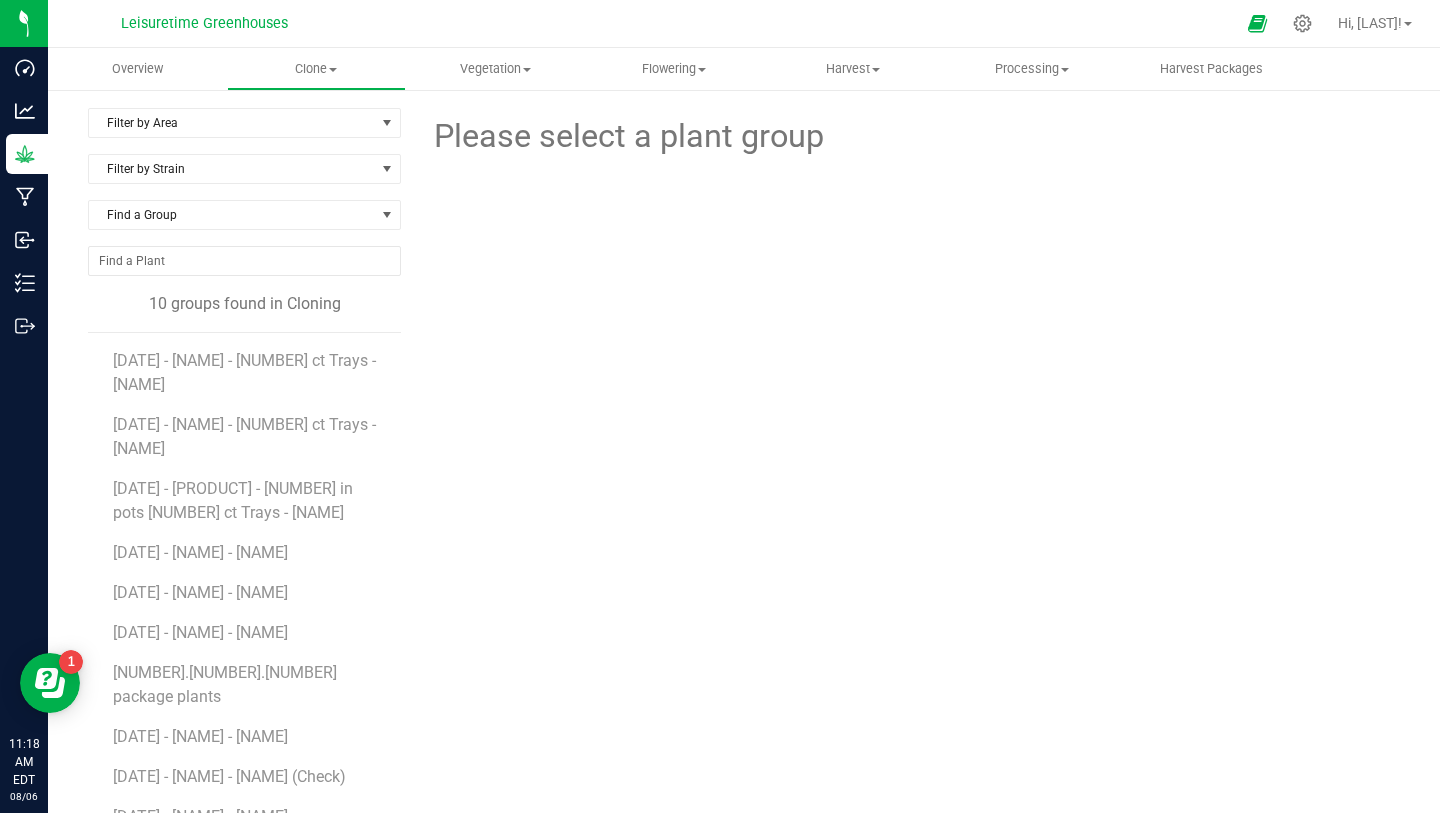 scroll, scrollTop: 36, scrollLeft: 0, axis: vertical 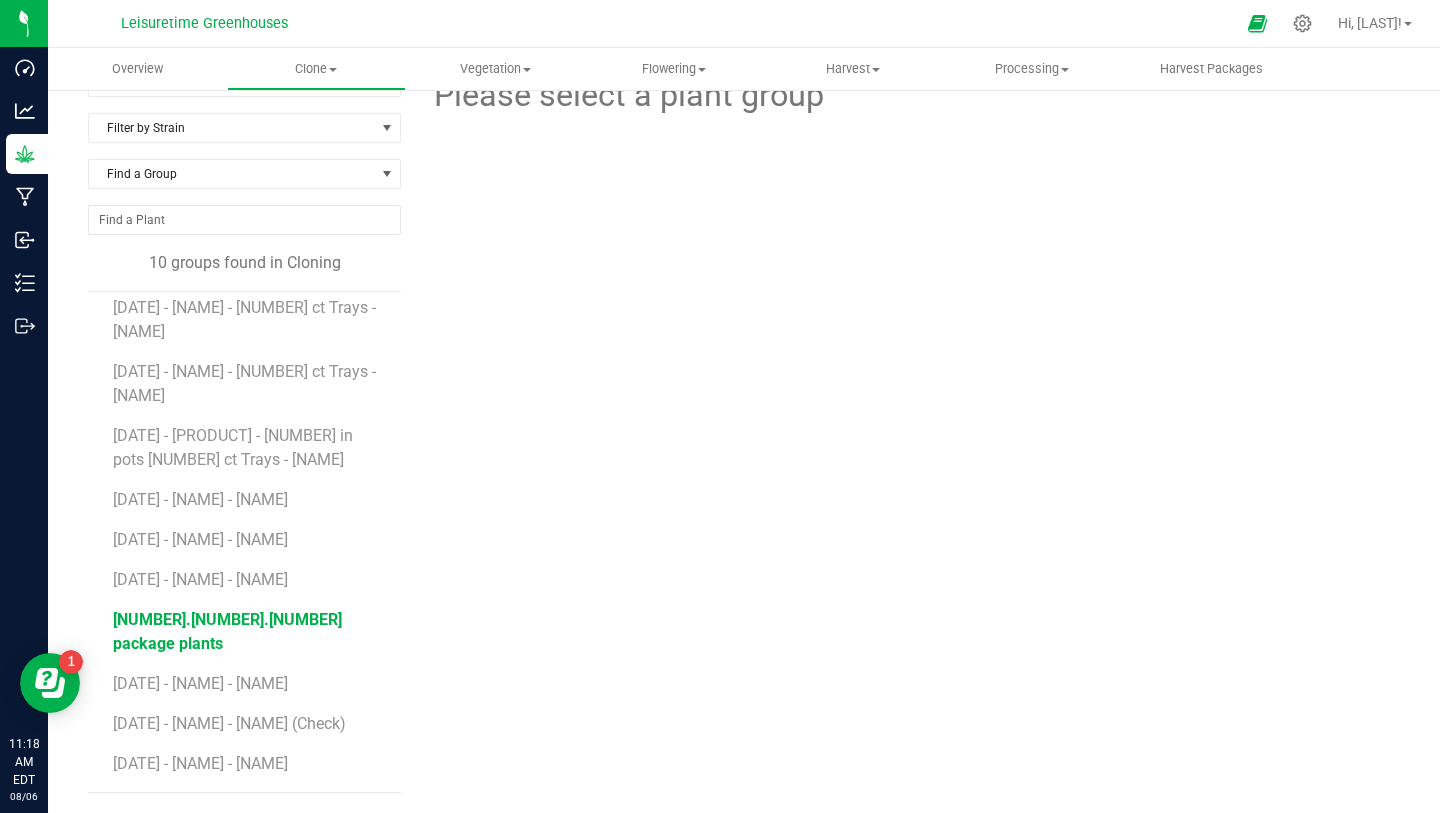click on "7.16.[DATE] package plants" at bounding box center [227, 631] 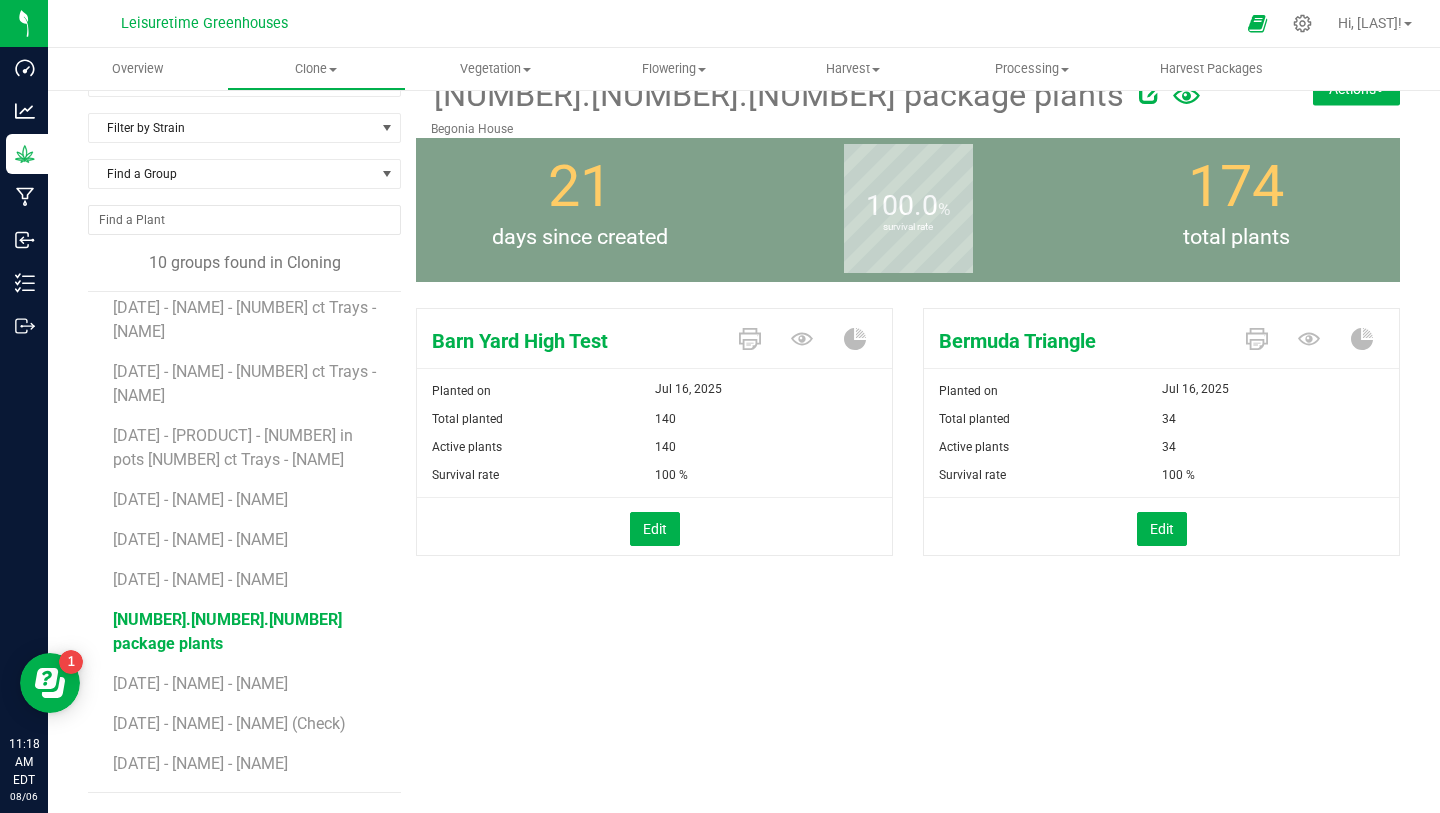 drag, startPoint x: 435, startPoint y: 339, endPoint x: 616, endPoint y: 337, distance: 181.01105 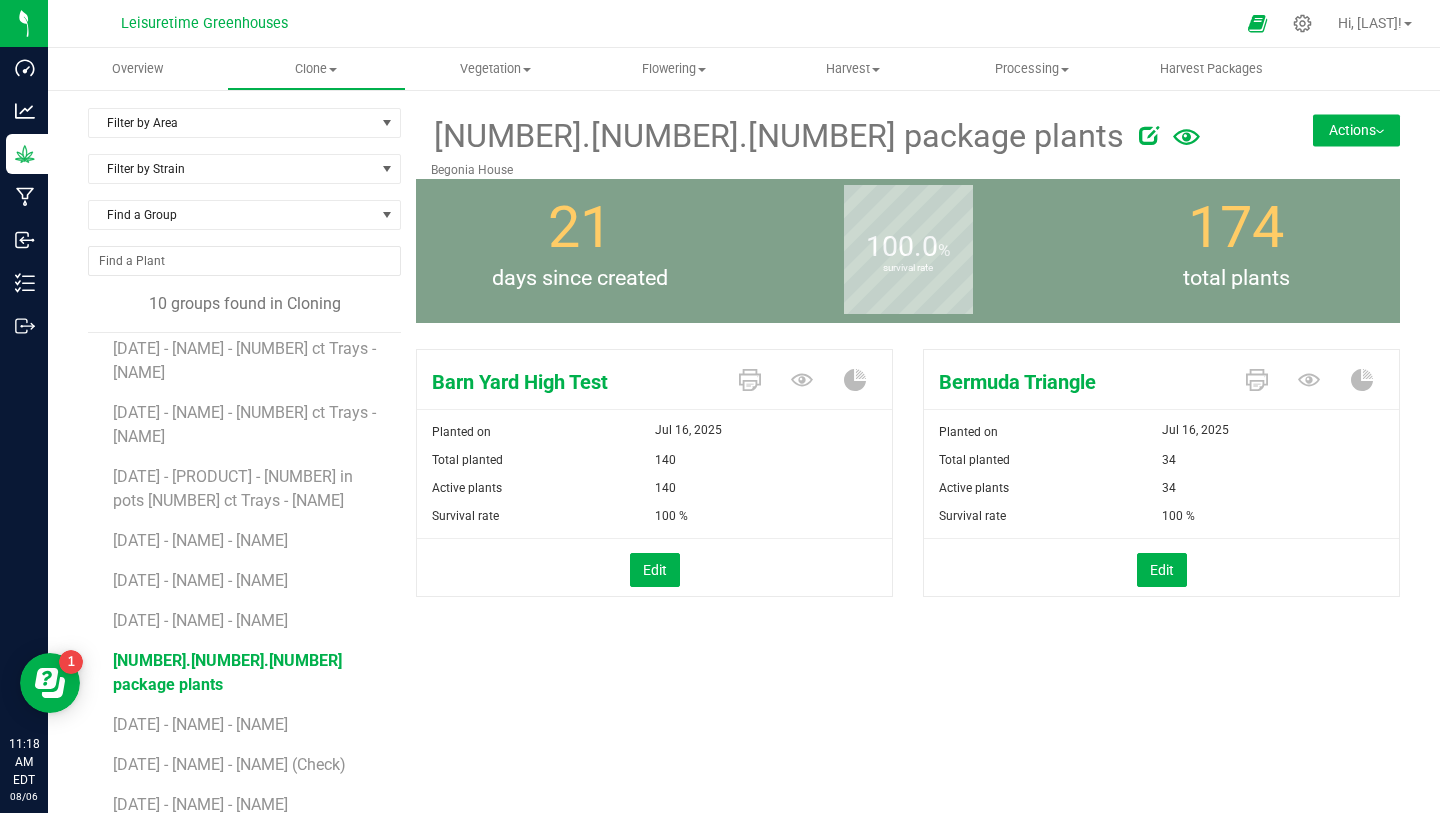click on "Actions" at bounding box center [1356, 130] 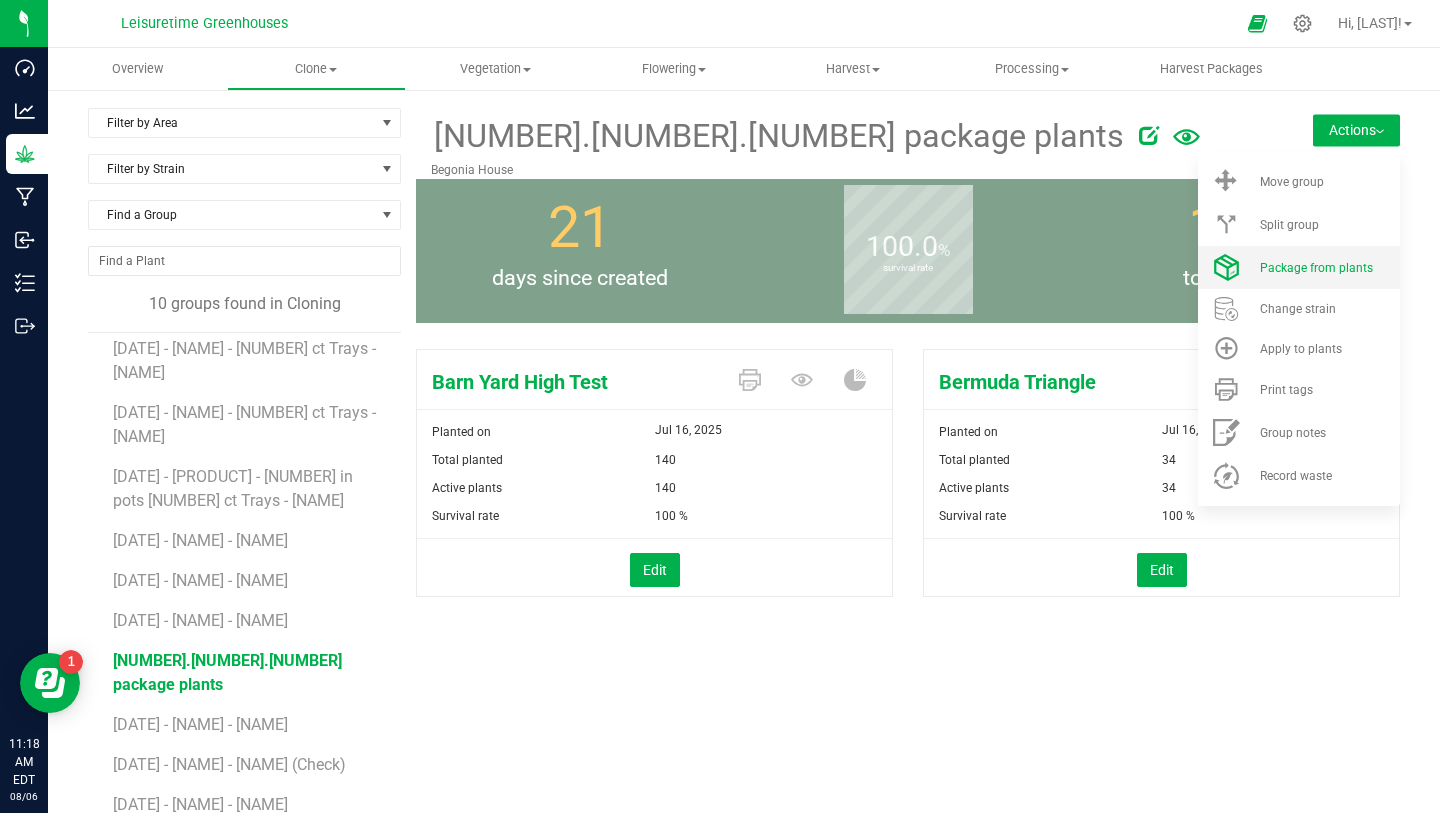 click on "Package from plants" at bounding box center [1299, 267] 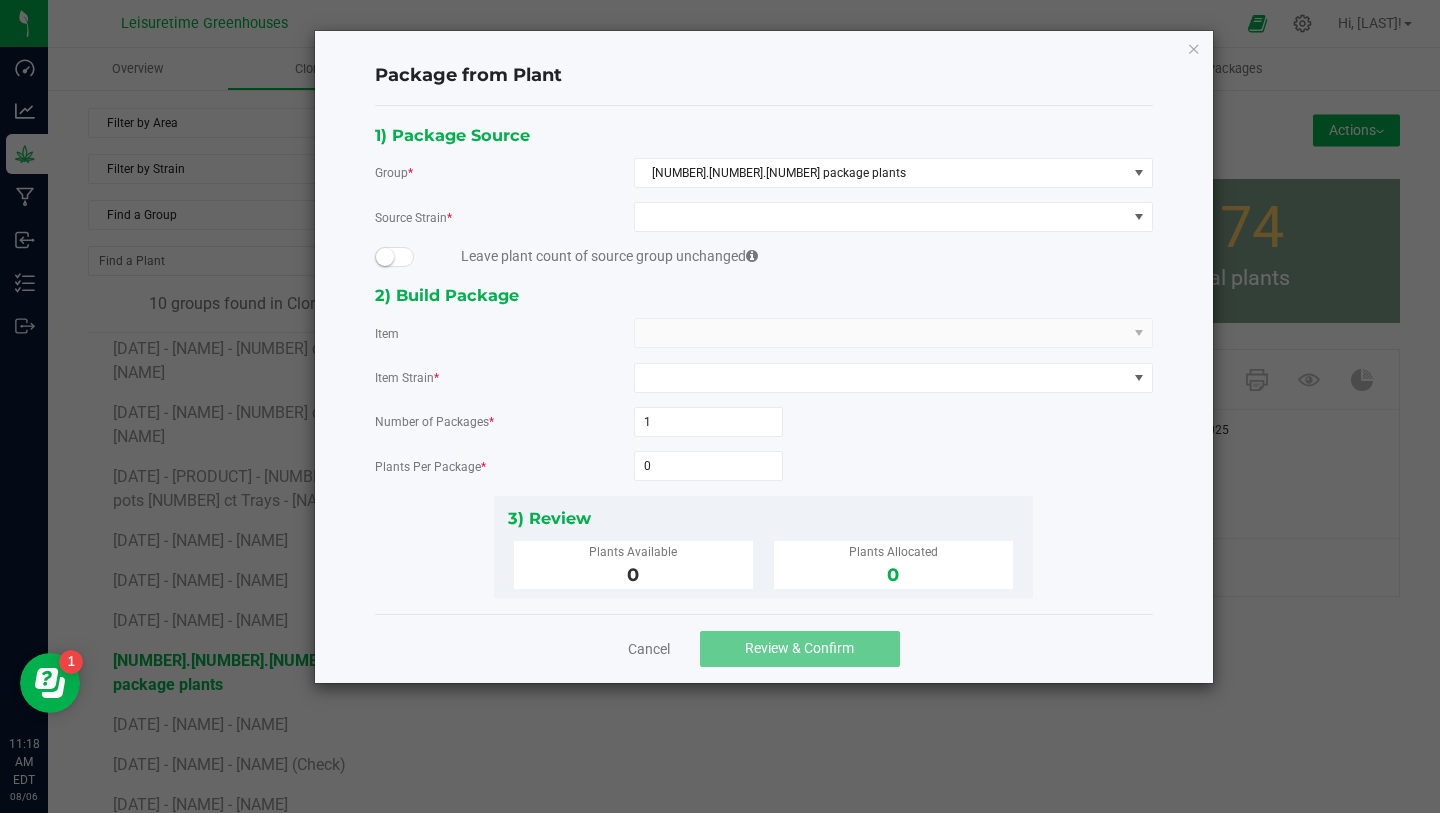 click 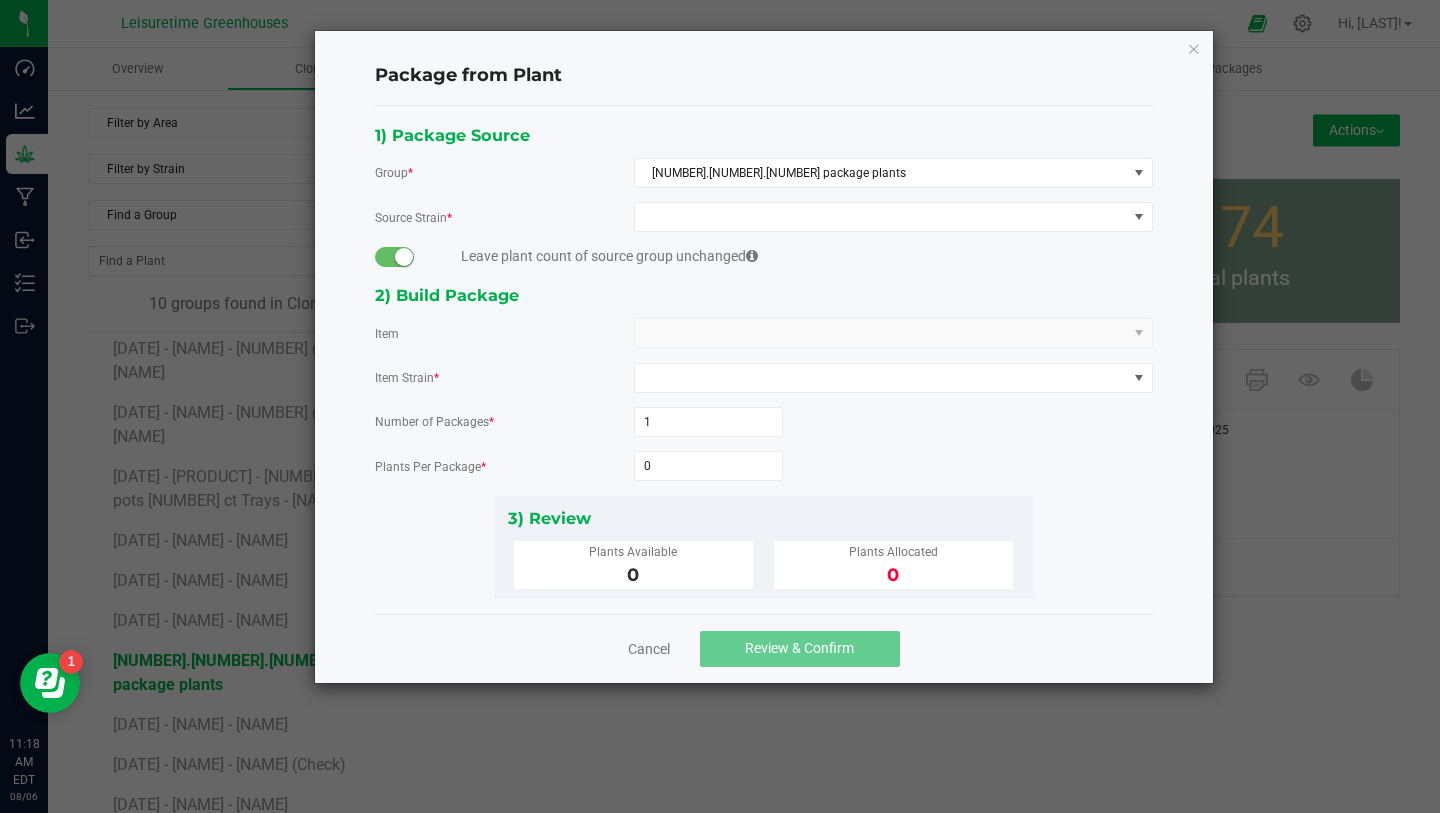 click 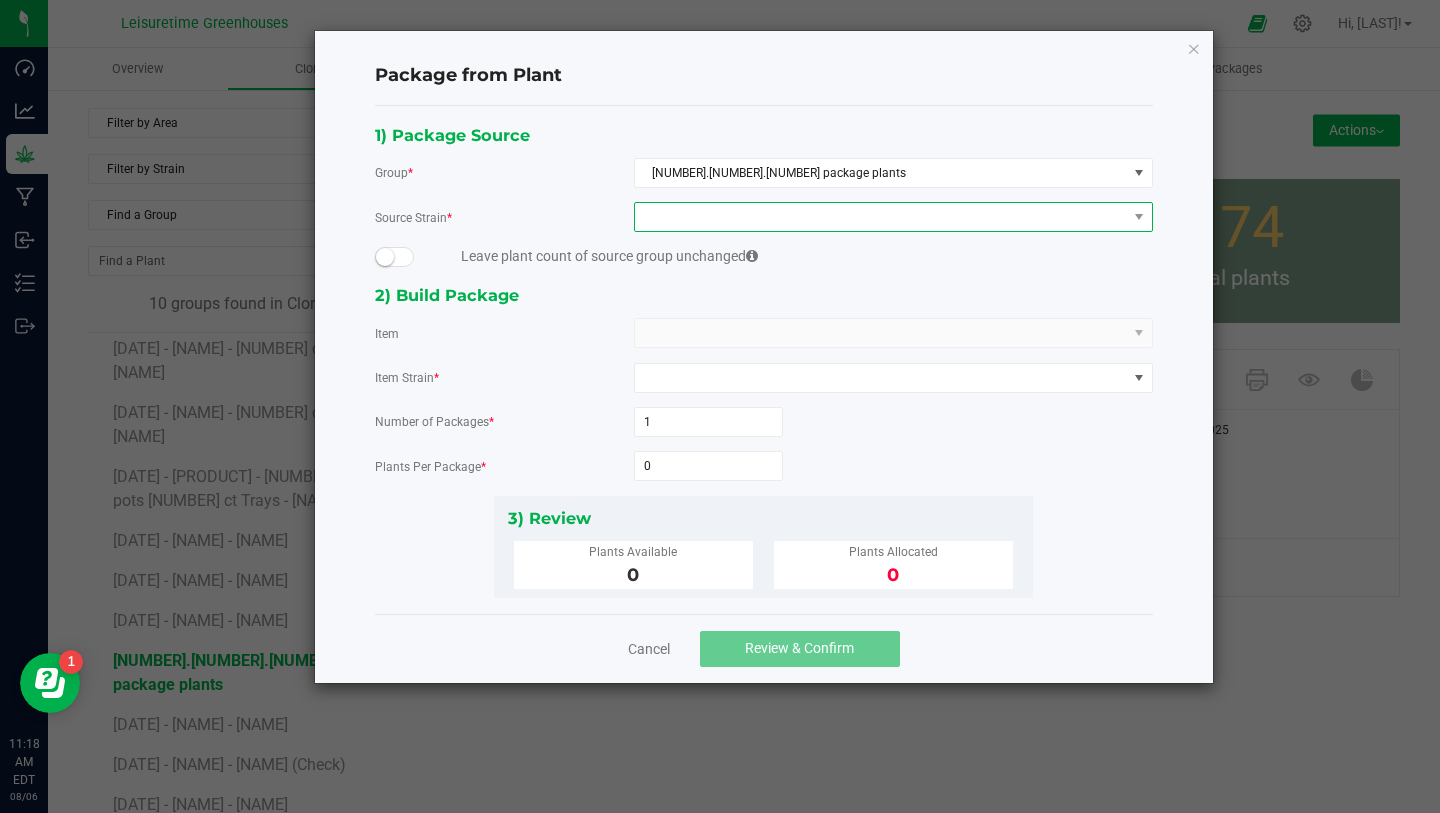 click at bounding box center (881, 217) 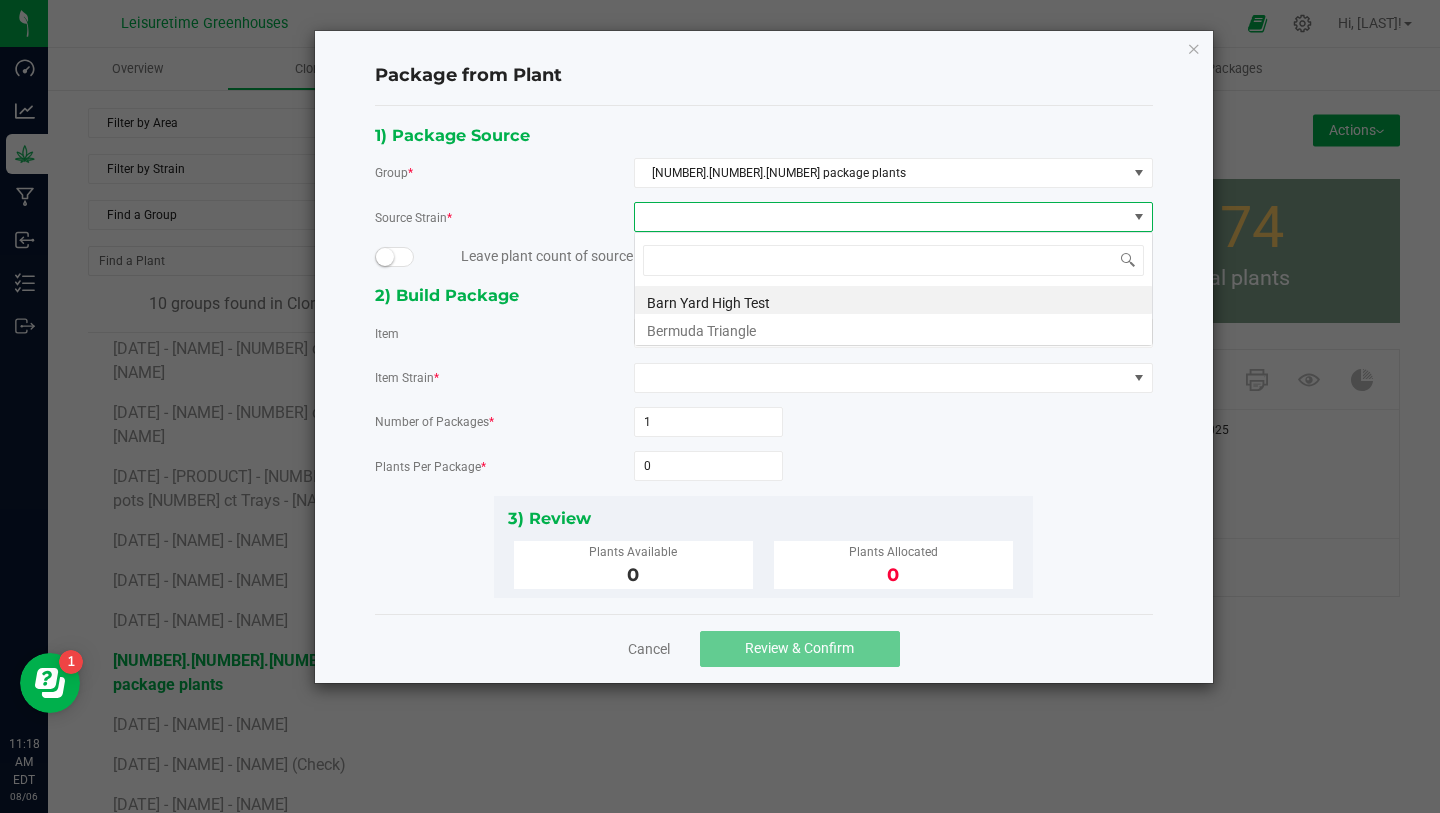 scroll, scrollTop: 99970, scrollLeft: 99481, axis: both 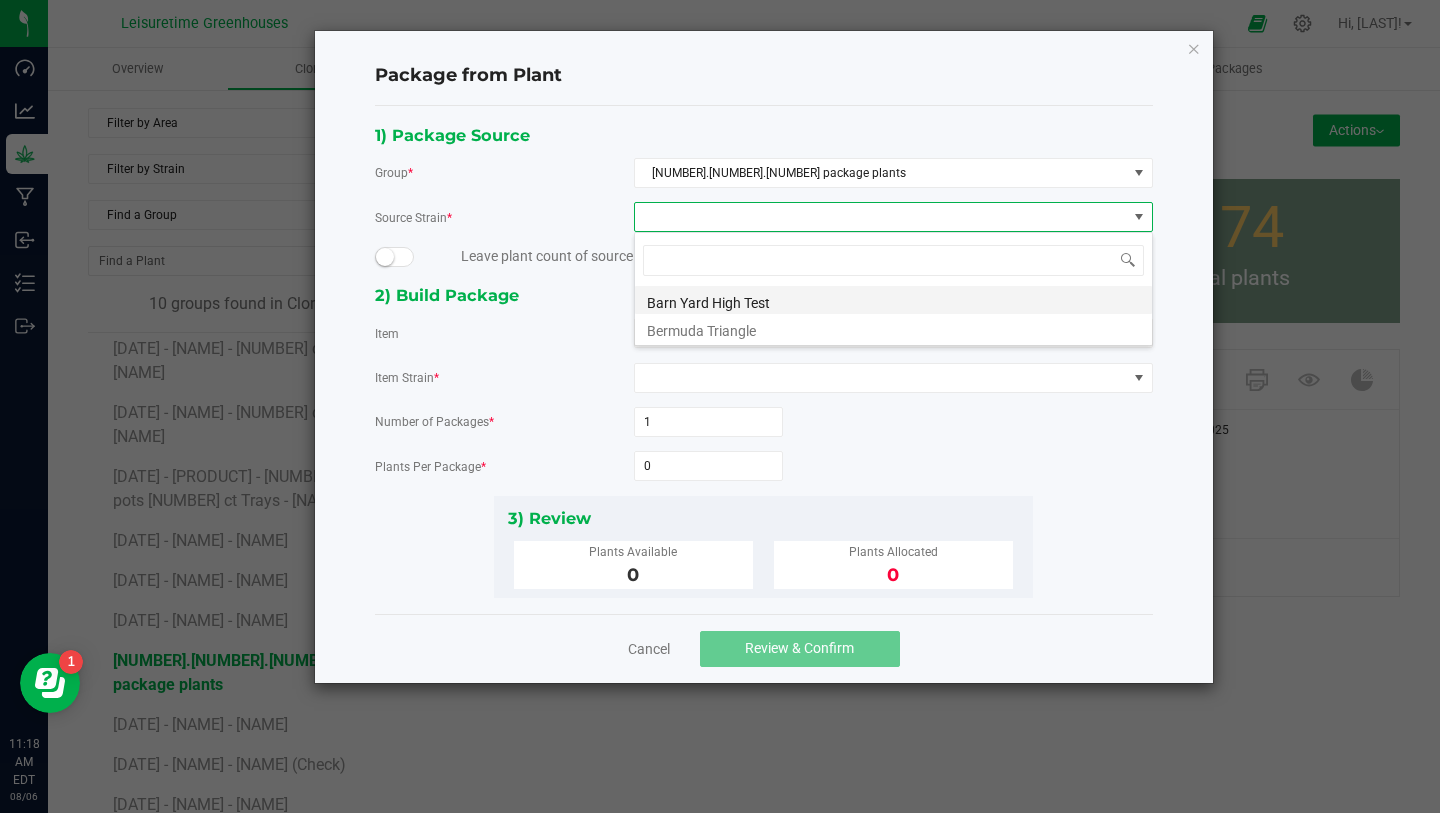 click on "Barn Yard High Test" at bounding box center [893, 300] 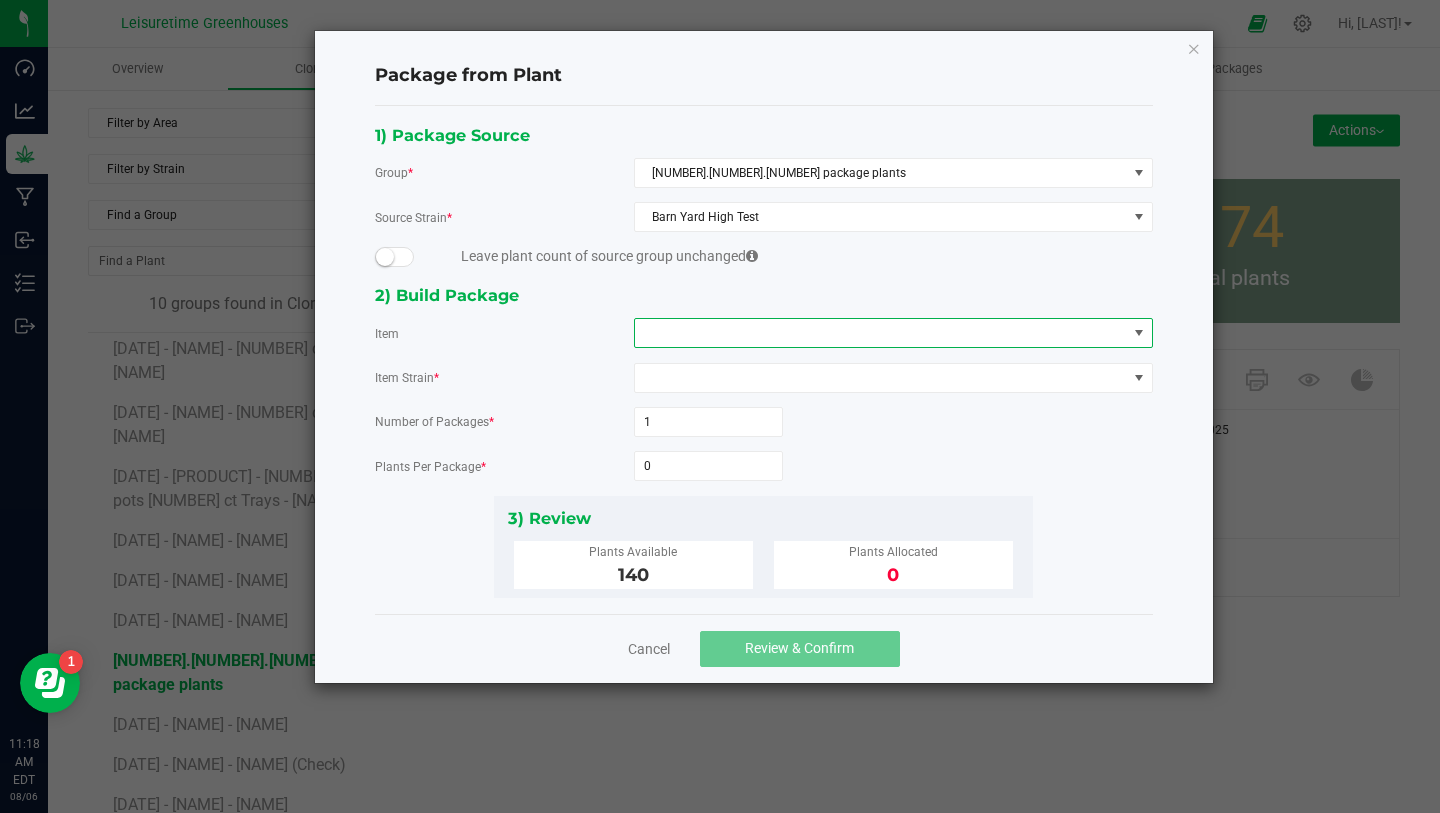 click at bounding box center (881, 333) 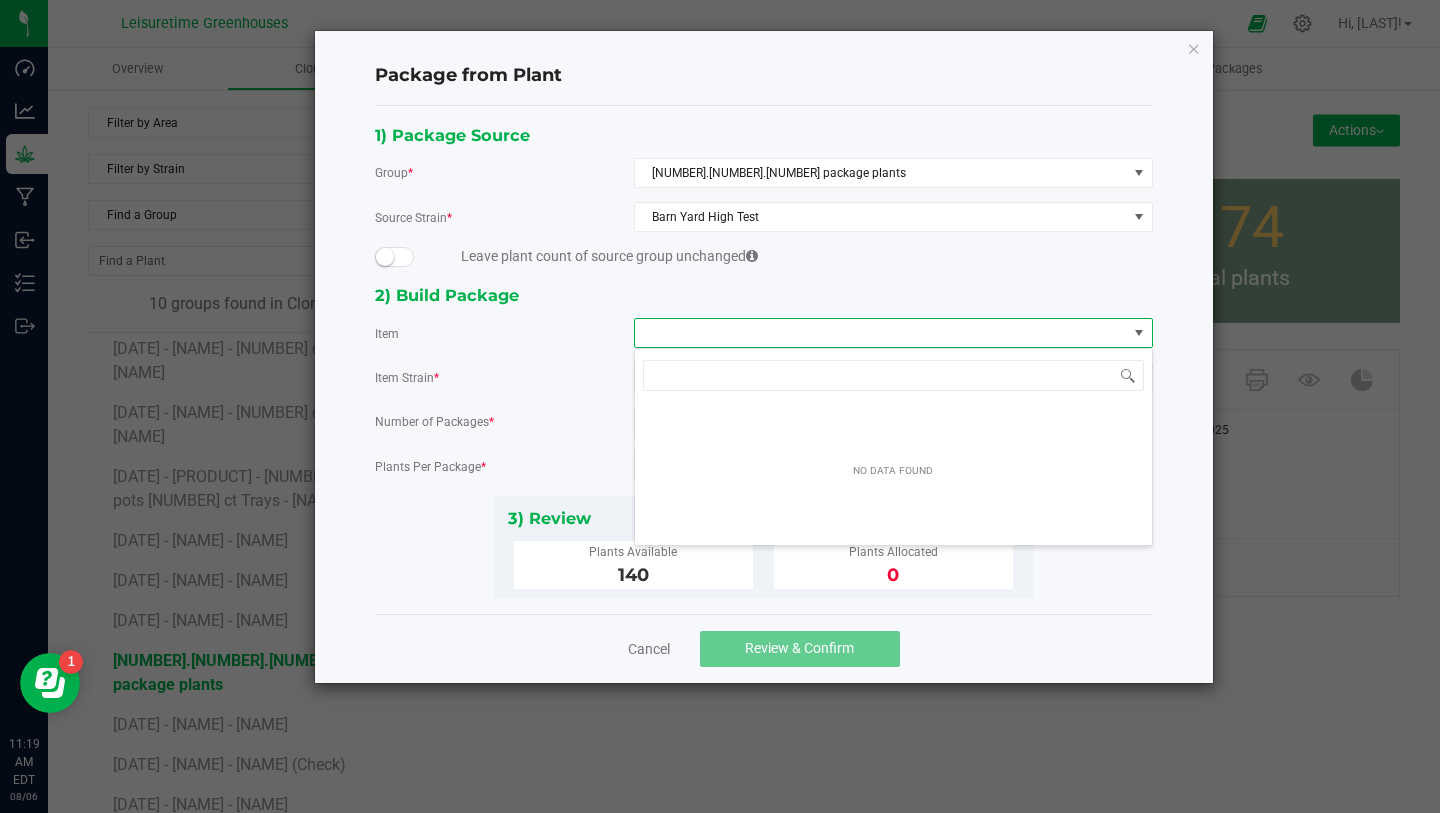 scroll, scrollTop: 99970, scrollLeft: 99481, axis: both 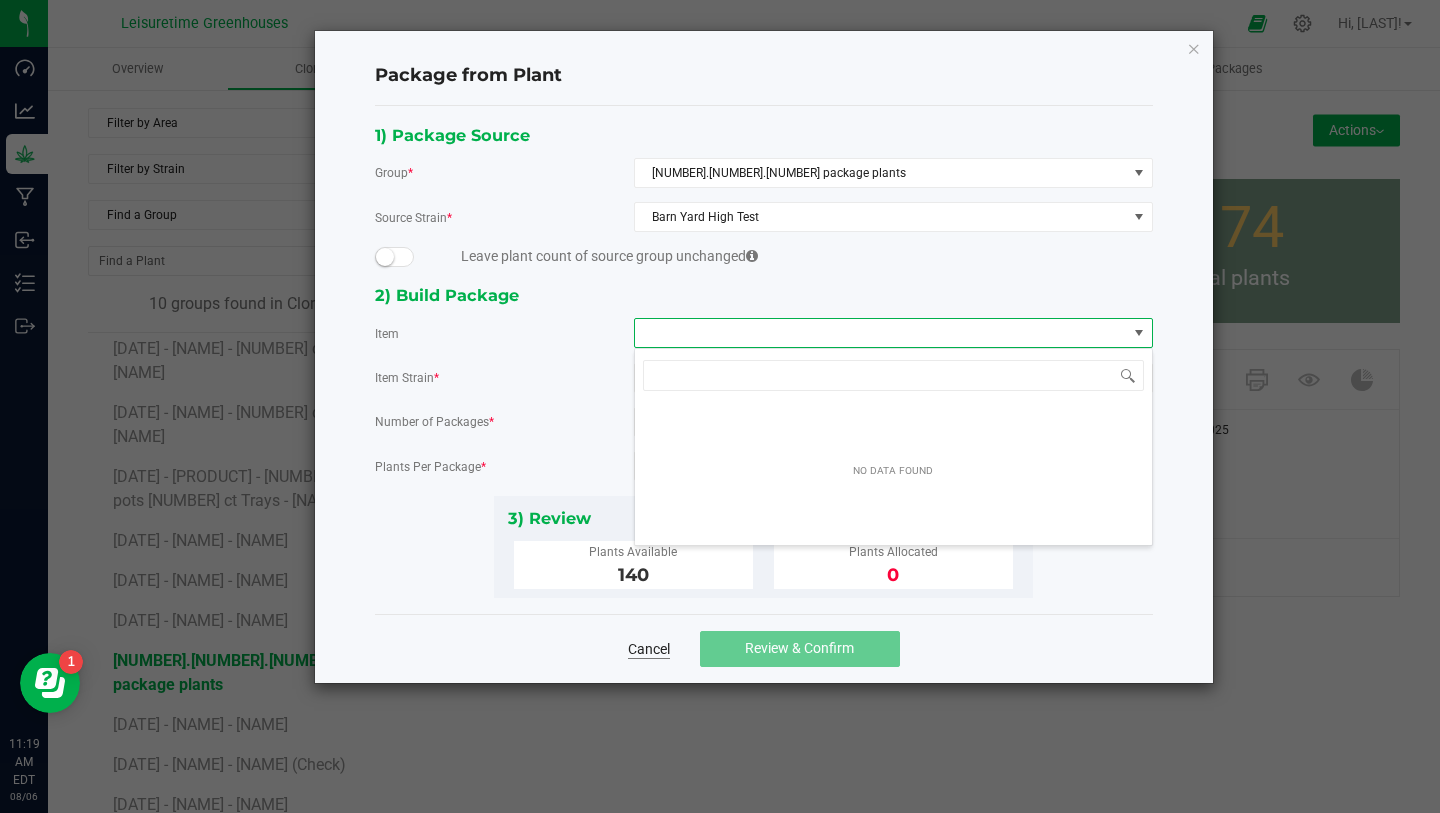 click on "Cancel" 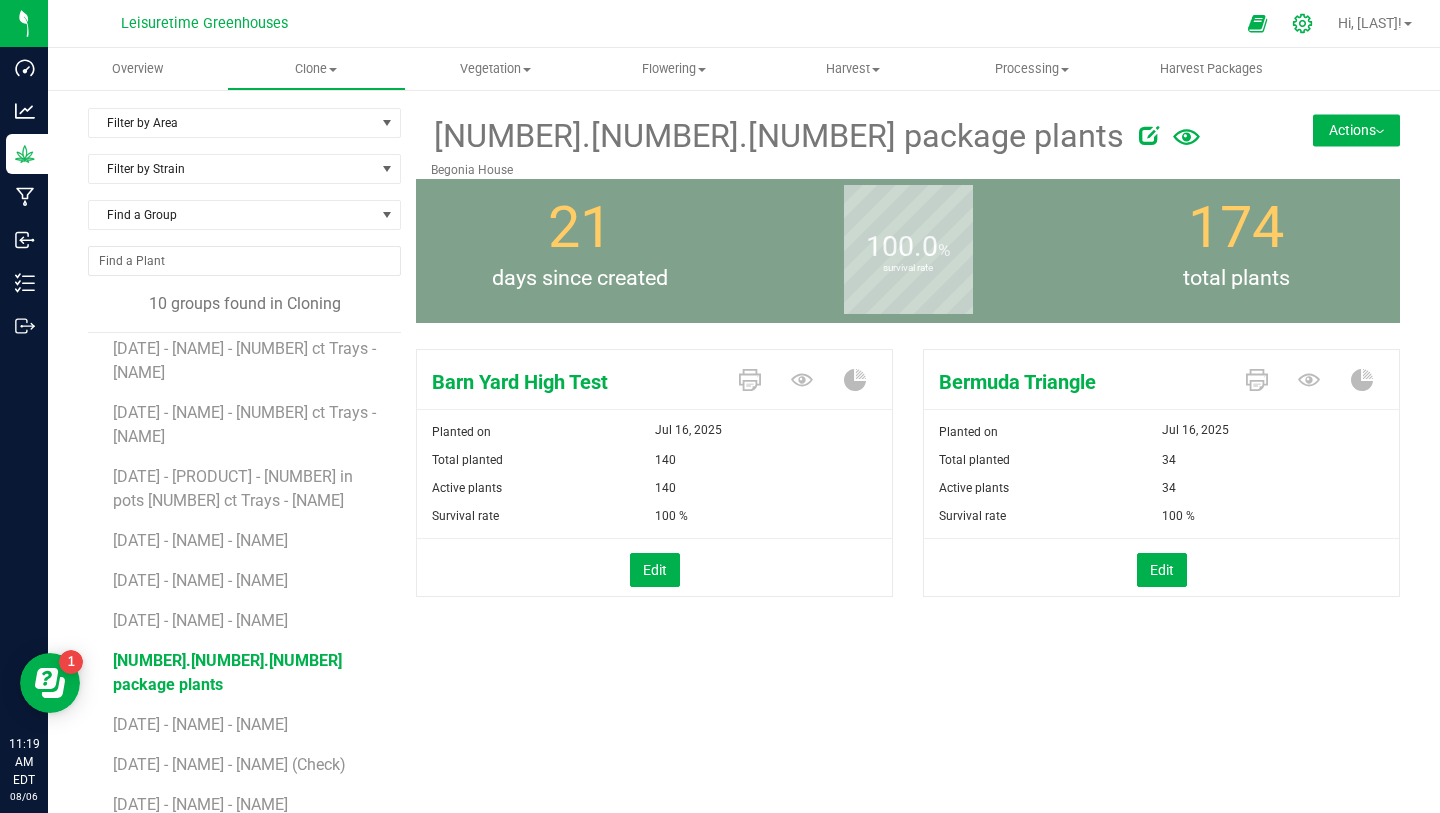 click 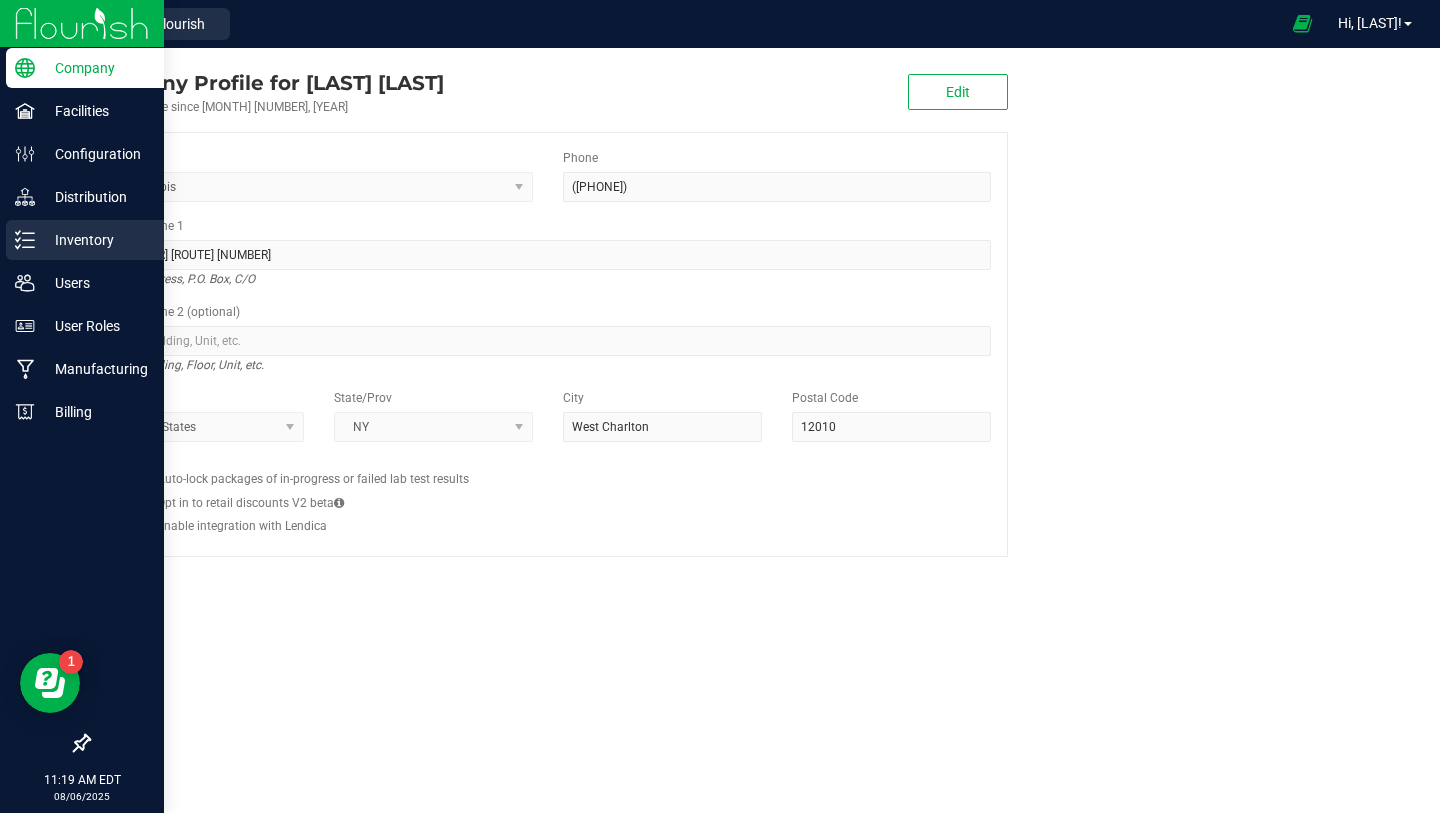 click on "Inventory" at bounding box center [95, 240] 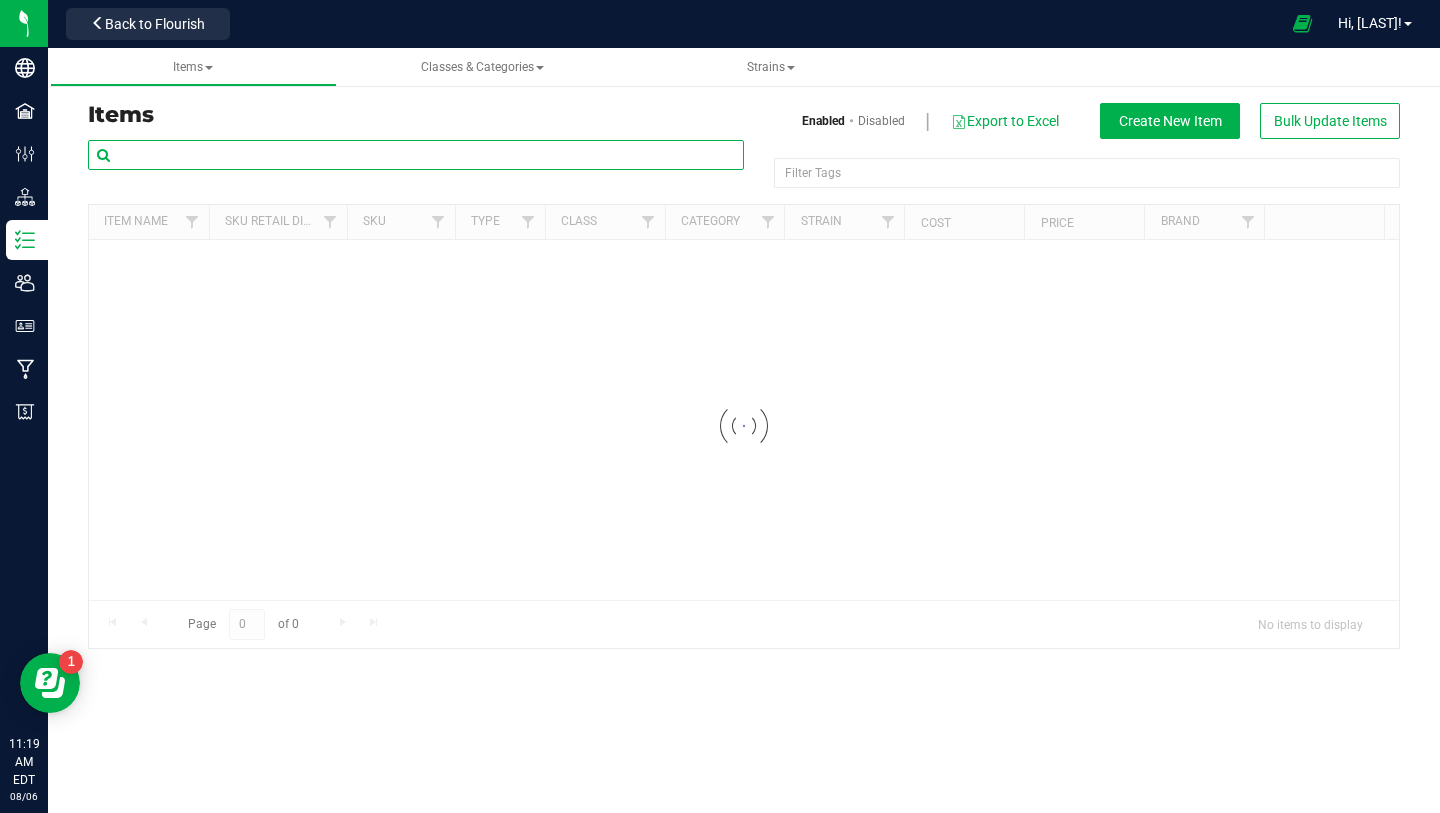 click at bounding box center (416, 155) 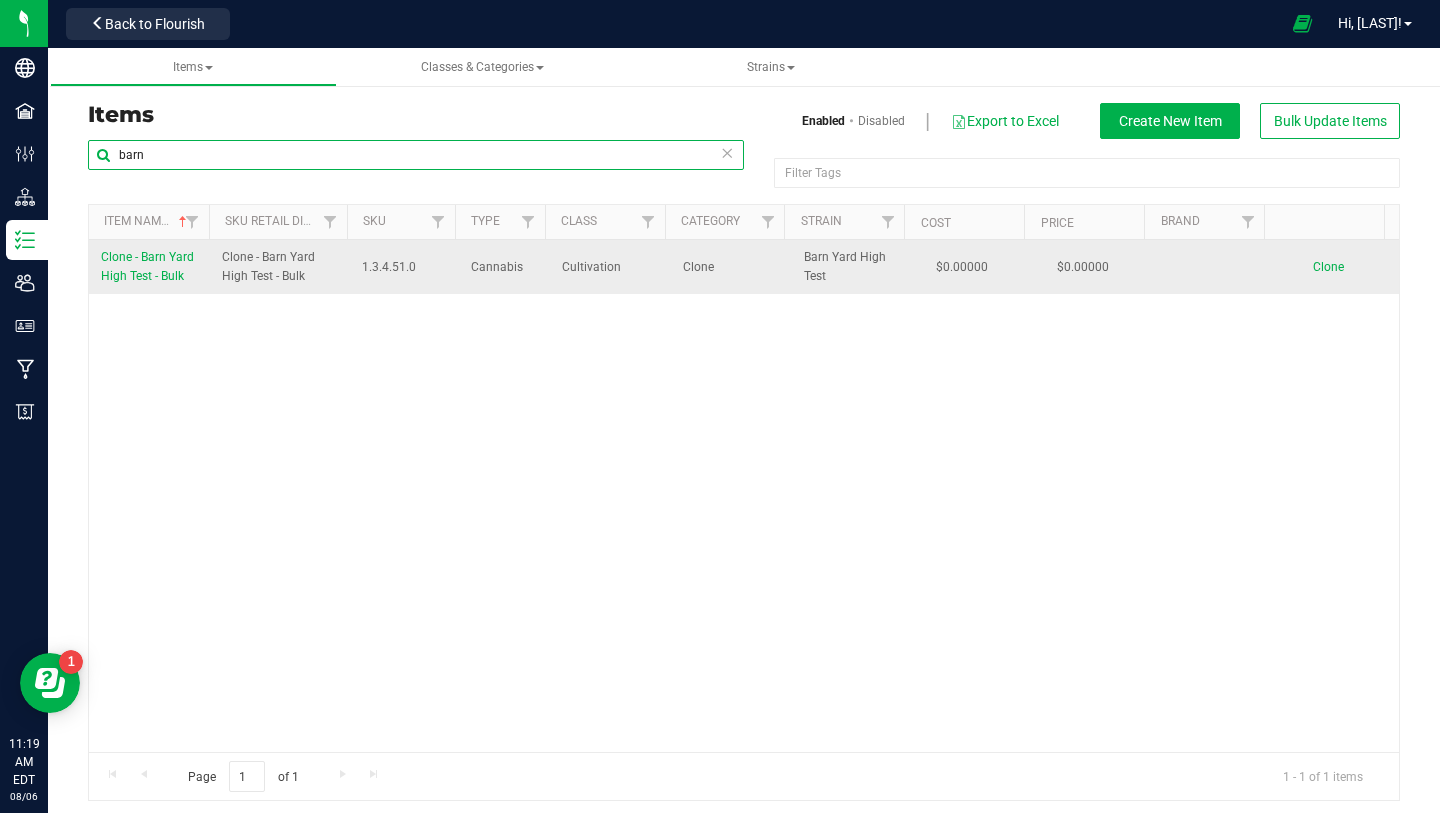 type on "barn" 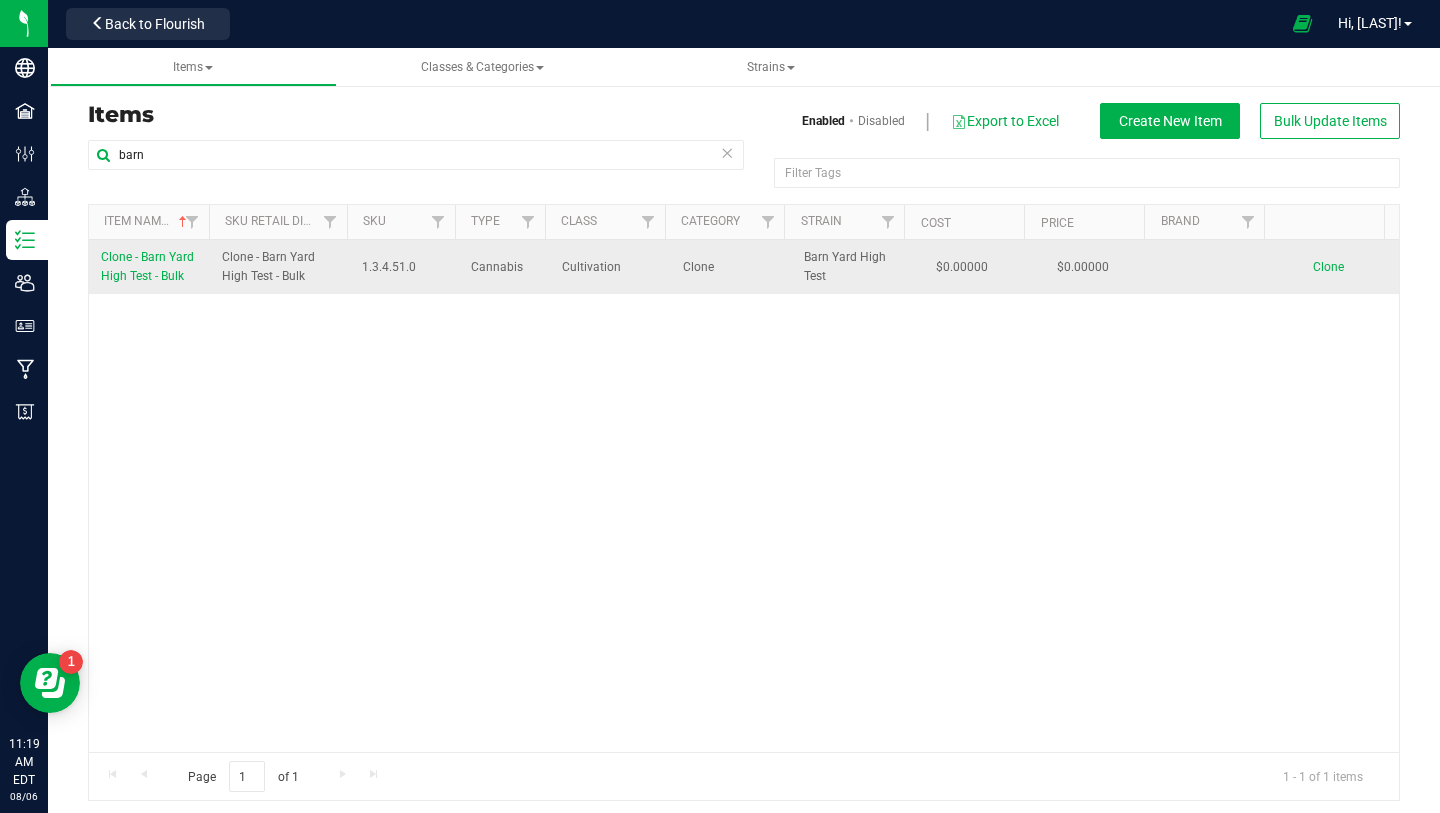 click on "Clone - Barn Yard High Test - Bulk" at bounding box center (147, 266) 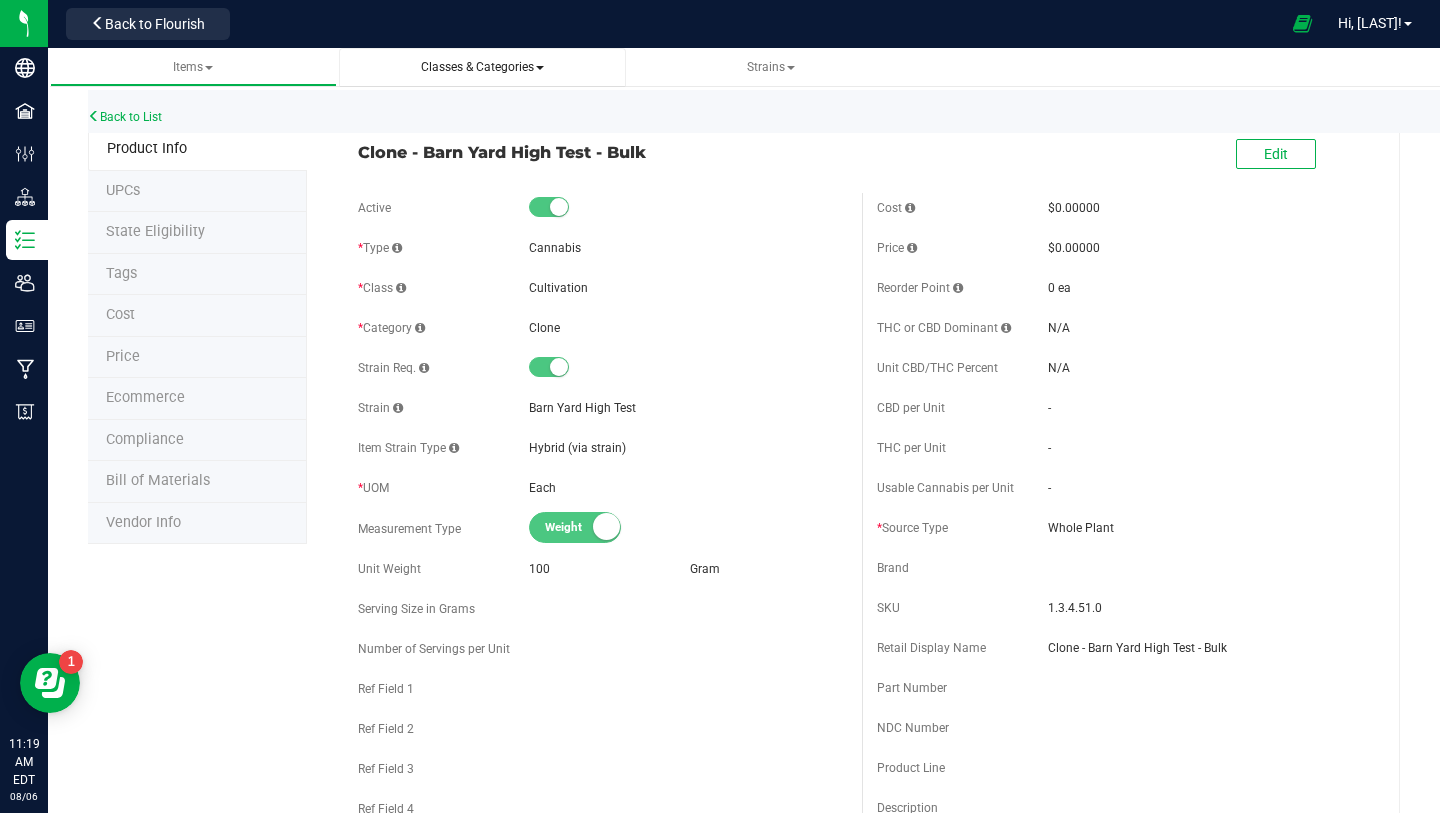 click on "Classes & Categories" at bounding box center (482, 67) 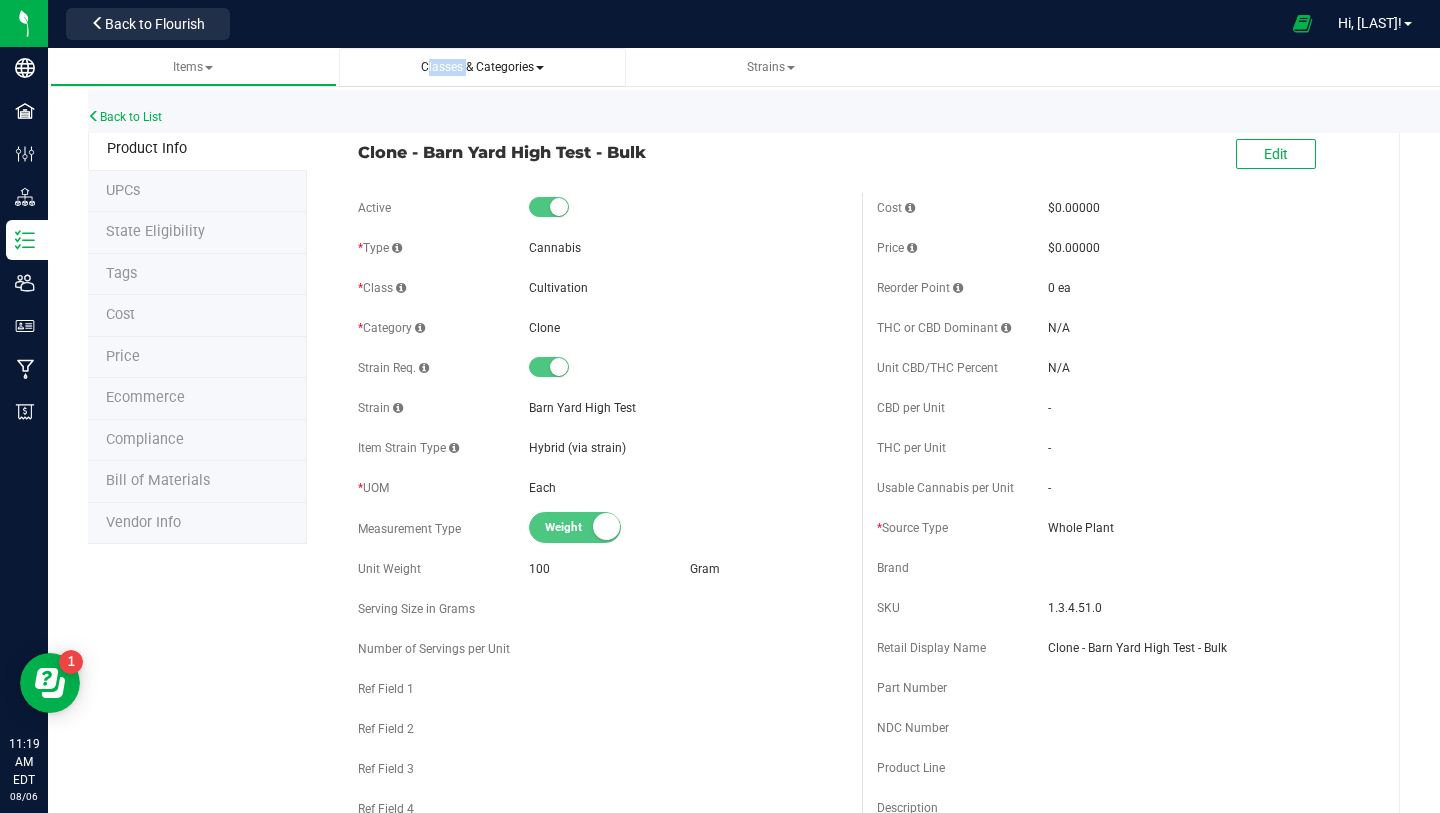 click on "Classes & Categories" at bounding box center (482, 67) 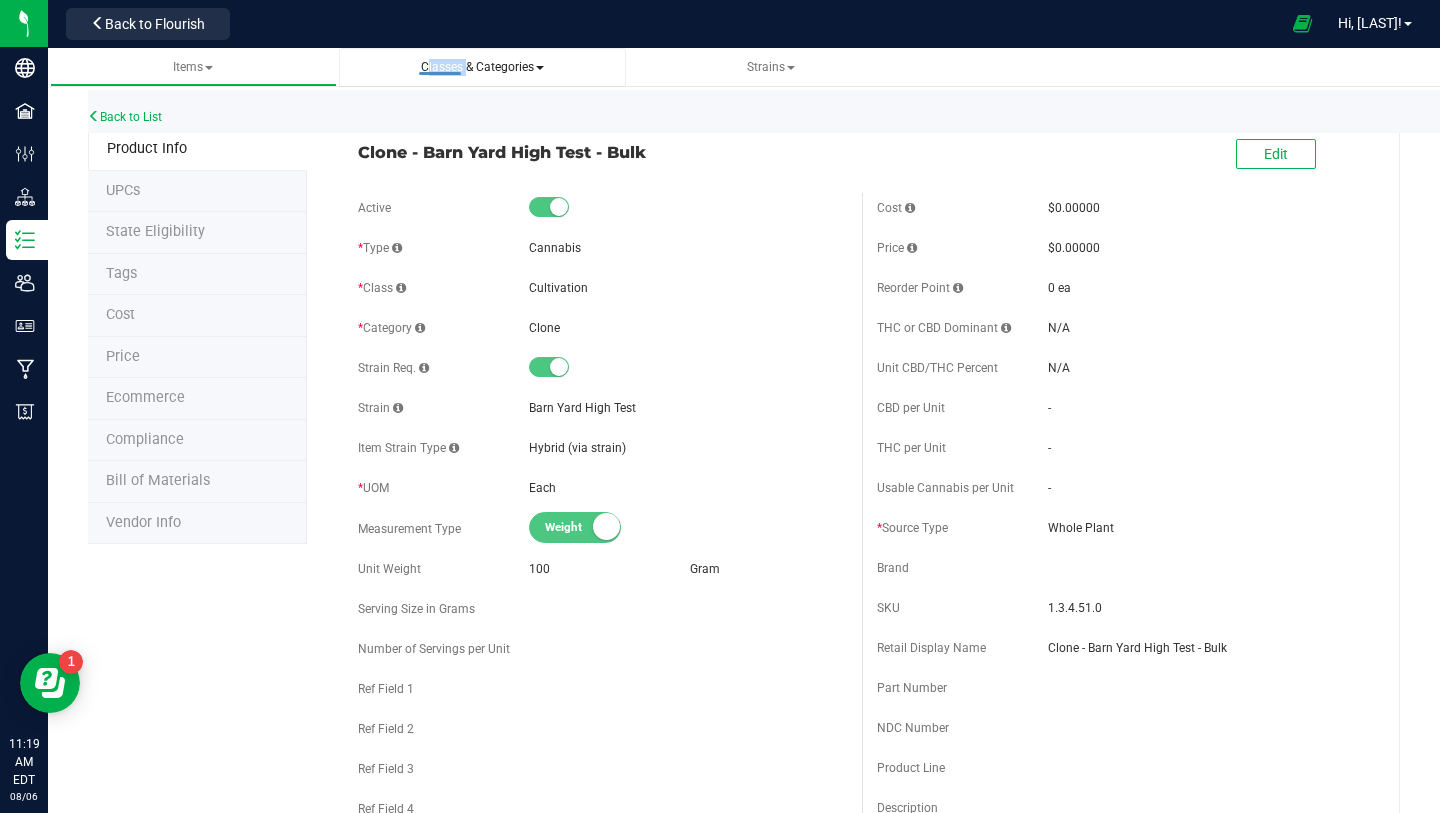 click on "Classes & Categories" at bounding box center (482, 67) 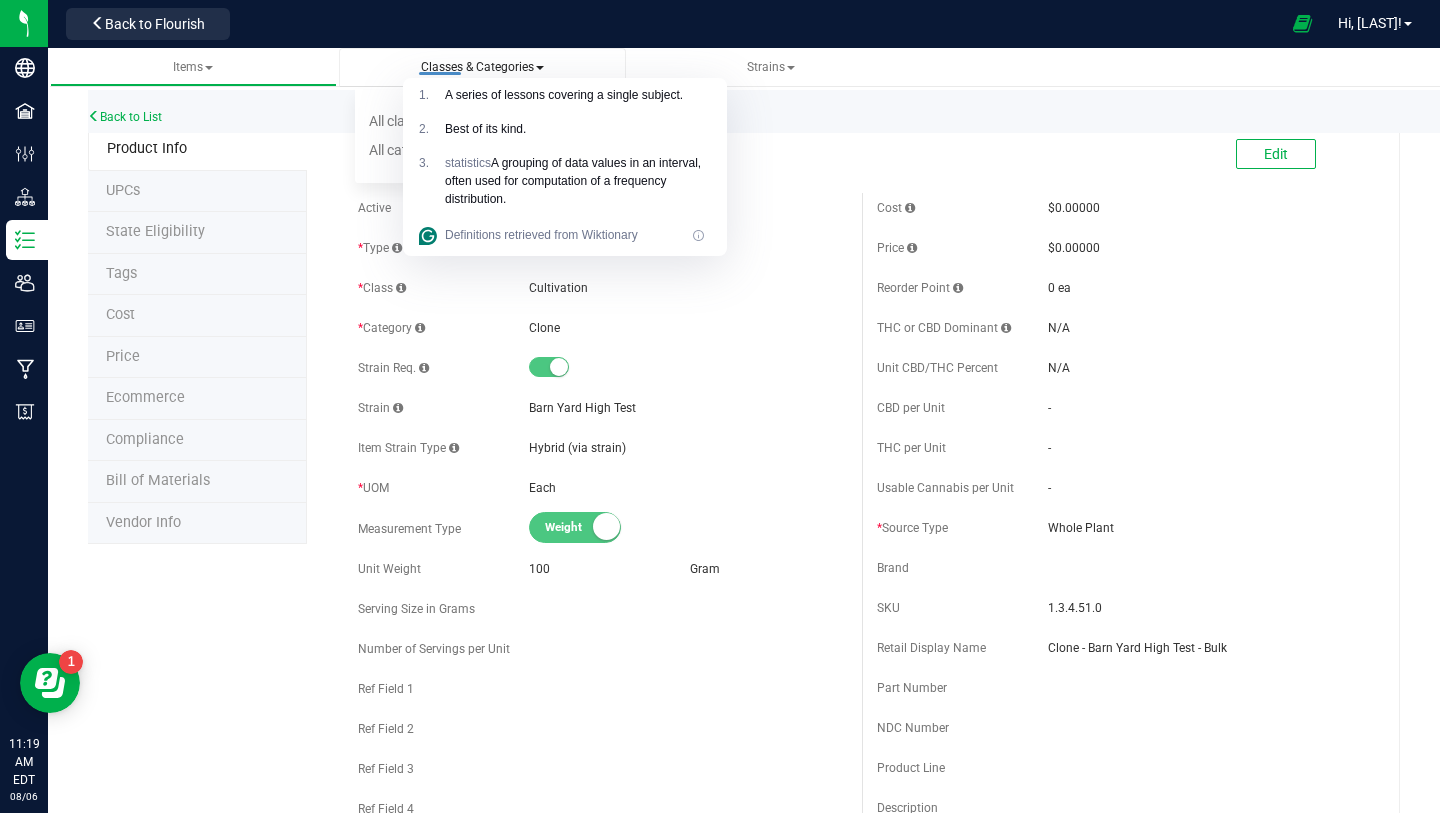 click on "Classes & Categories   All classes   All categories" at bounding box center [482, 67] 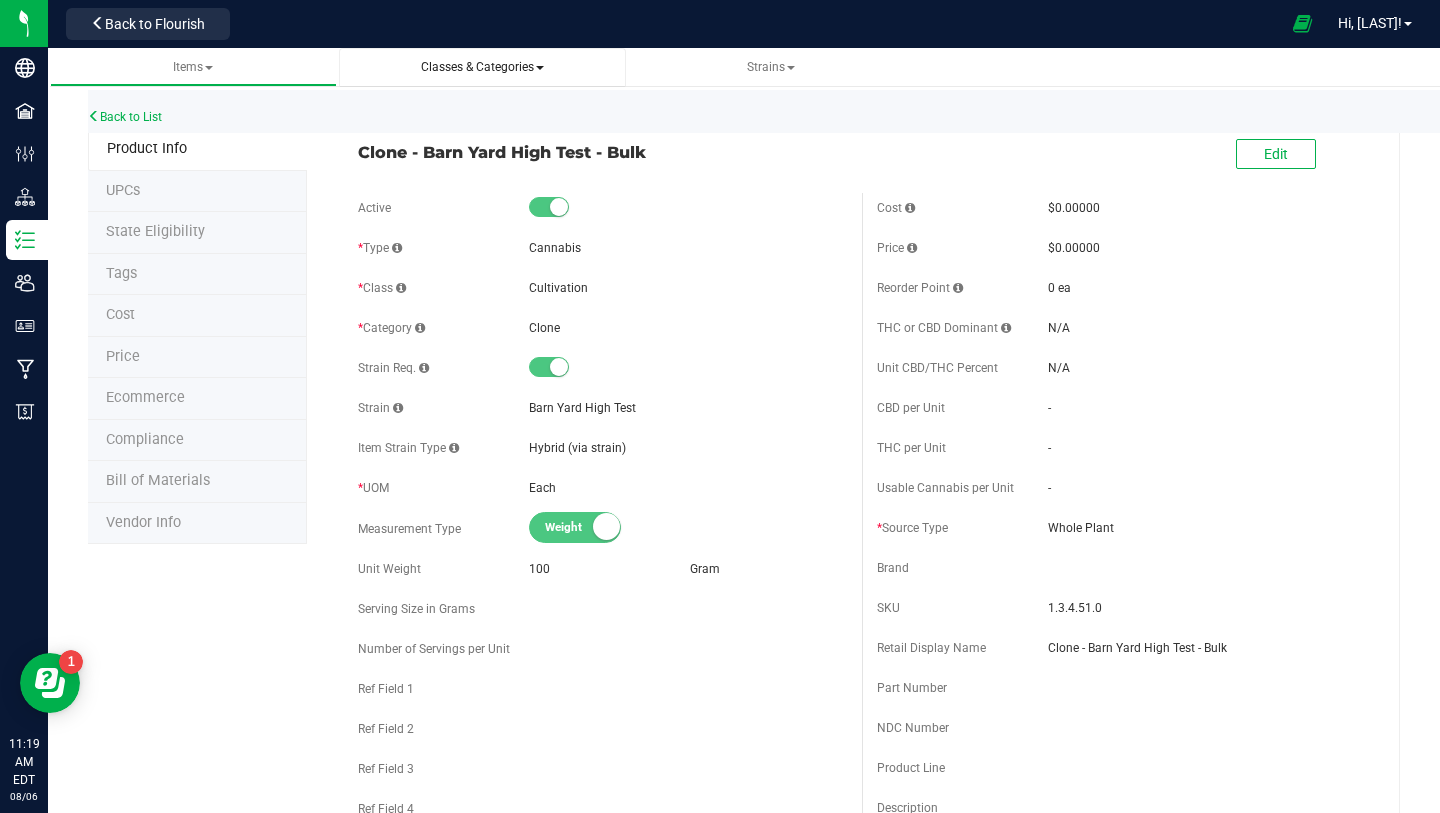 click on "Classes & Categories" at bounding box center (482, 67) 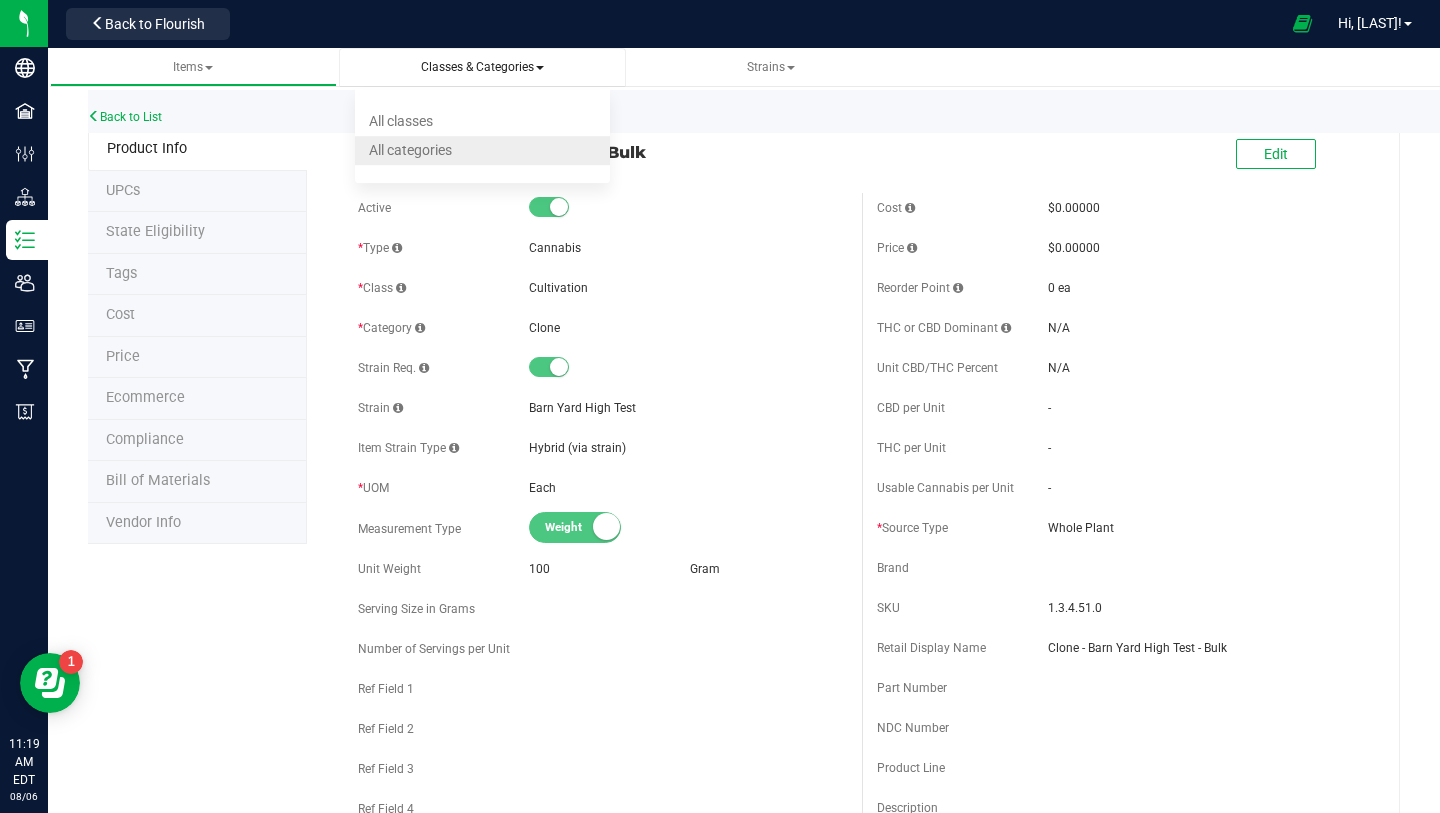 drag, startPoint x: 444, startPoint y: 112, endPoint x: 446, endPoint y: 147, distance: 35.057095 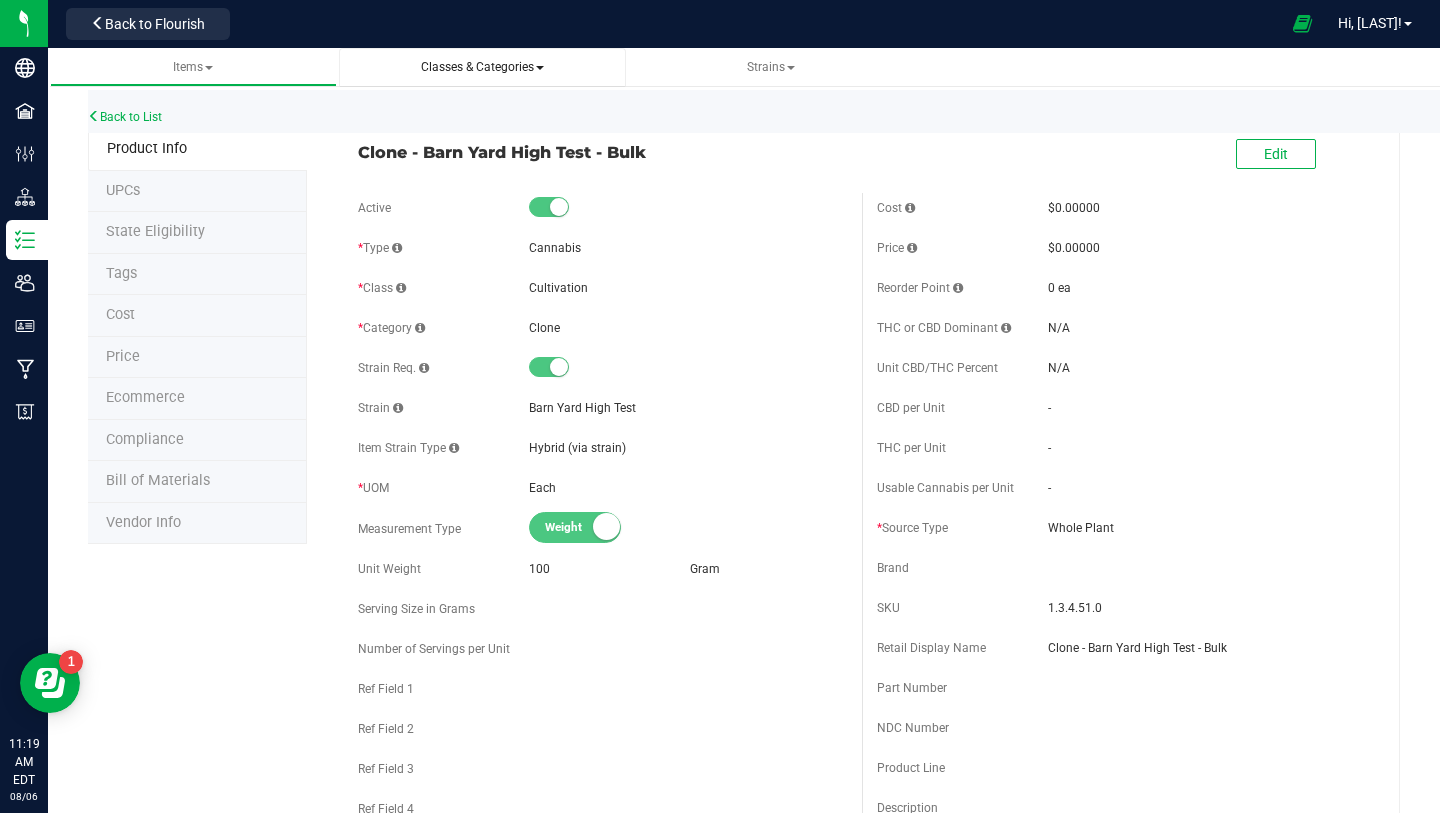 click on "Classes & Categories" at bounding box center (482, 67) 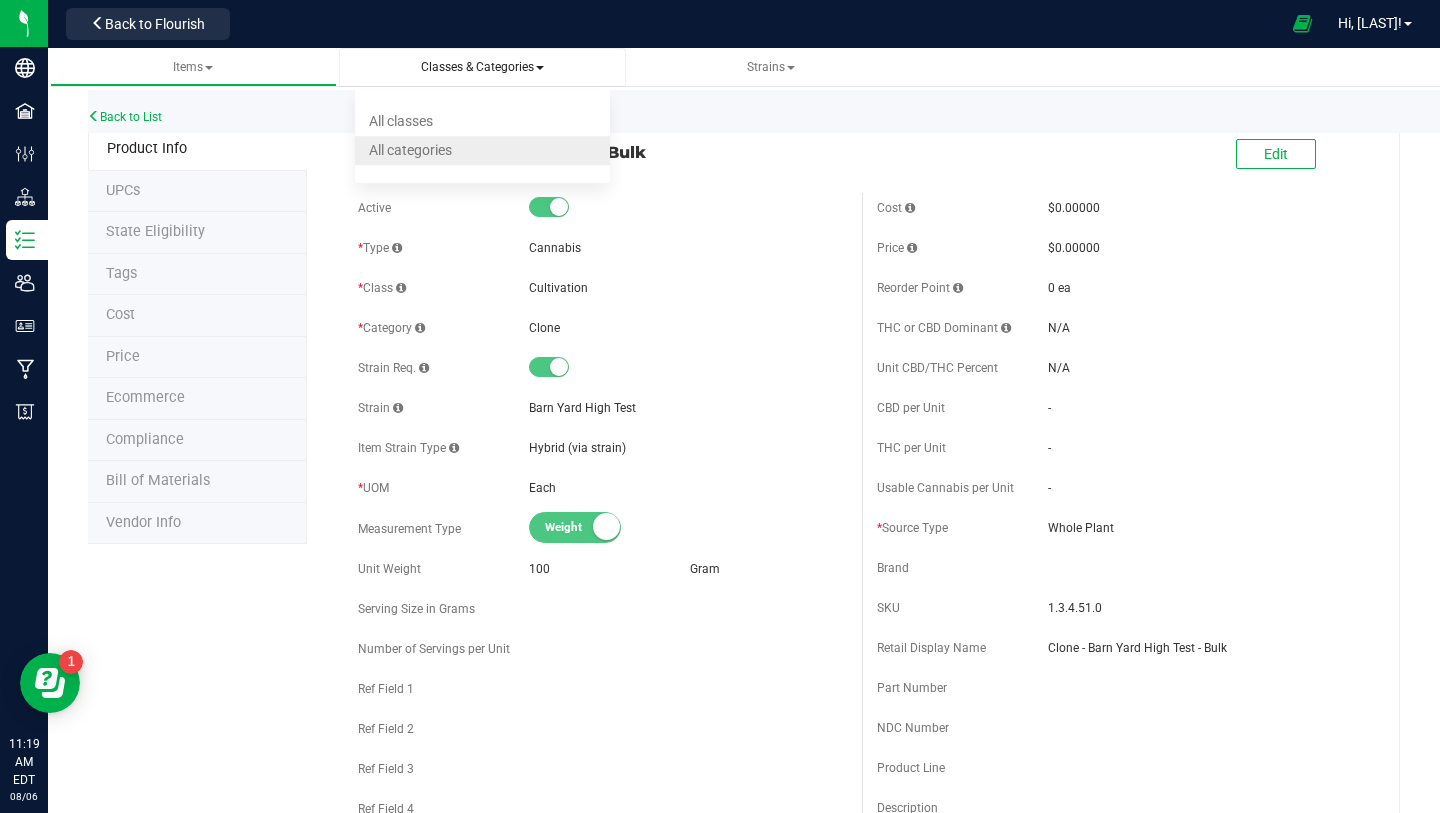 click on "All categories" at bounding box center [482, 150] 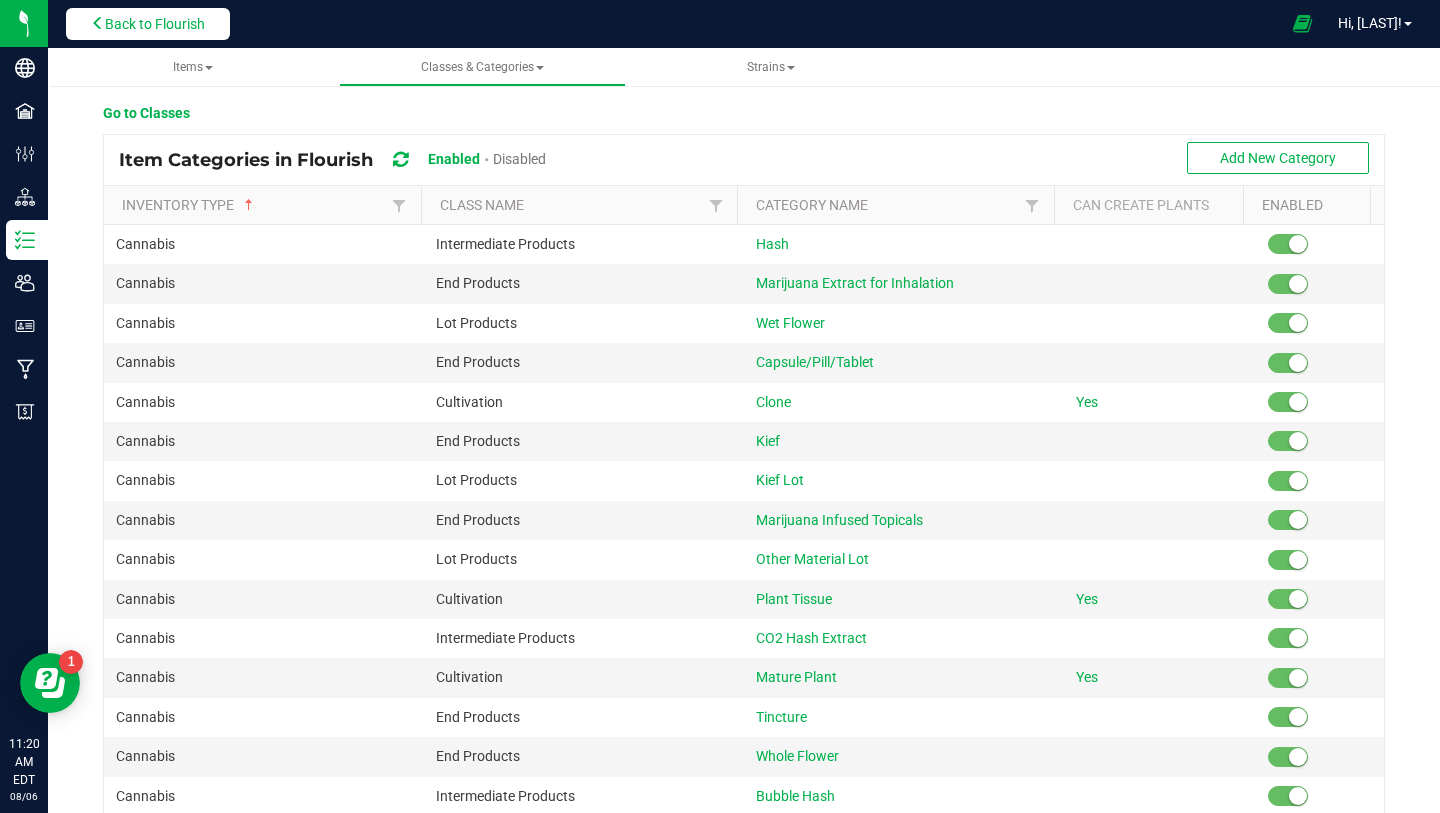 click on "Back to Flourish" at bounding box center (155, 24) 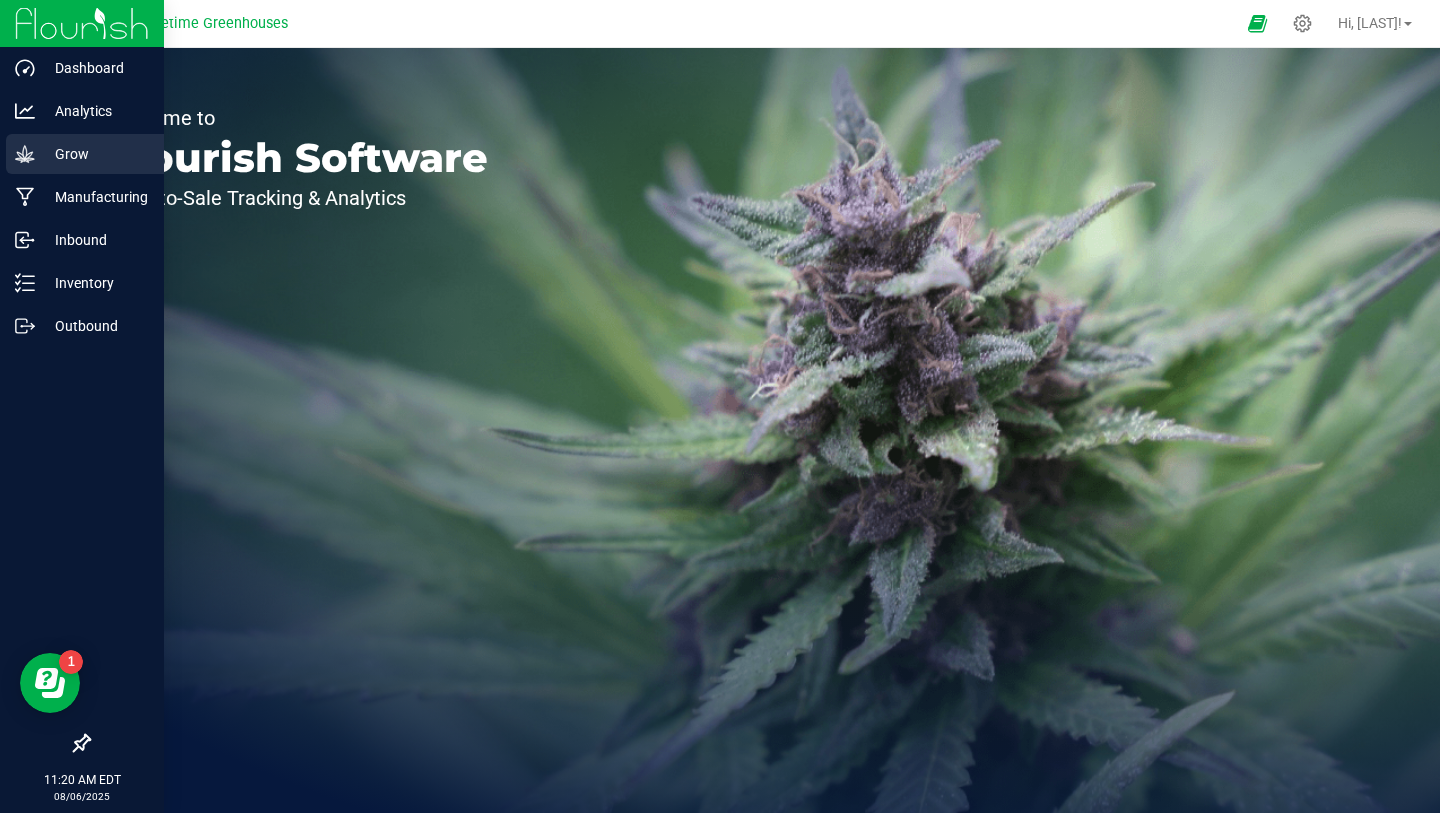 click on "Grow" at bounding box center [95, 154] 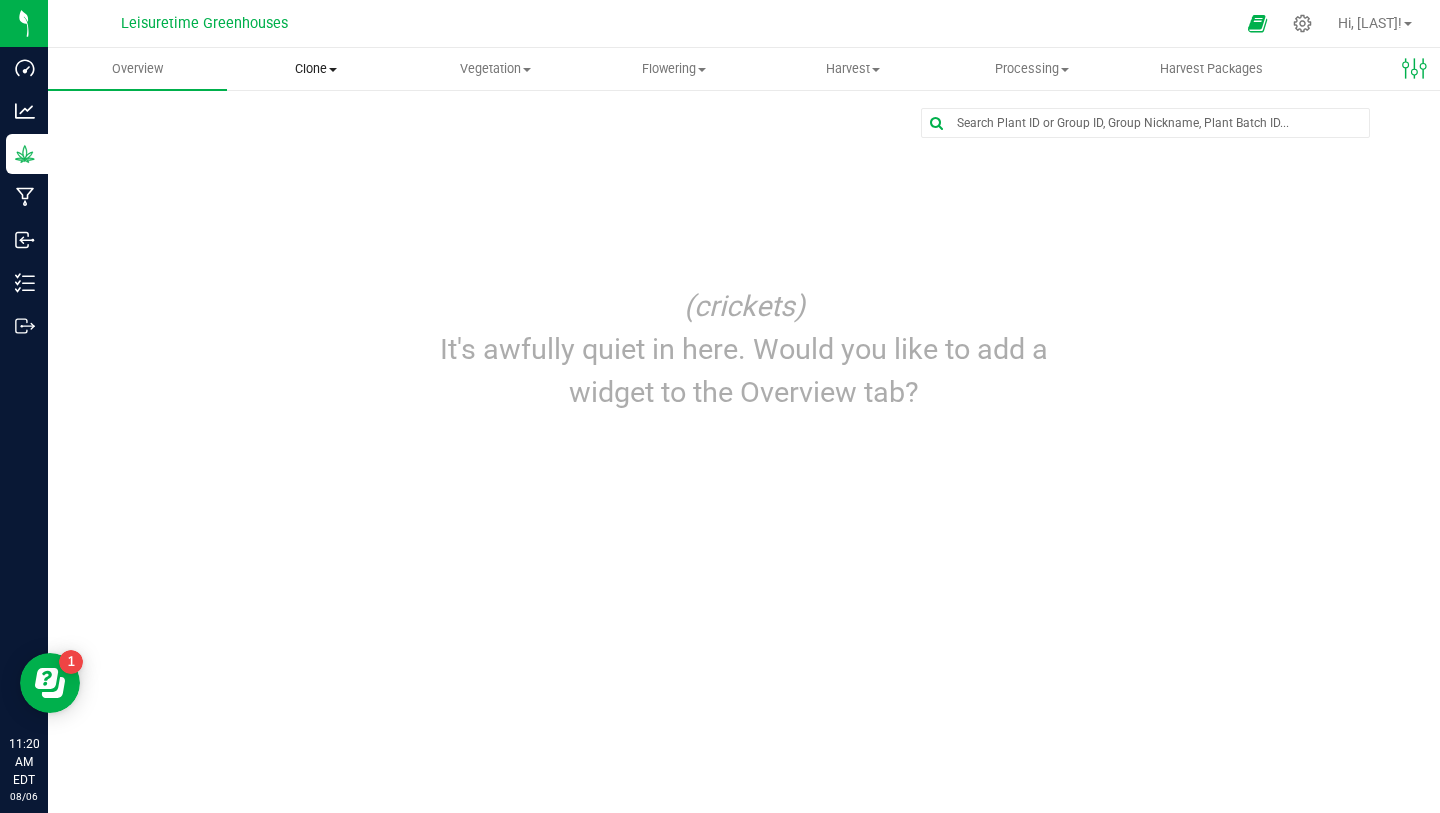 click on "Clone" at bounding box center [316, 69] 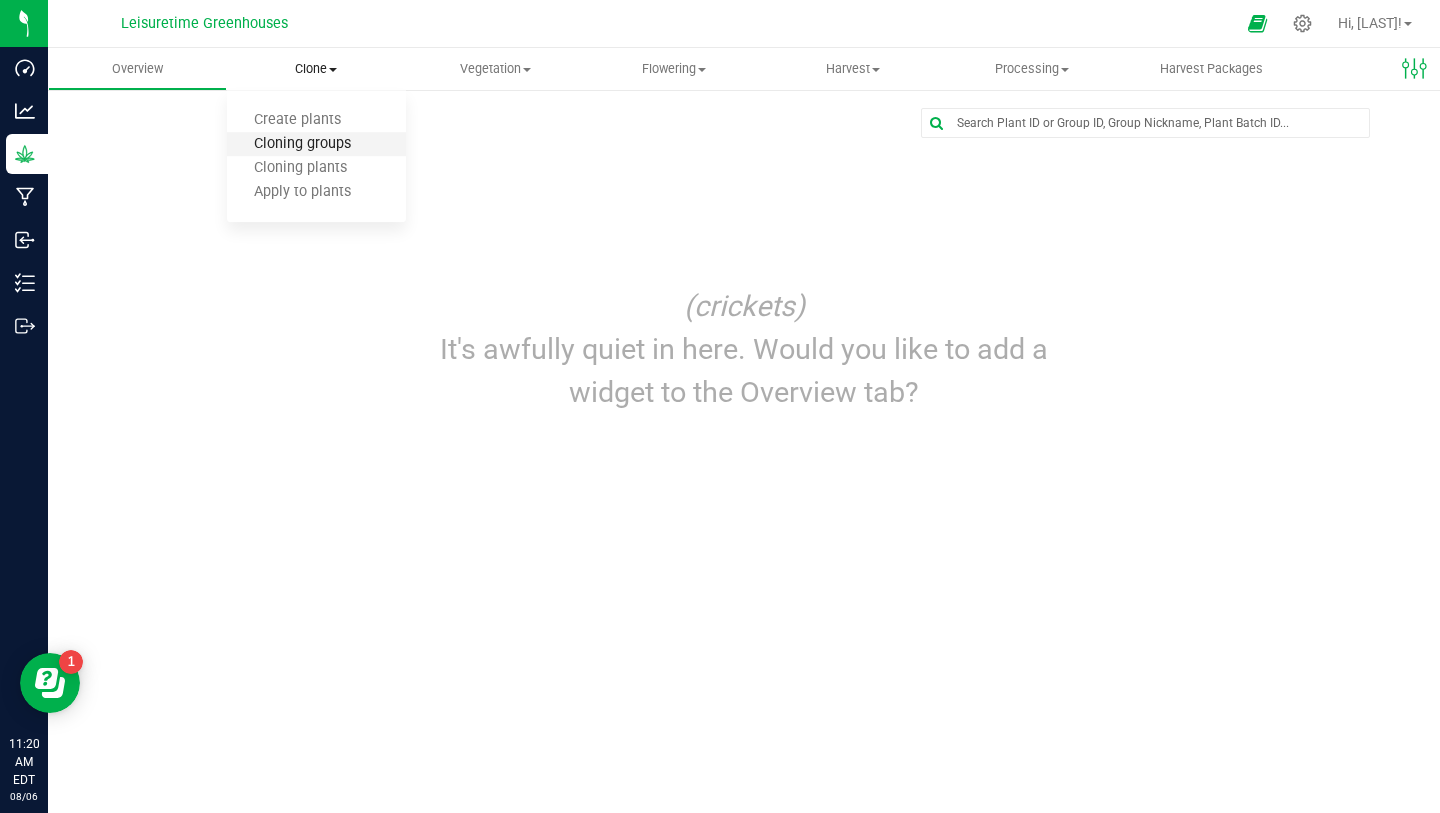click on "Cloning groups" at bounding box center (302, 144) 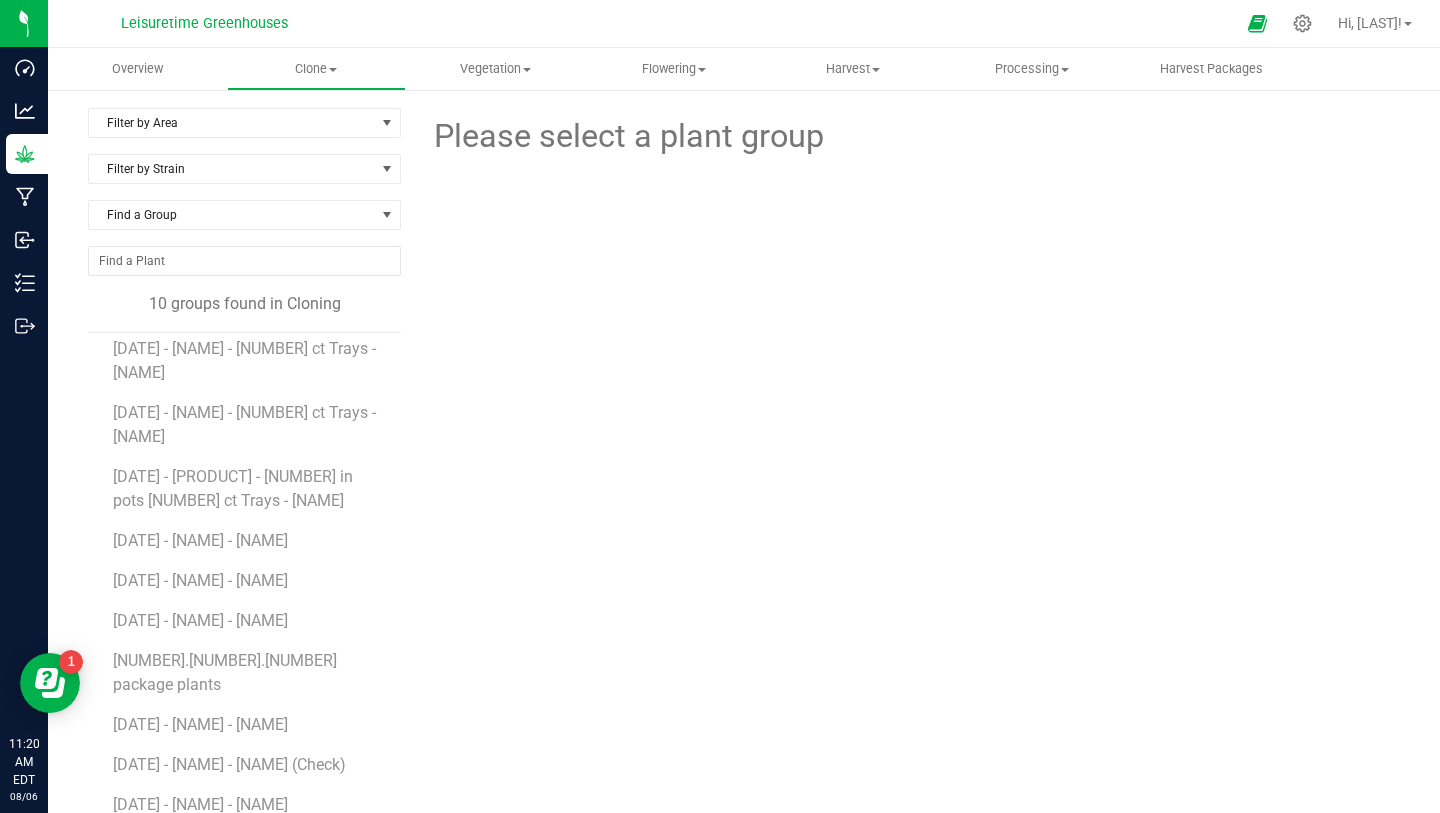 scroll, scrollTop: 22, scrollLeft: 0, axis: vertical 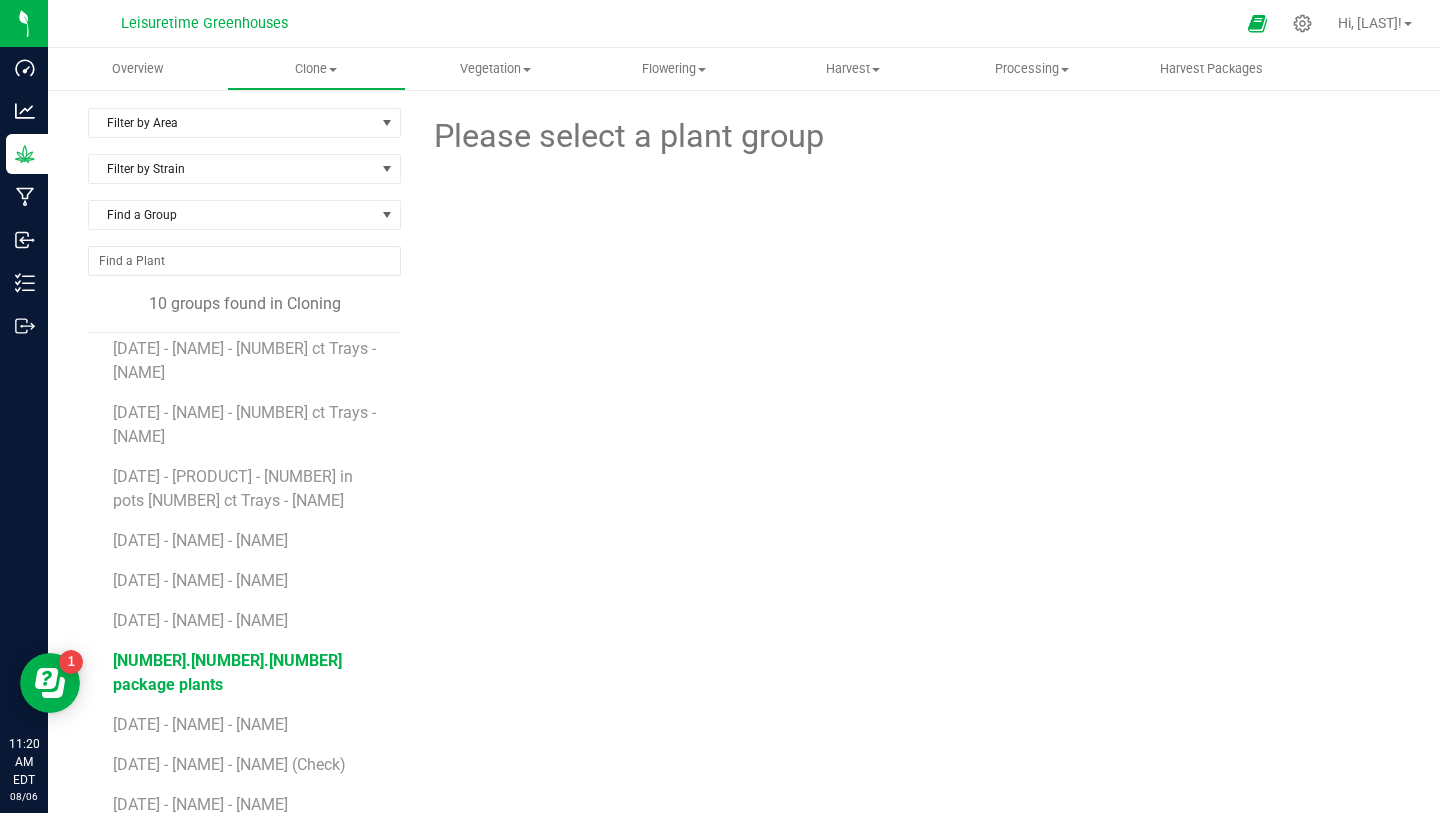 click on "7.16.[DATE] package plants" at bounding box center (227, 672) 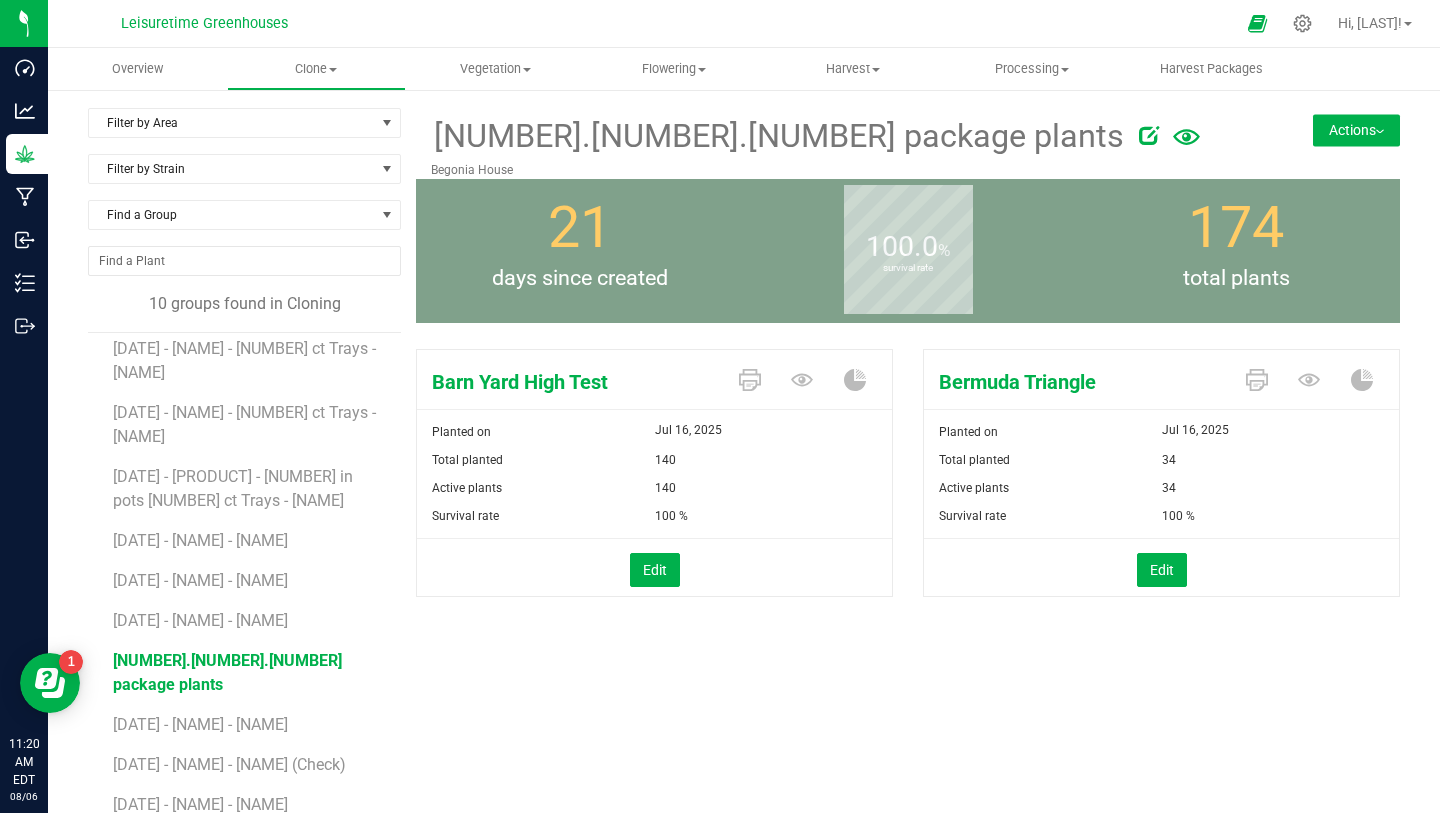 click on "Actions" at bounding box center (1356, 130) 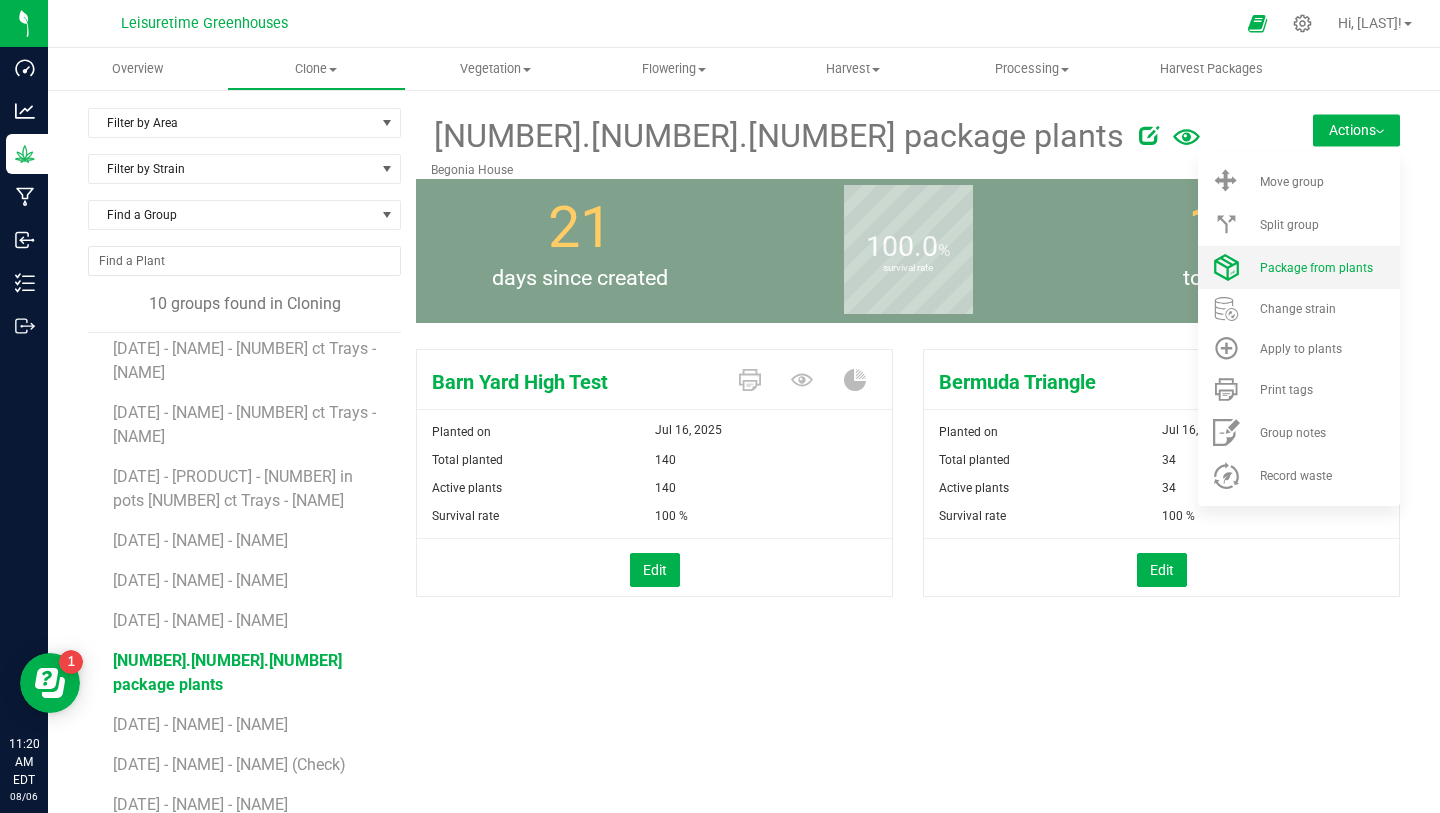 click on "Package from plants" at bounding box center [1316, 268] 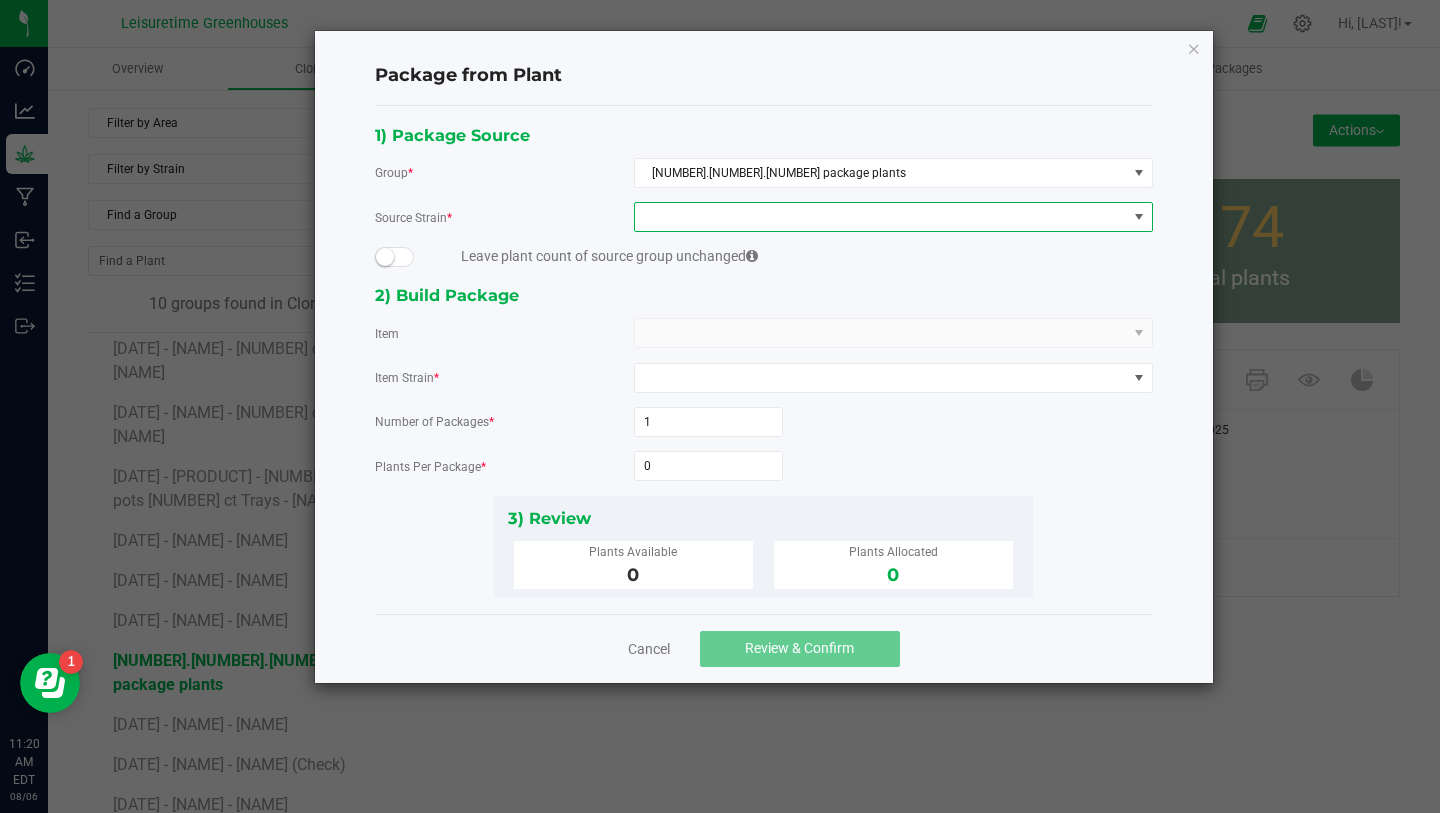 click at bounding box center (881, 217) 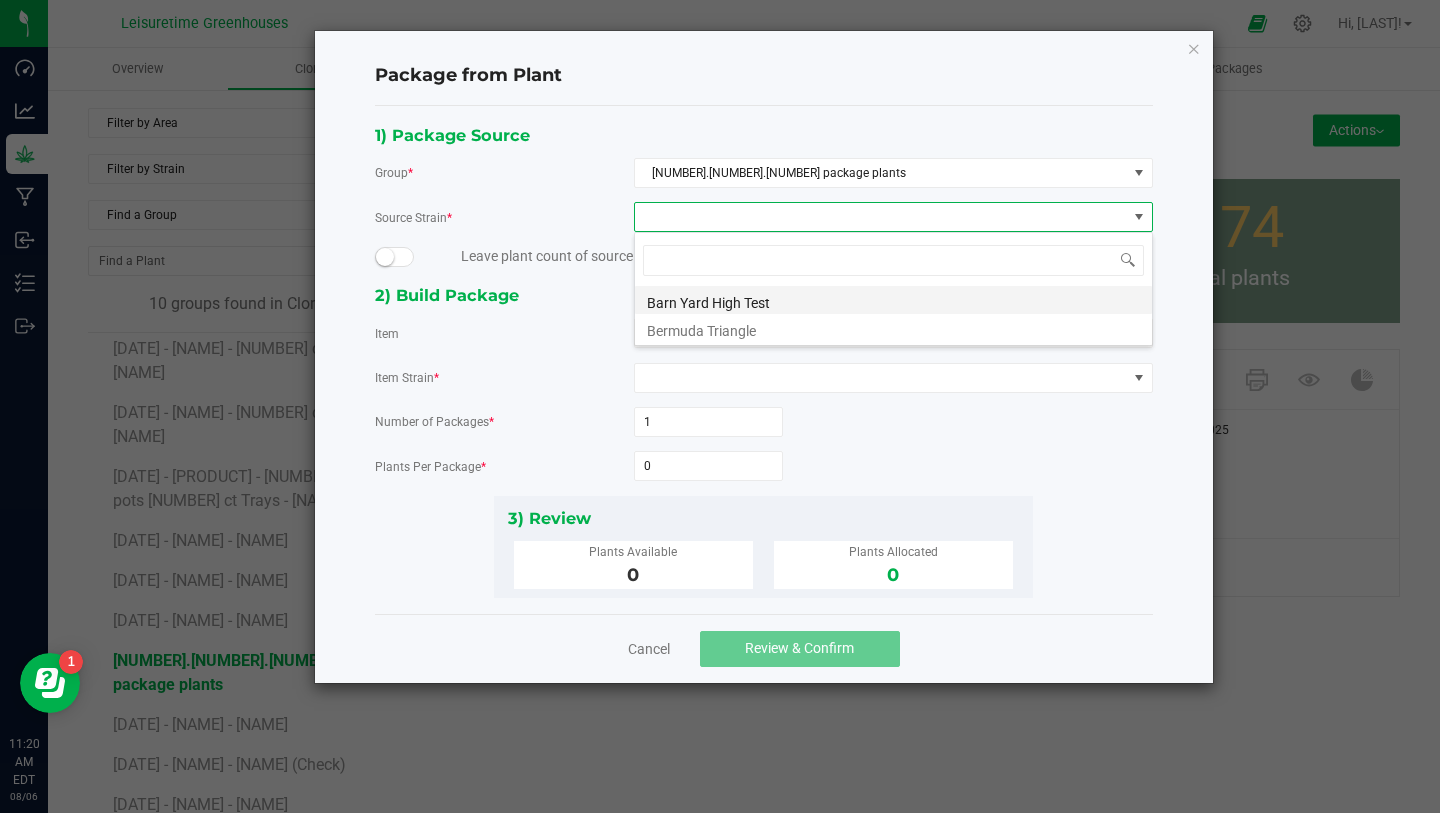 scroll, scrollTop: 99970, scrollLeft: 99481, axis: both 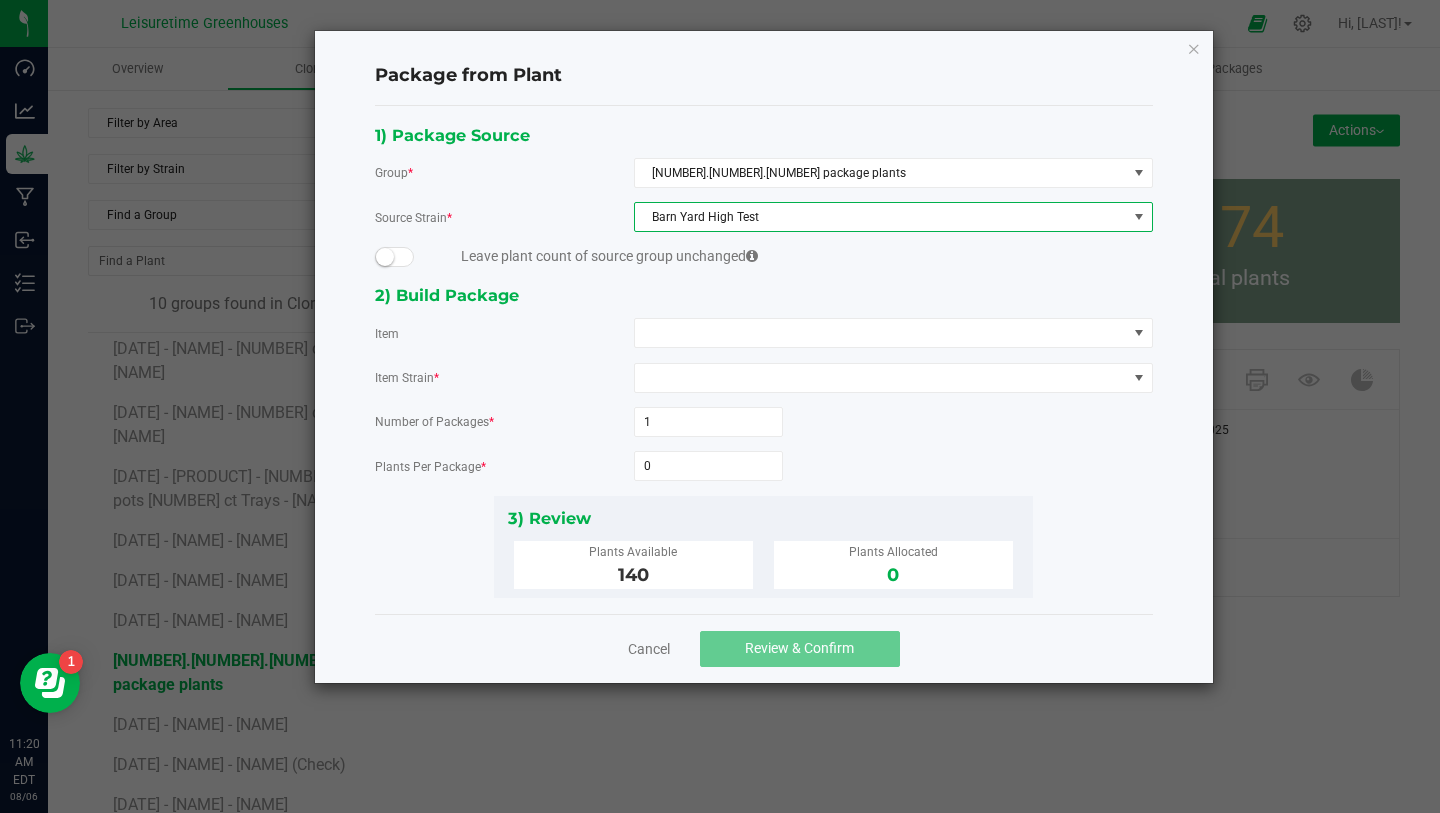 click 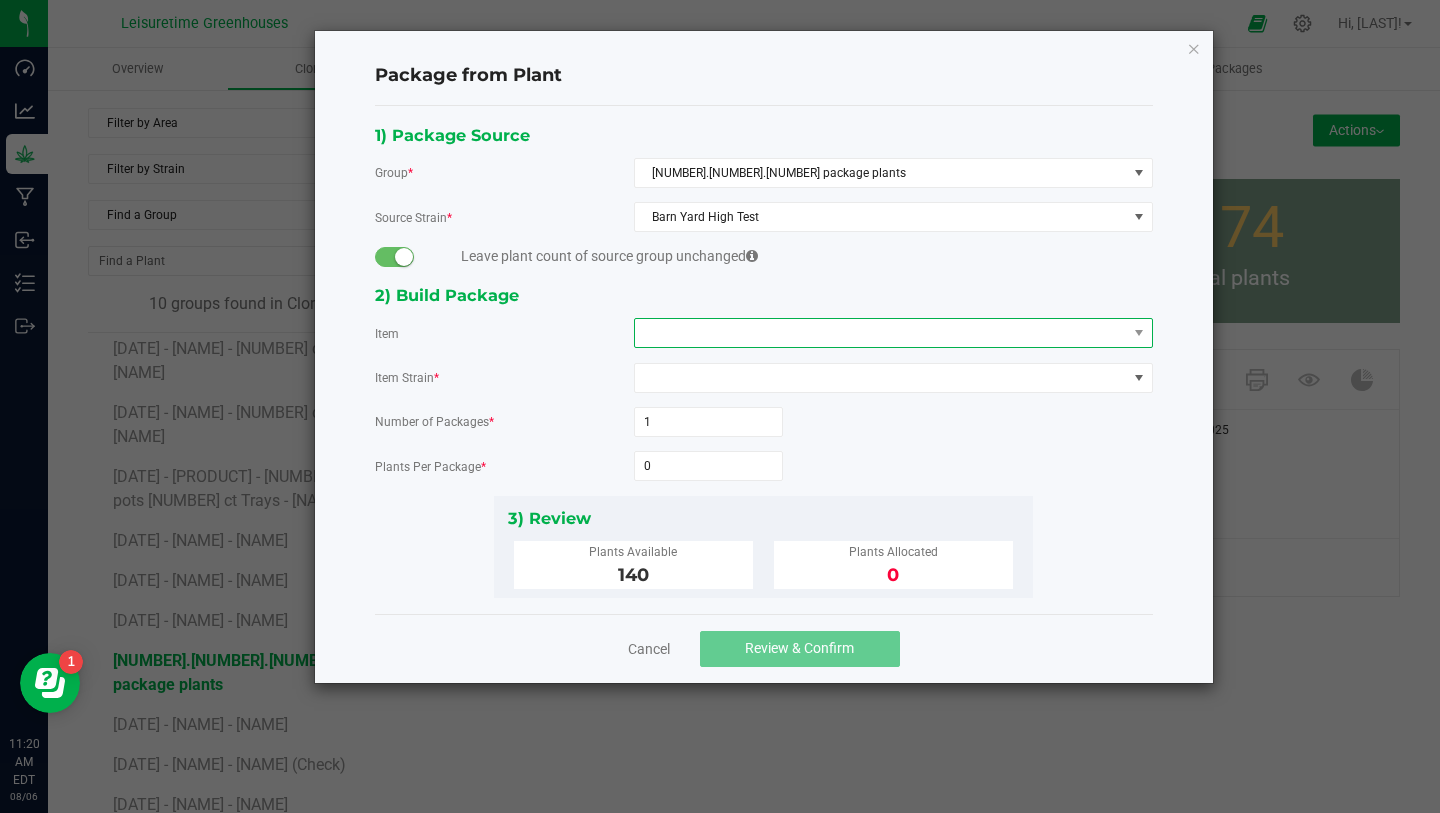 click at bounding box center (881, 333) 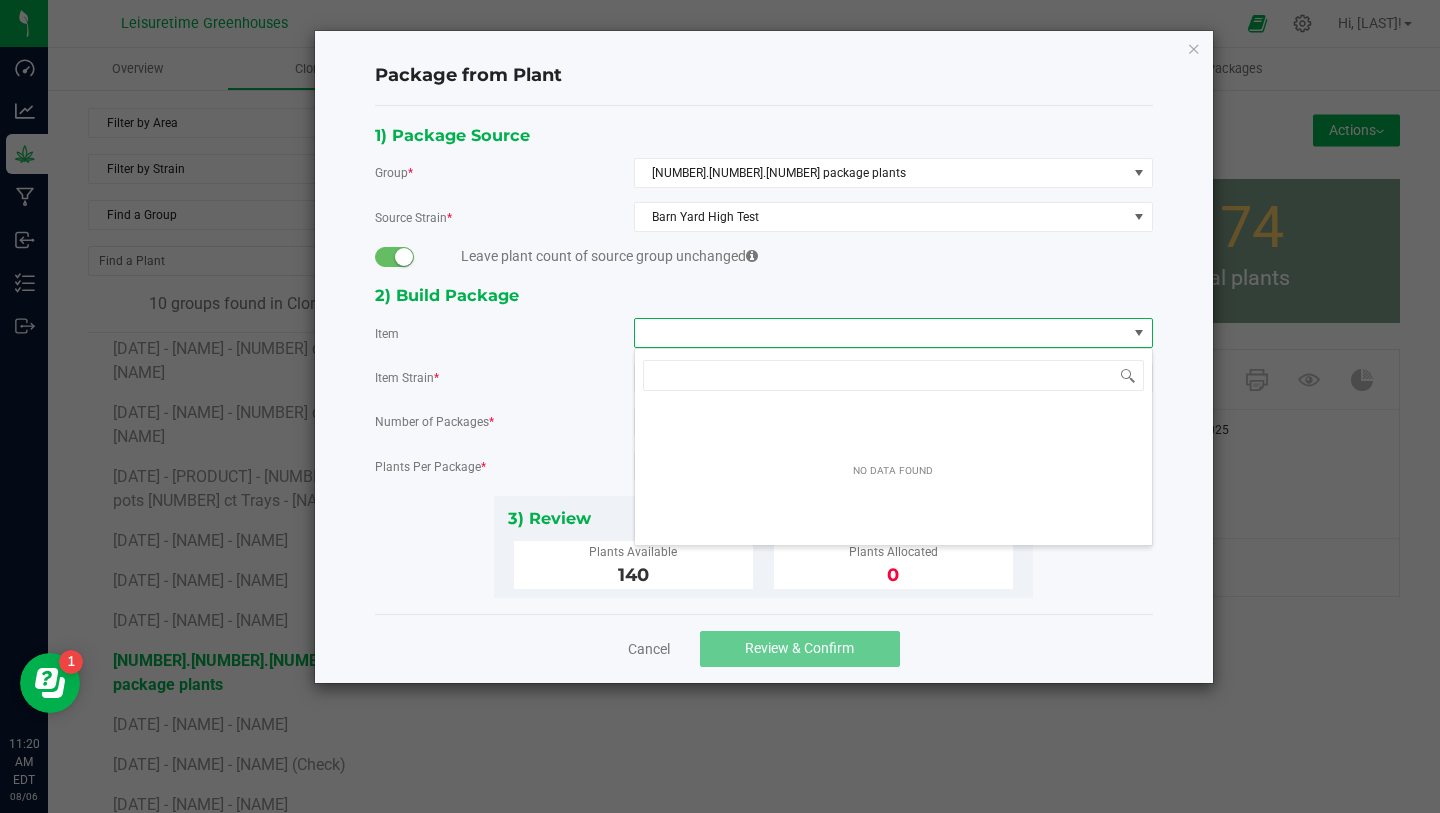 scroll, scrollTop: 99970, scrollLeft: 99481, axis: both 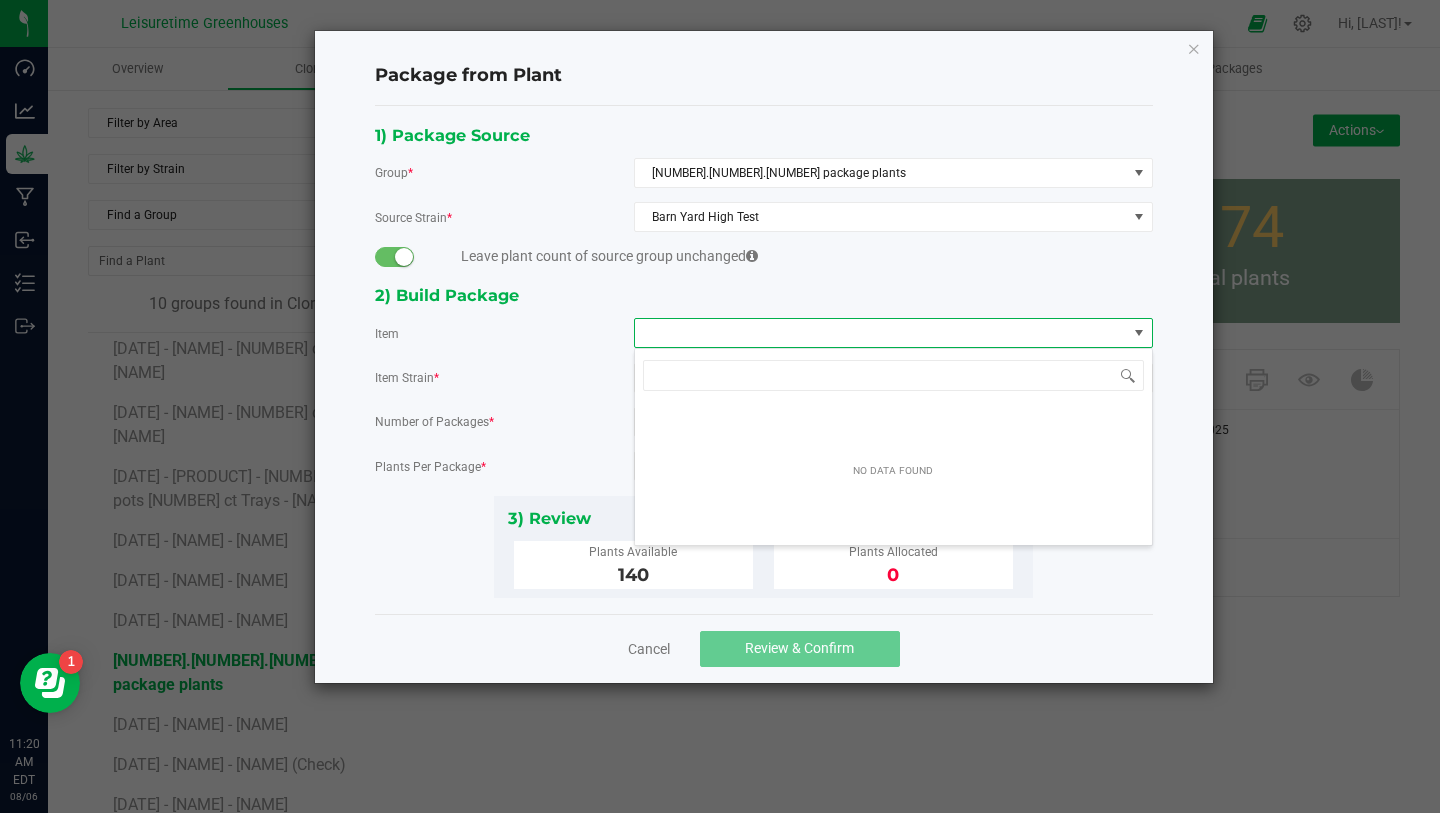 click on "Item" 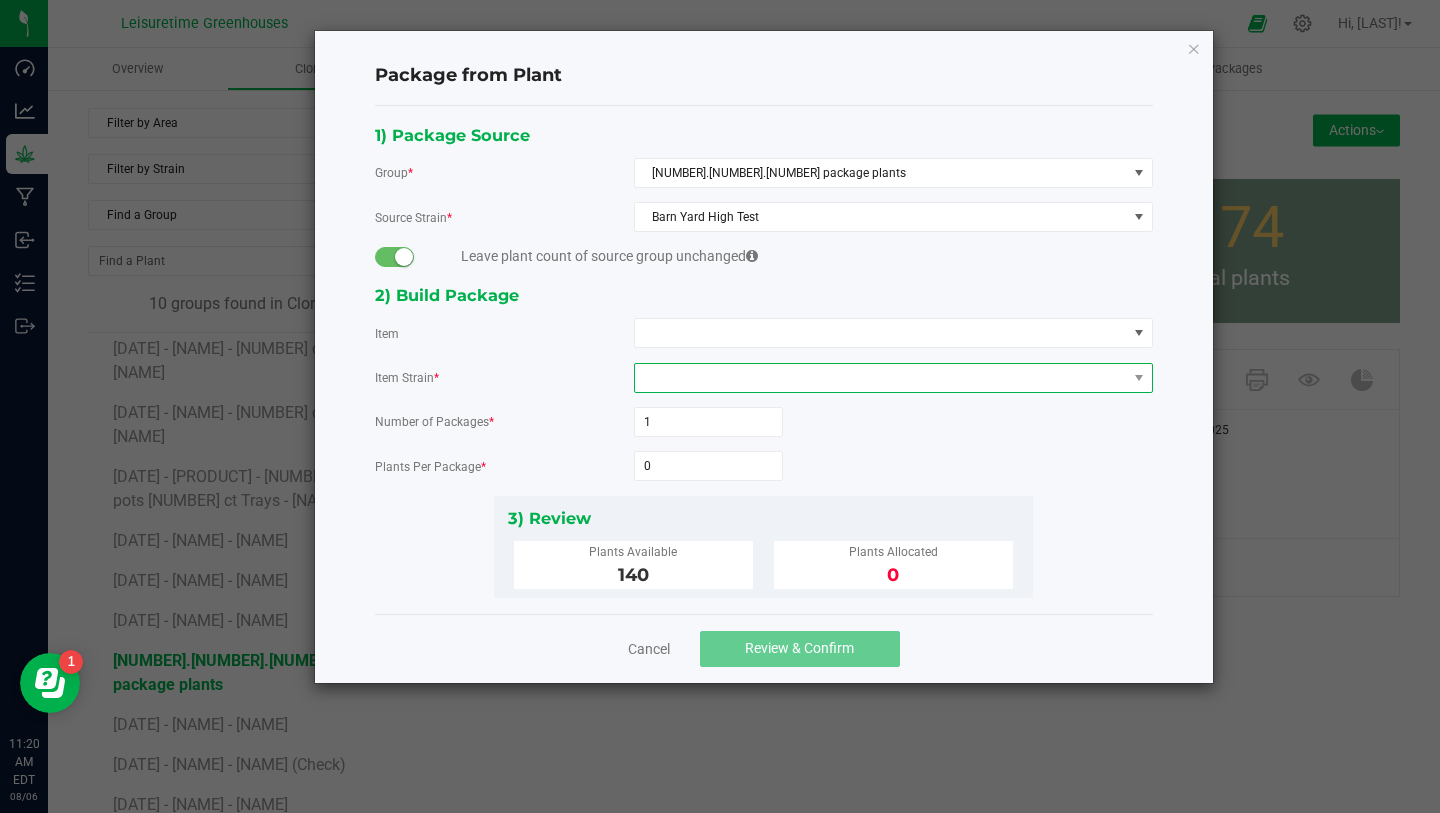 click at bounding box center (881, 378) 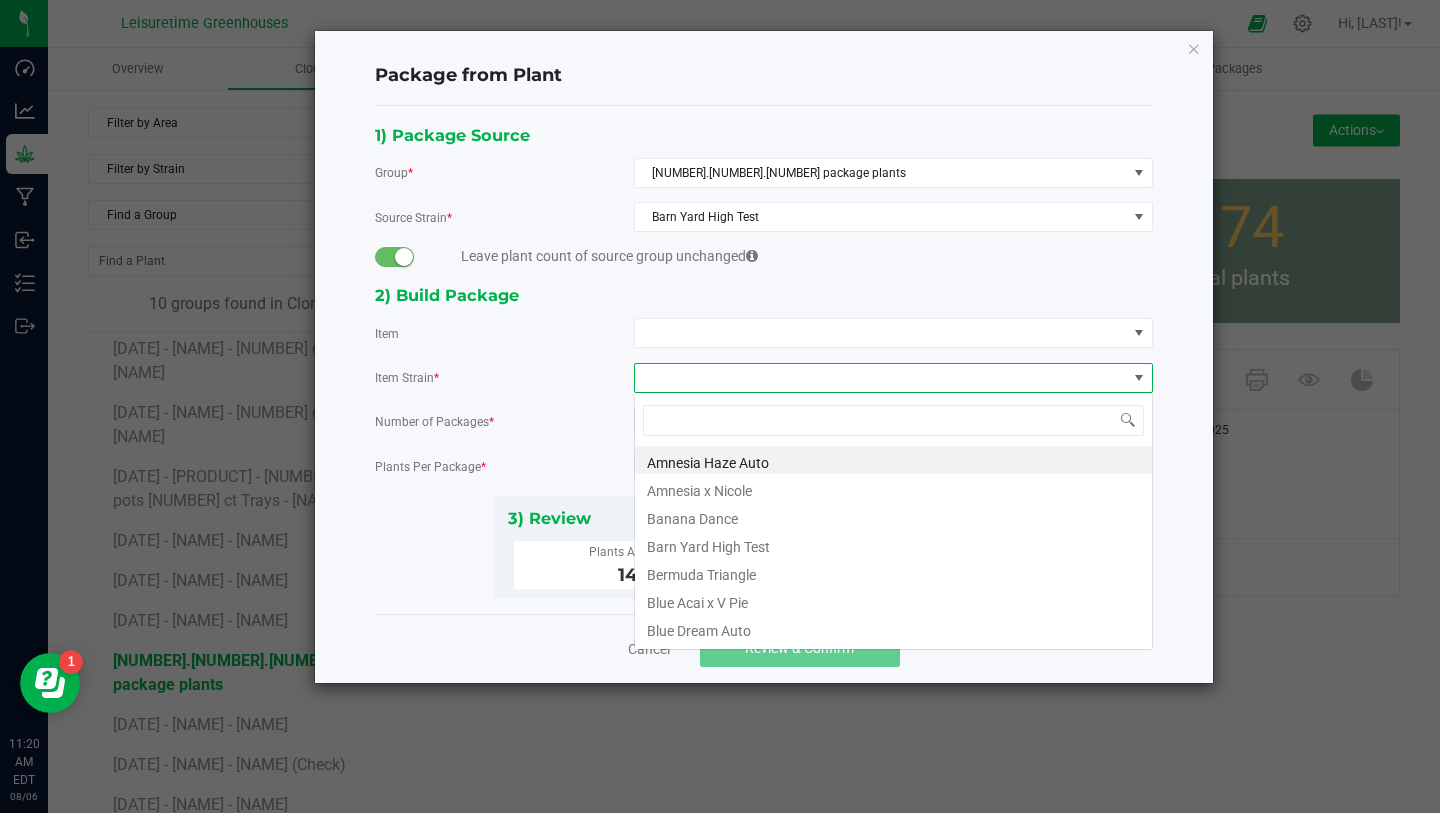 scroll, scrollTop: 99970, scrollLeft: 99481, axis: both 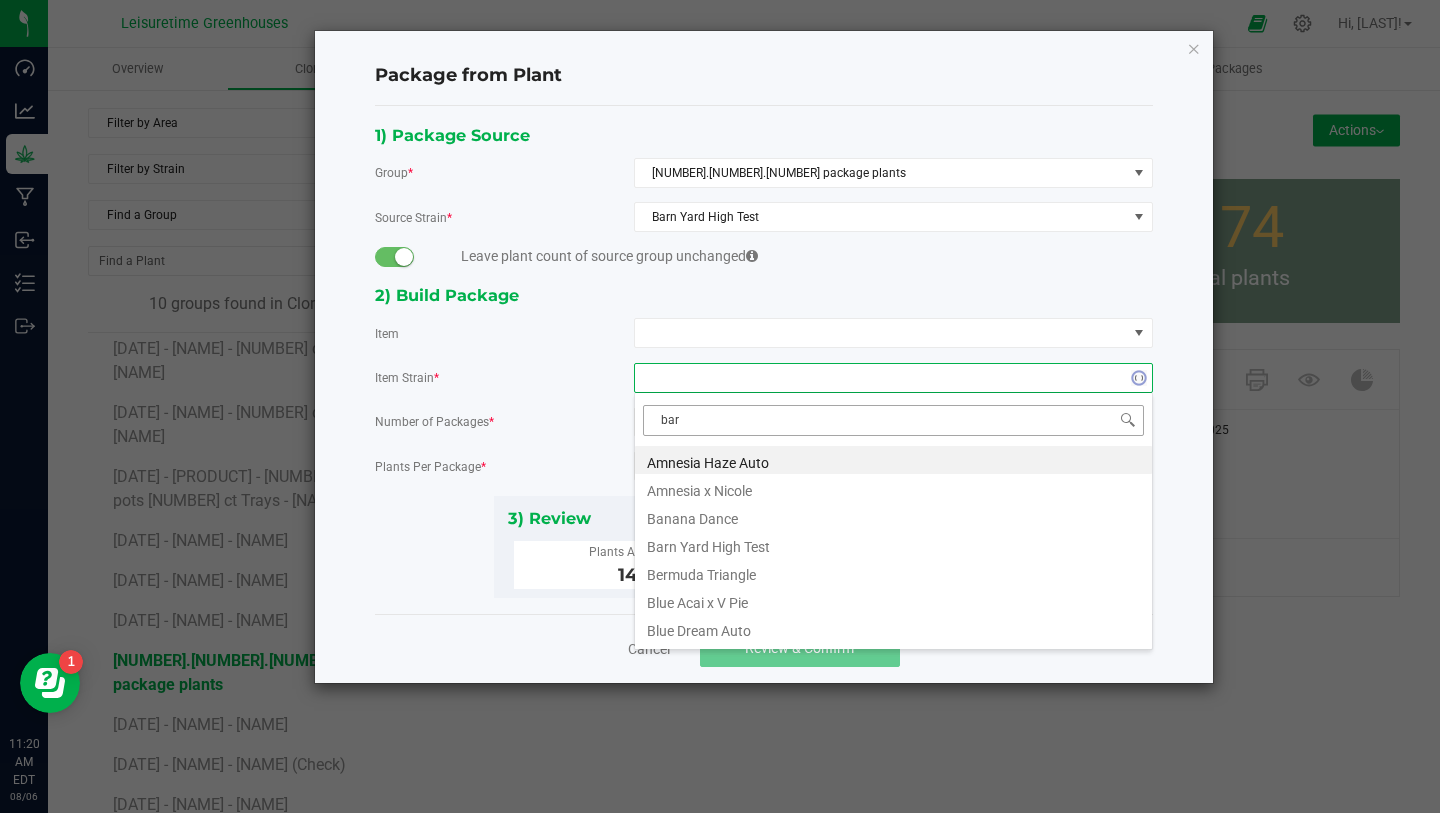 type on "barn" 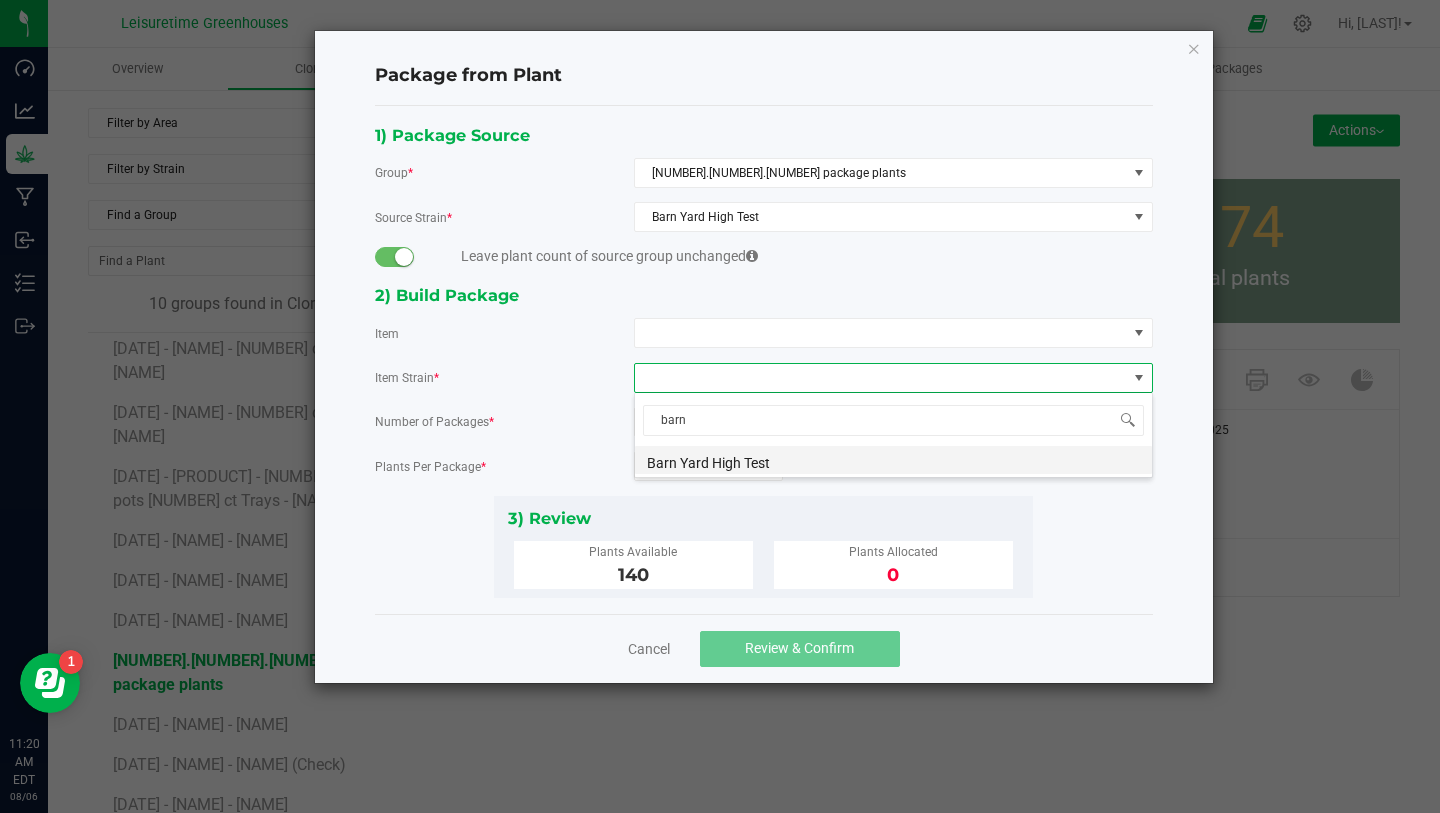 click on "Barn Yard High Test" at bounding box center [893, 460] 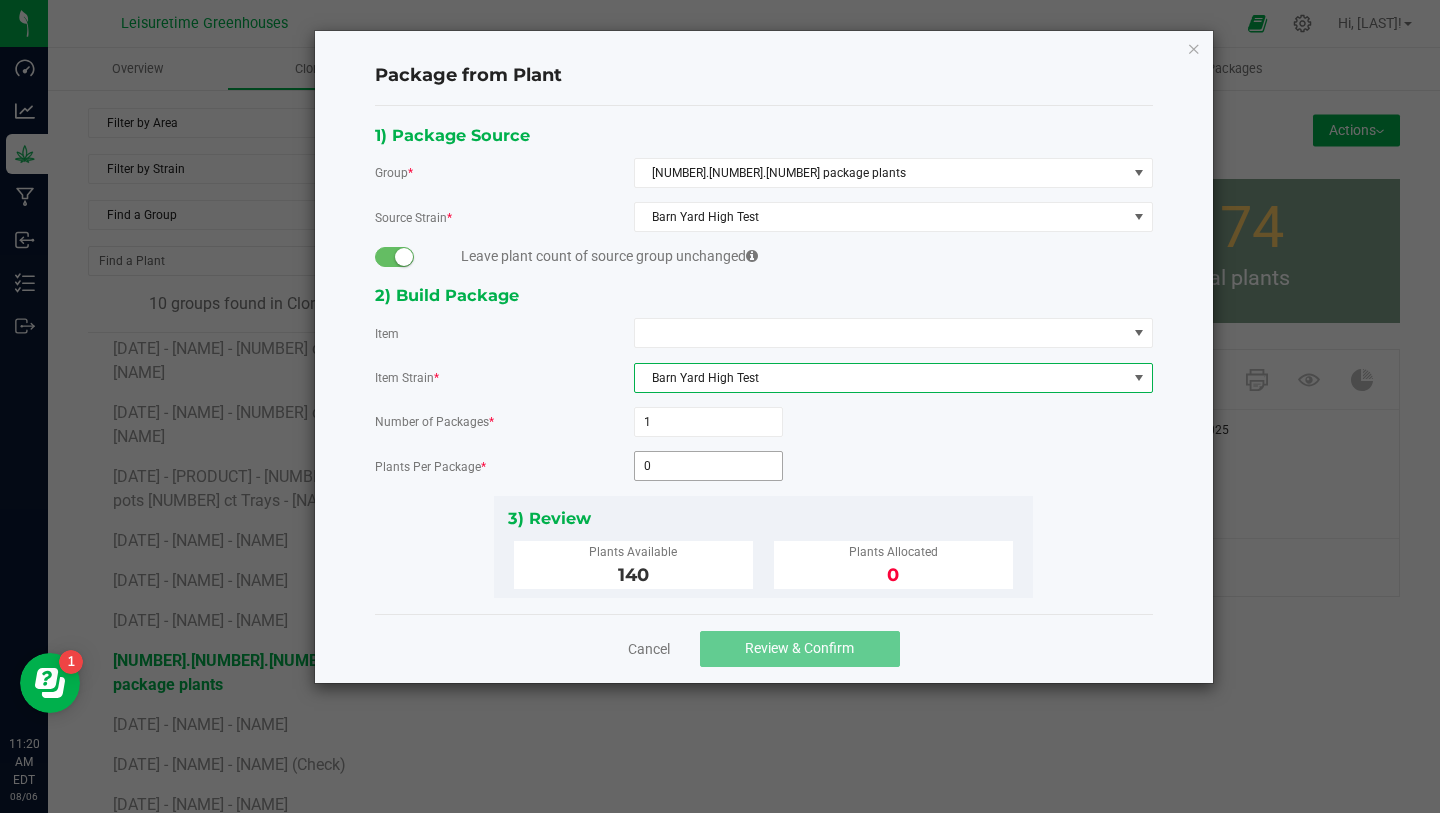 click on "0" at bounding box center [708, 466] 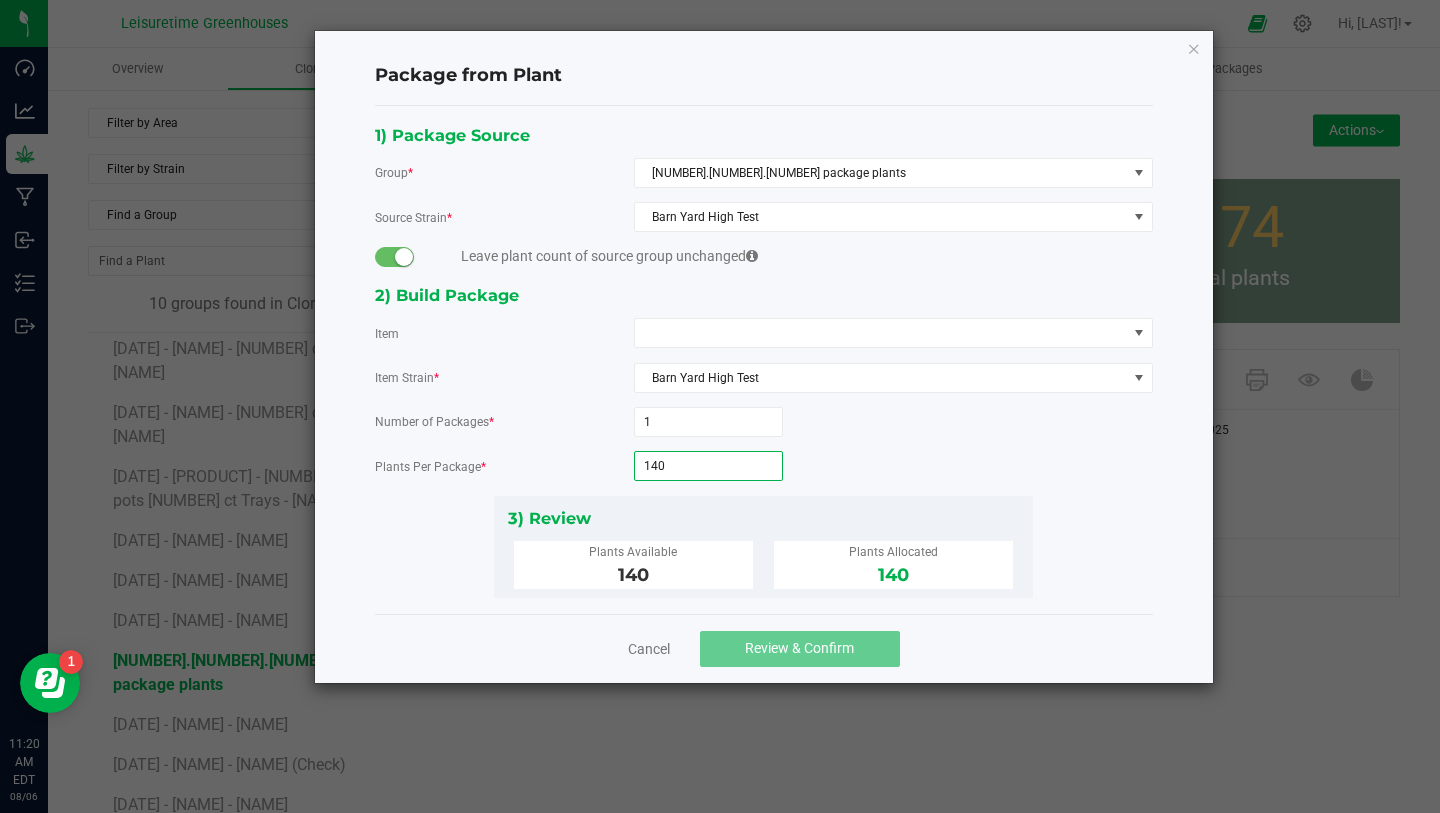 type on "140" 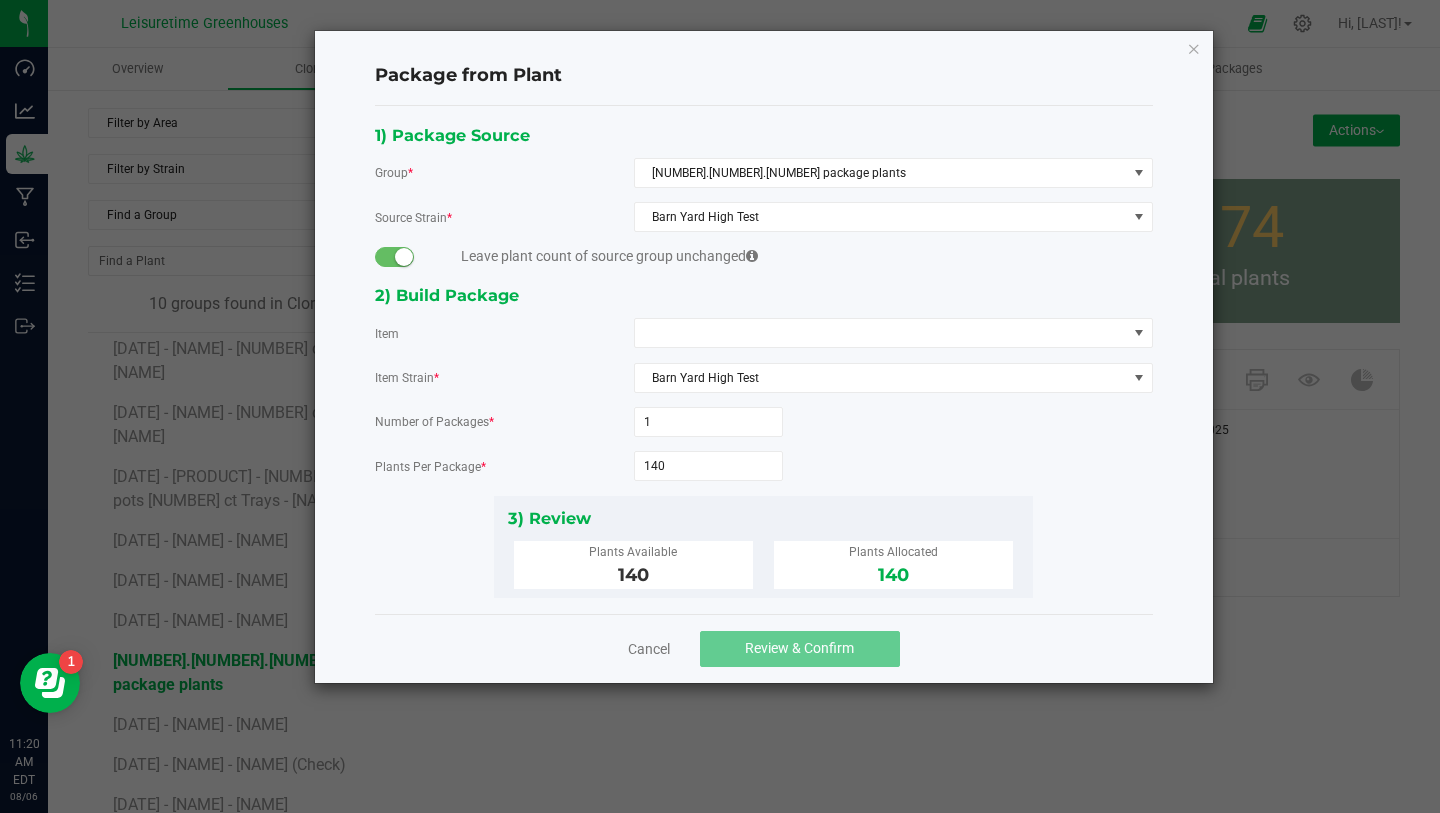 click 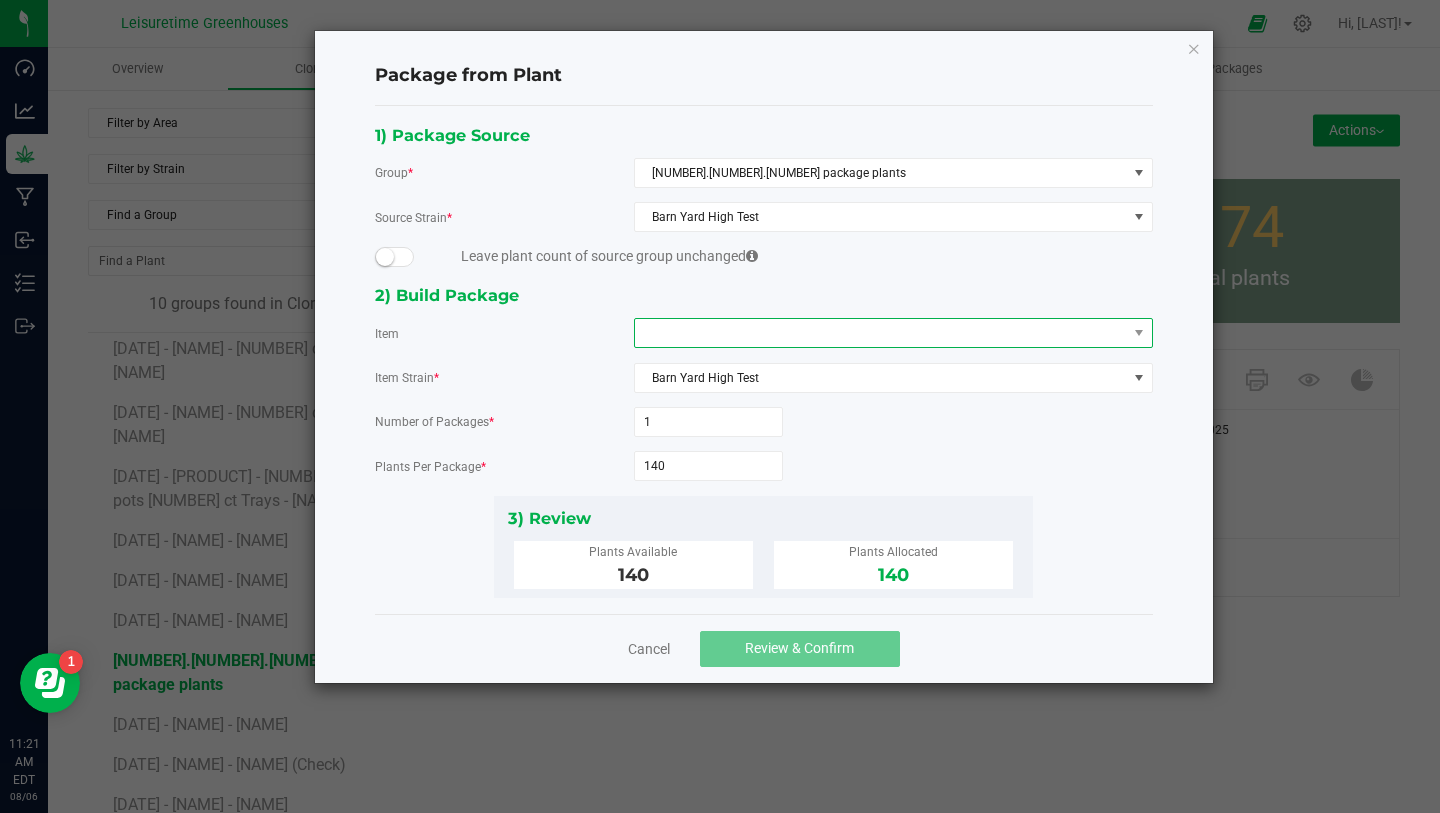 click at bounding box center (881, 333) 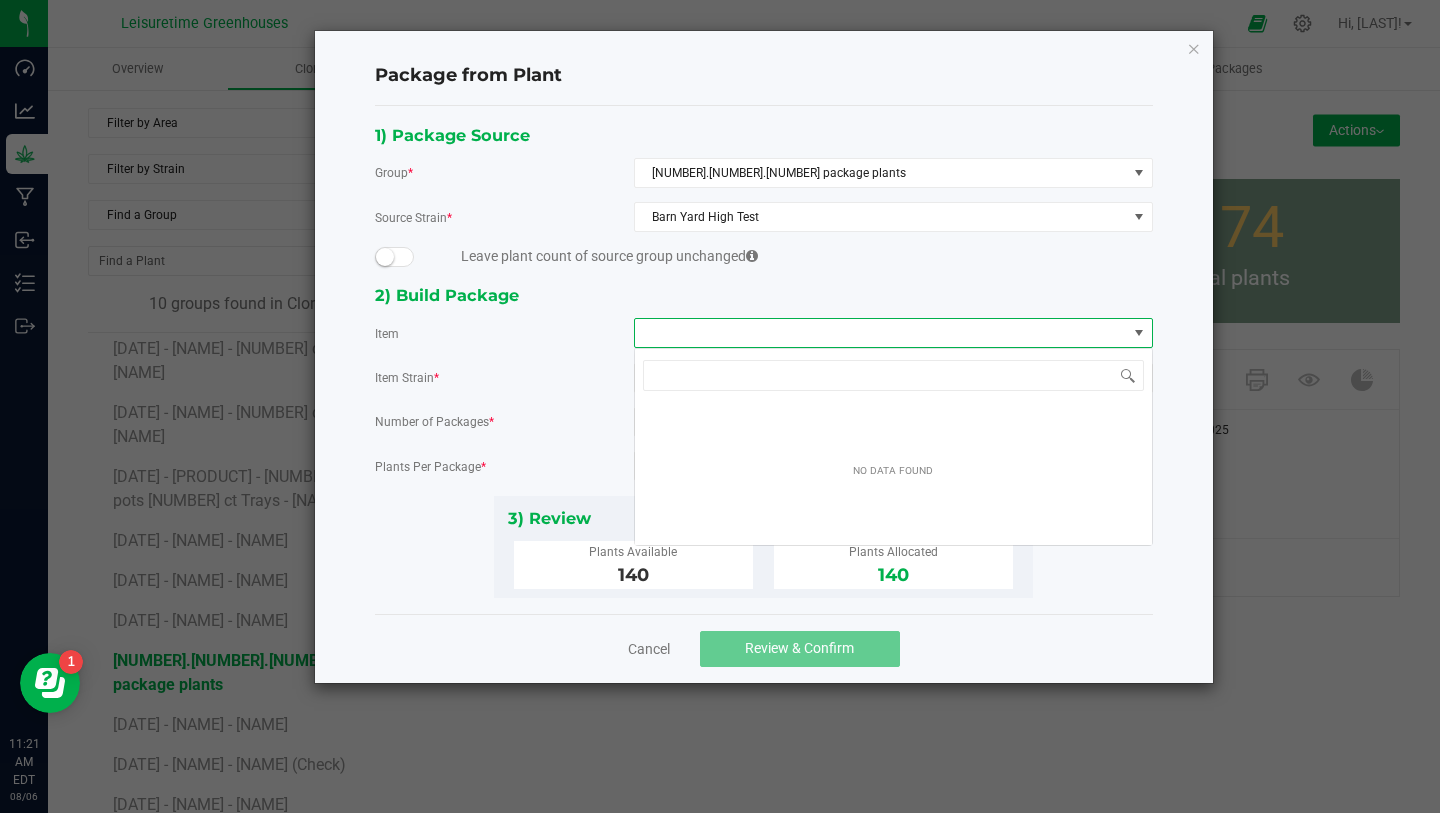 scroll, scrollTop: 99970, scrollLeft: 99481, axis: both 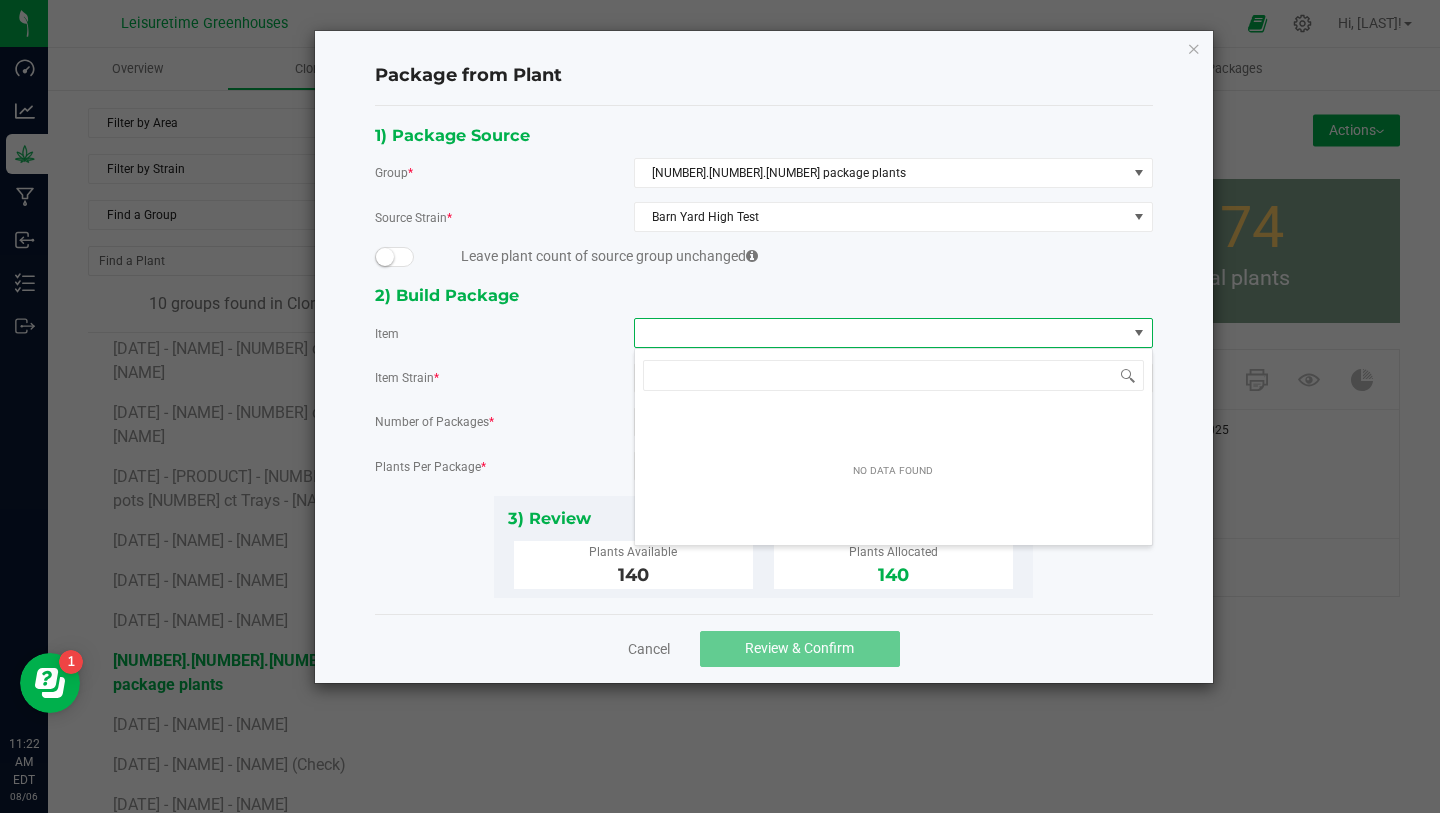 click on "Package from Plant   1) Package Source   Group  * 7.16.26 package plants  Source Strain  * Barn Yard High Test  Leave plant count of source group unchanged   2) Build Package   Item   Item Strain  * Barn Yard High Test  Number of Packages  * 1  Plants Per Package  * 140  3) Review   Plants Available   140   Plants Allocated   140   Cancel   Review & Confirm" 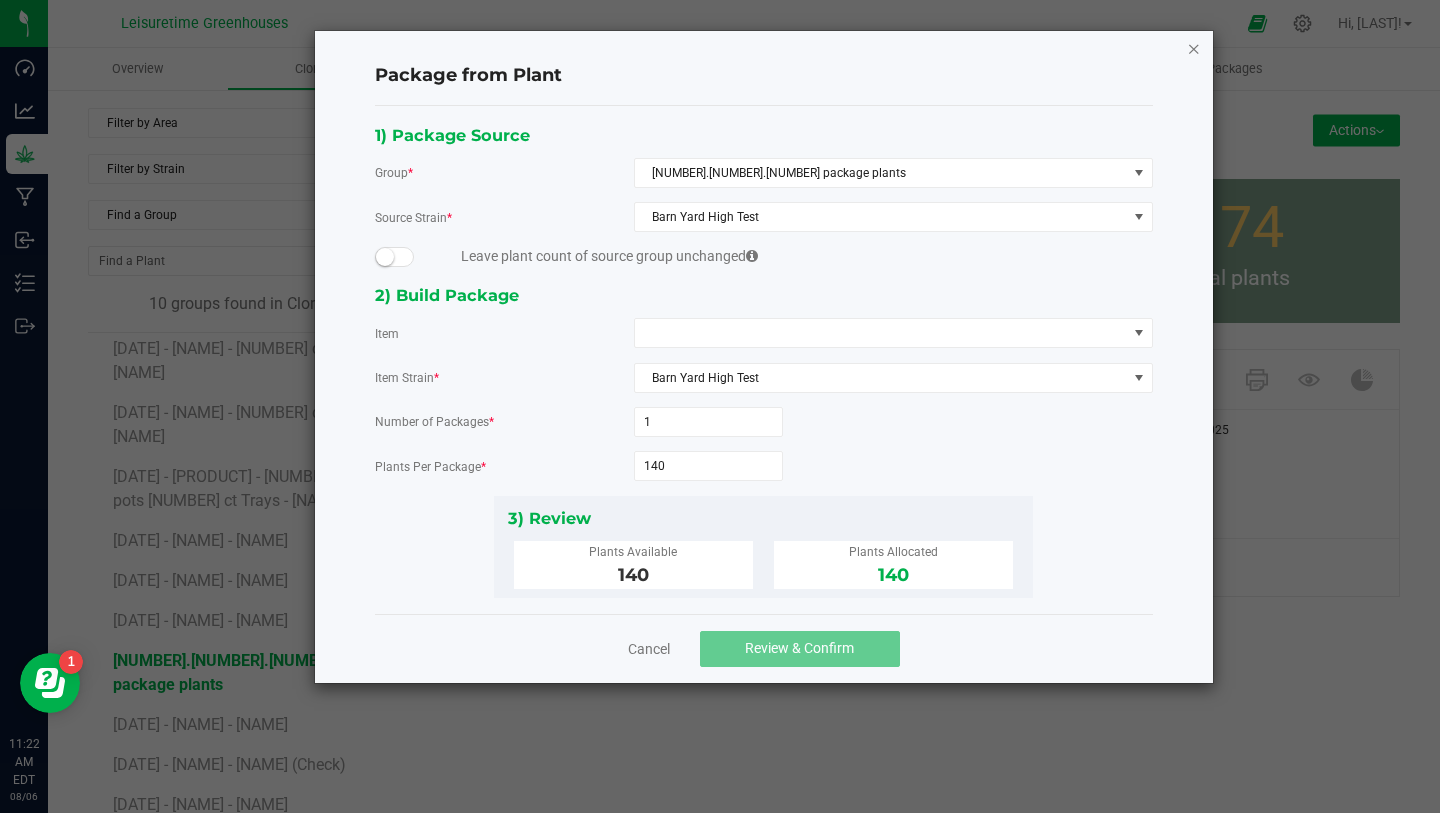 click 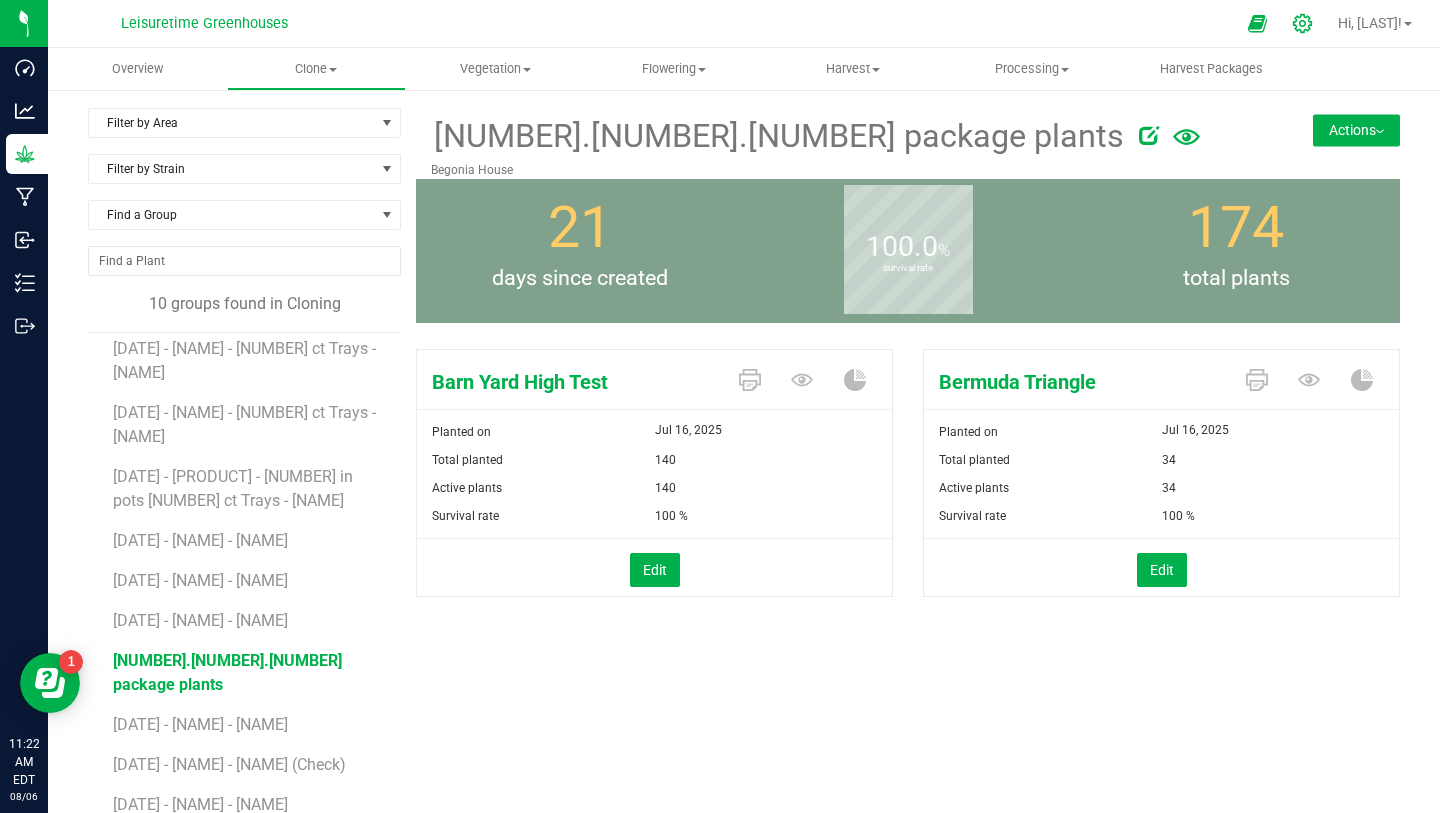 click 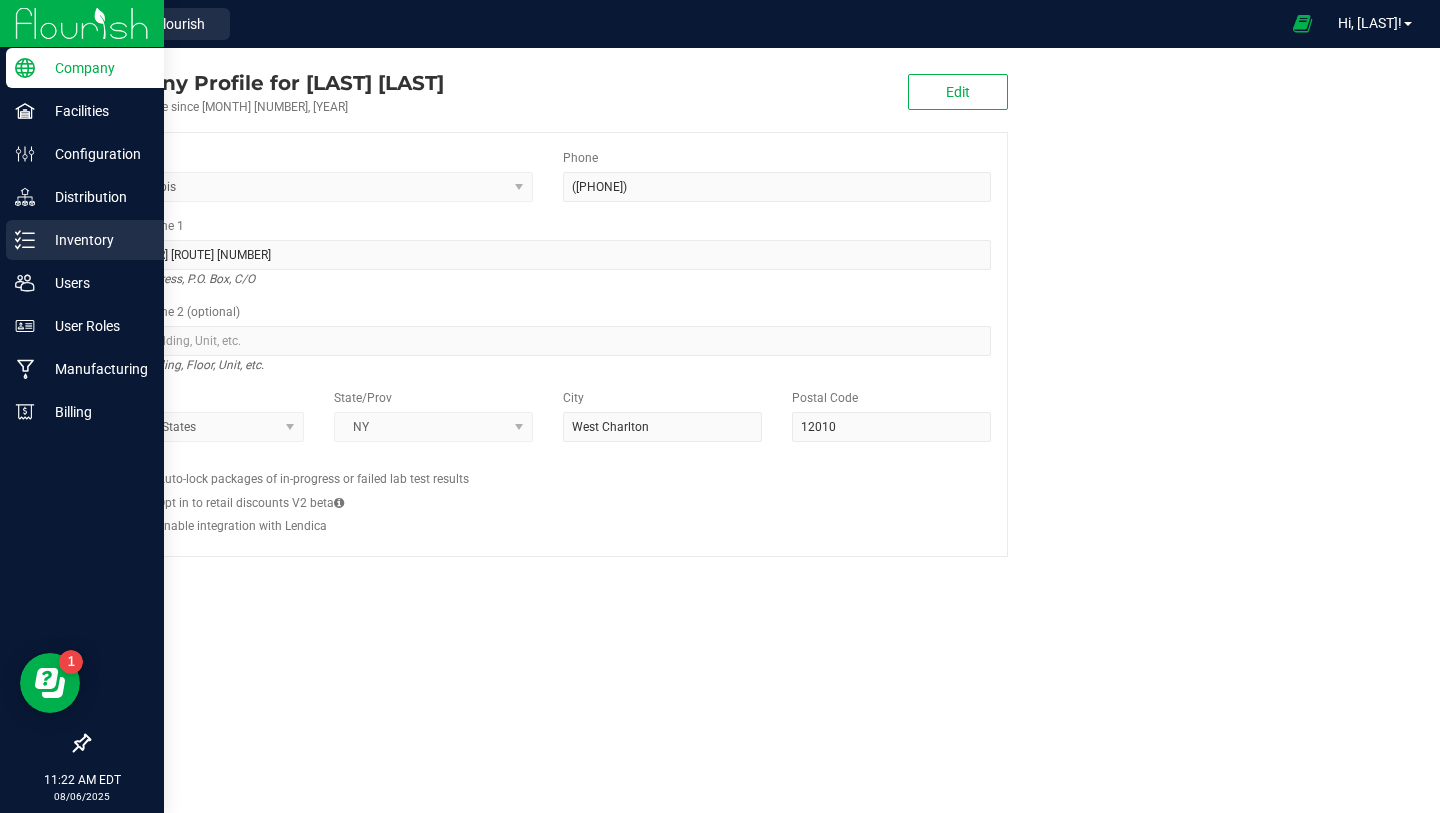 click on "Inventory" at bounding box center (95, 240) 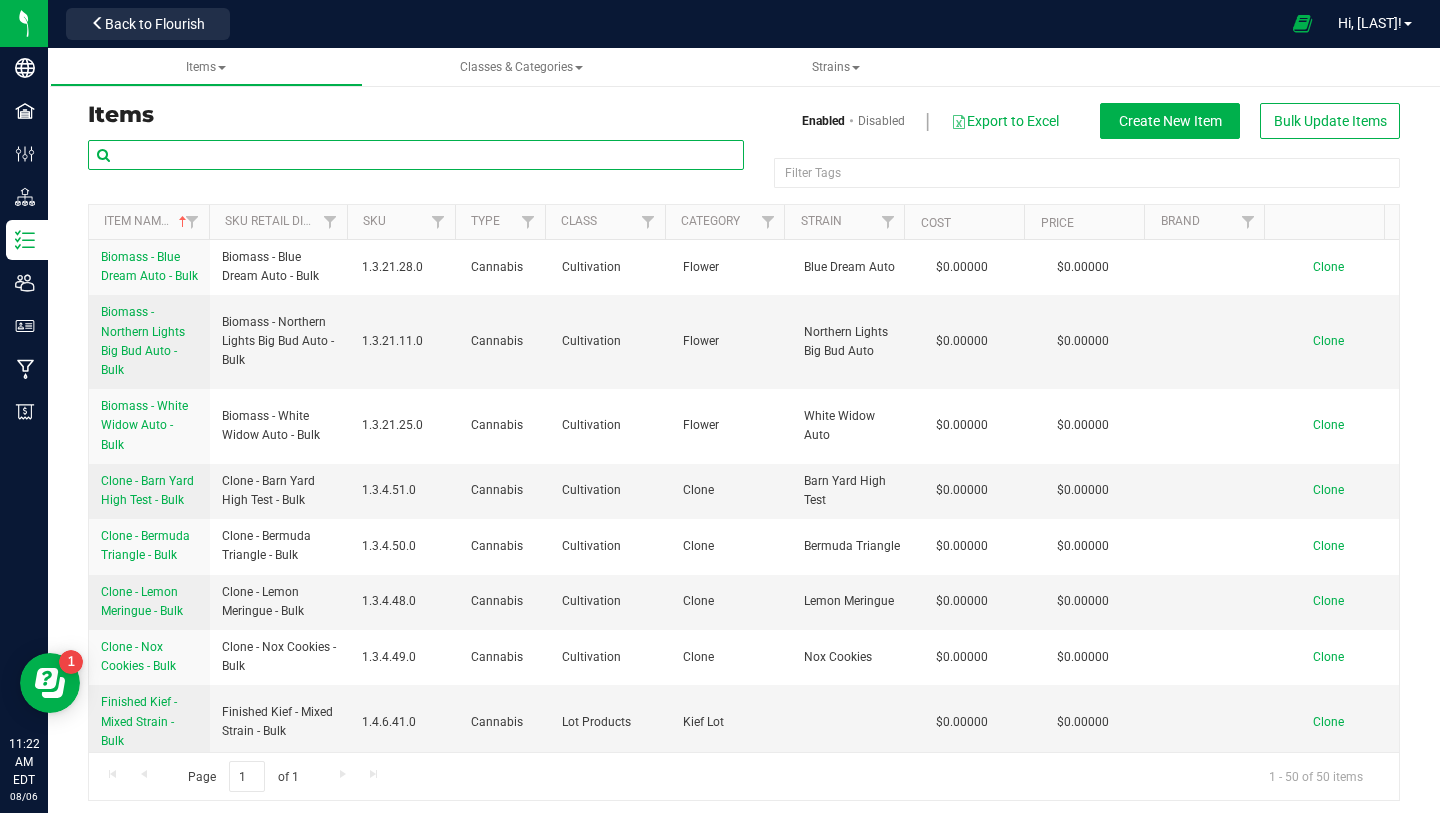 click at bounding box center (416, 155) 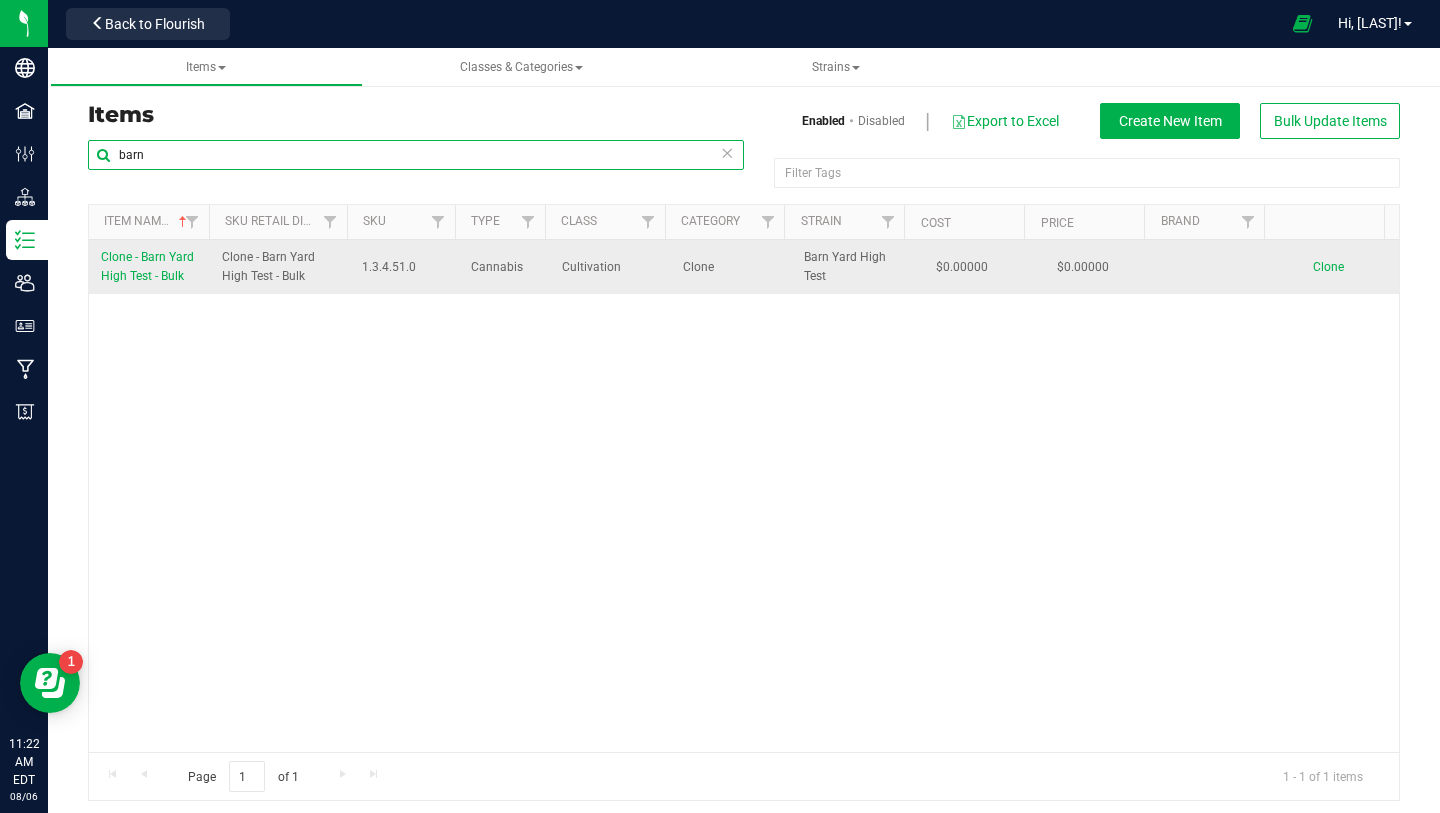 type on "barn" 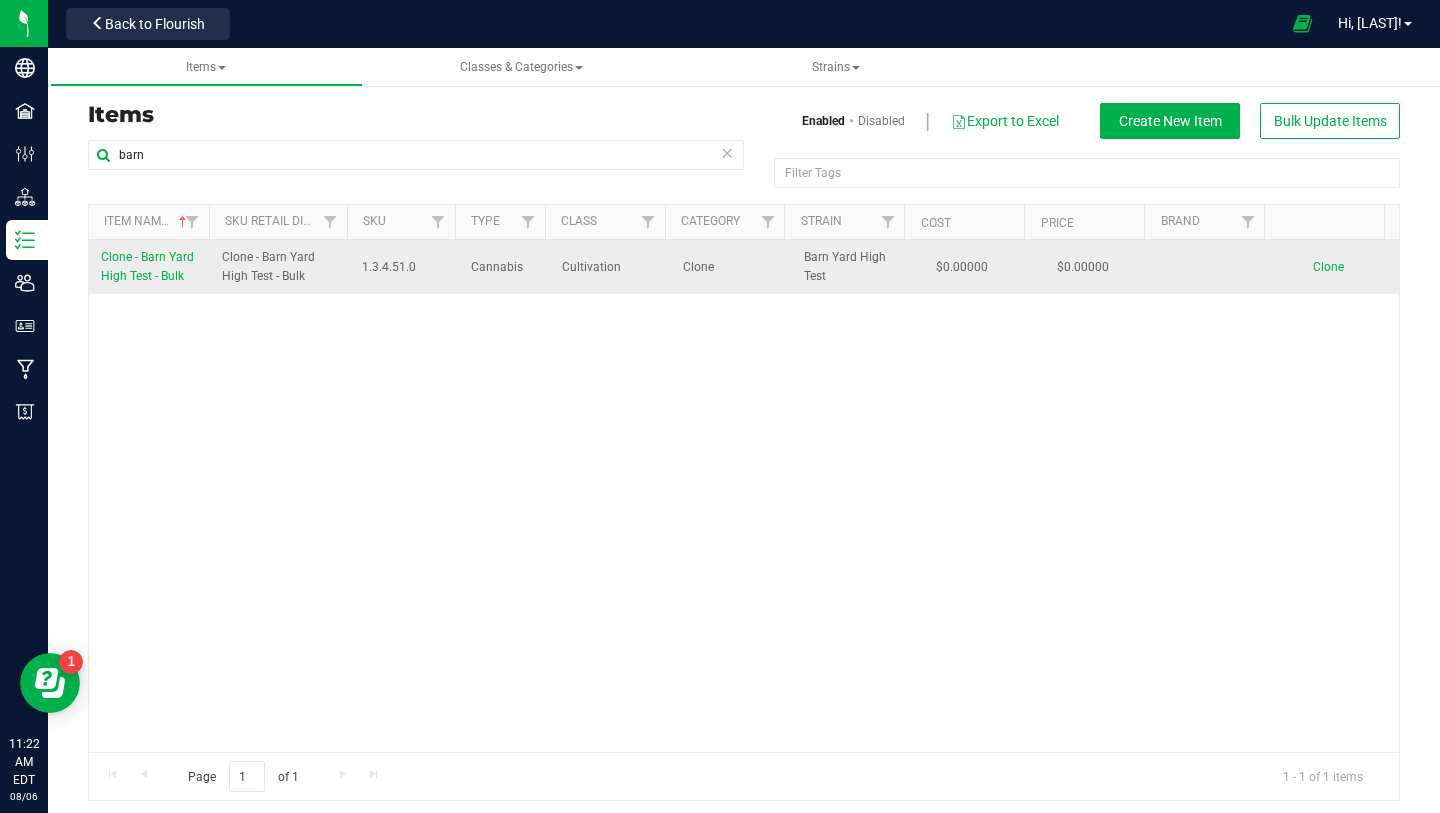 click on "Clone - Barn Yard High Test - Bulk" at bounding box center [147, 266] 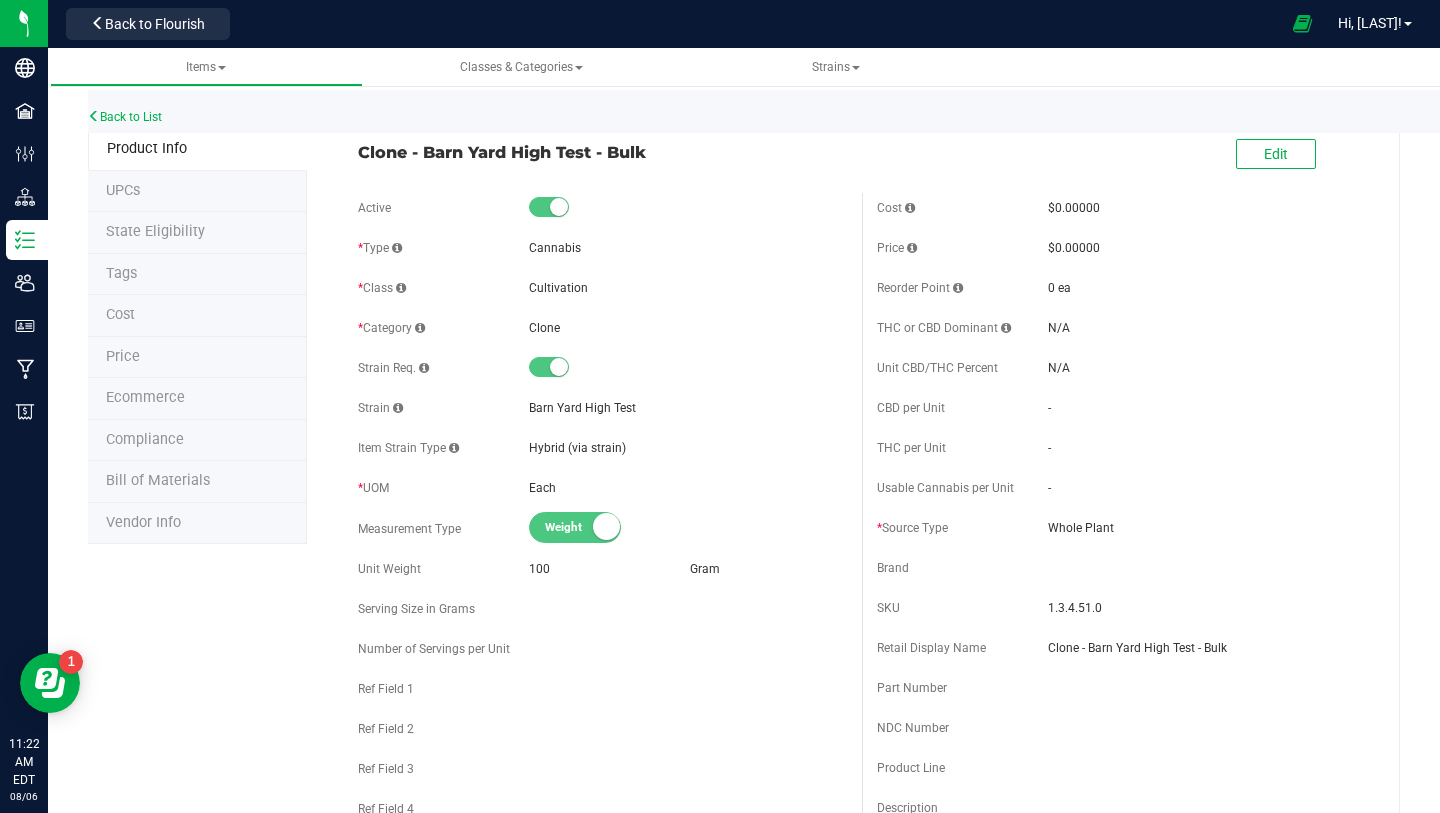 click on "Back to List" at bounding box center [808, 111] 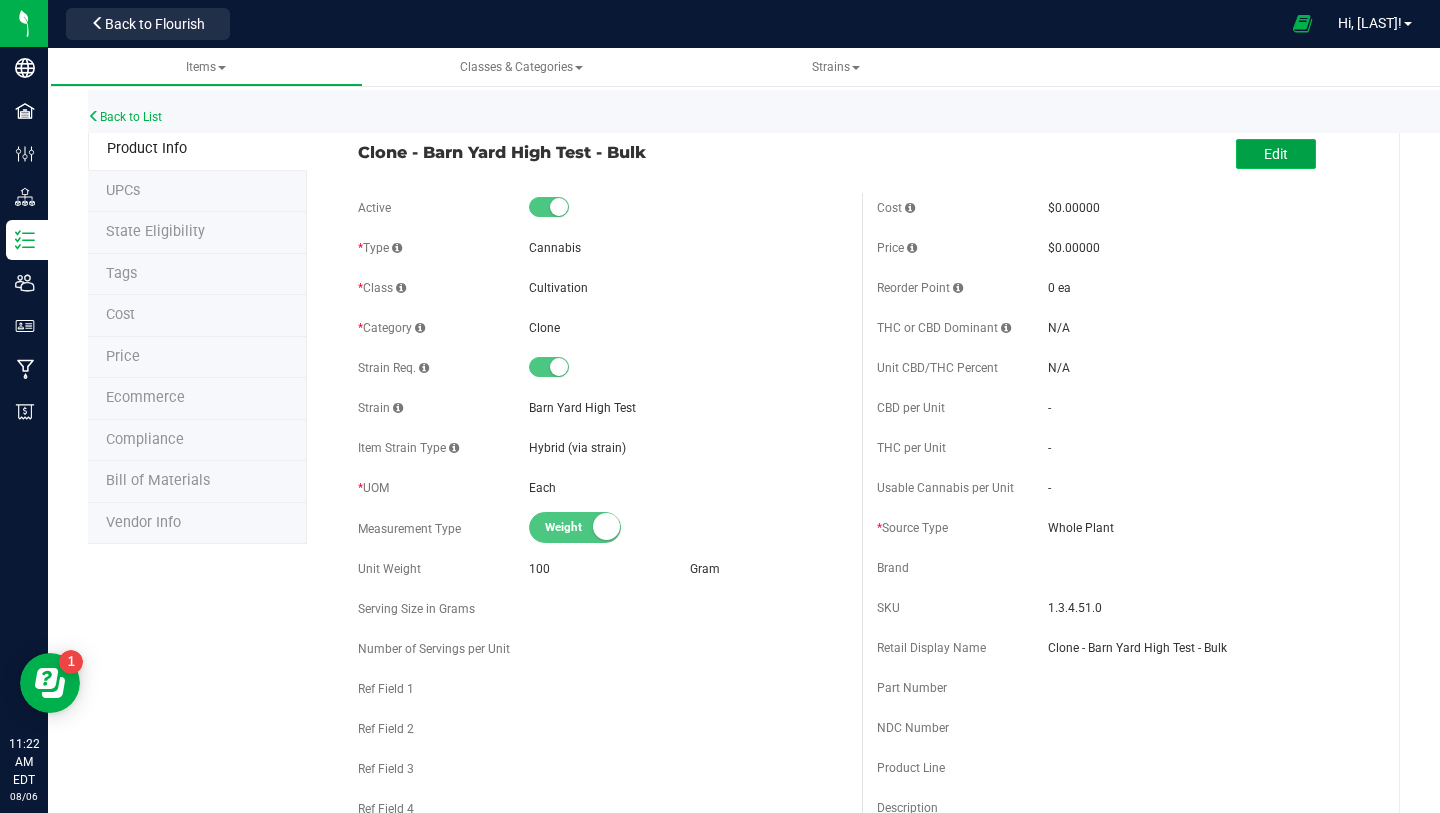 click on "Edit" at bounding box center (1276, 154) 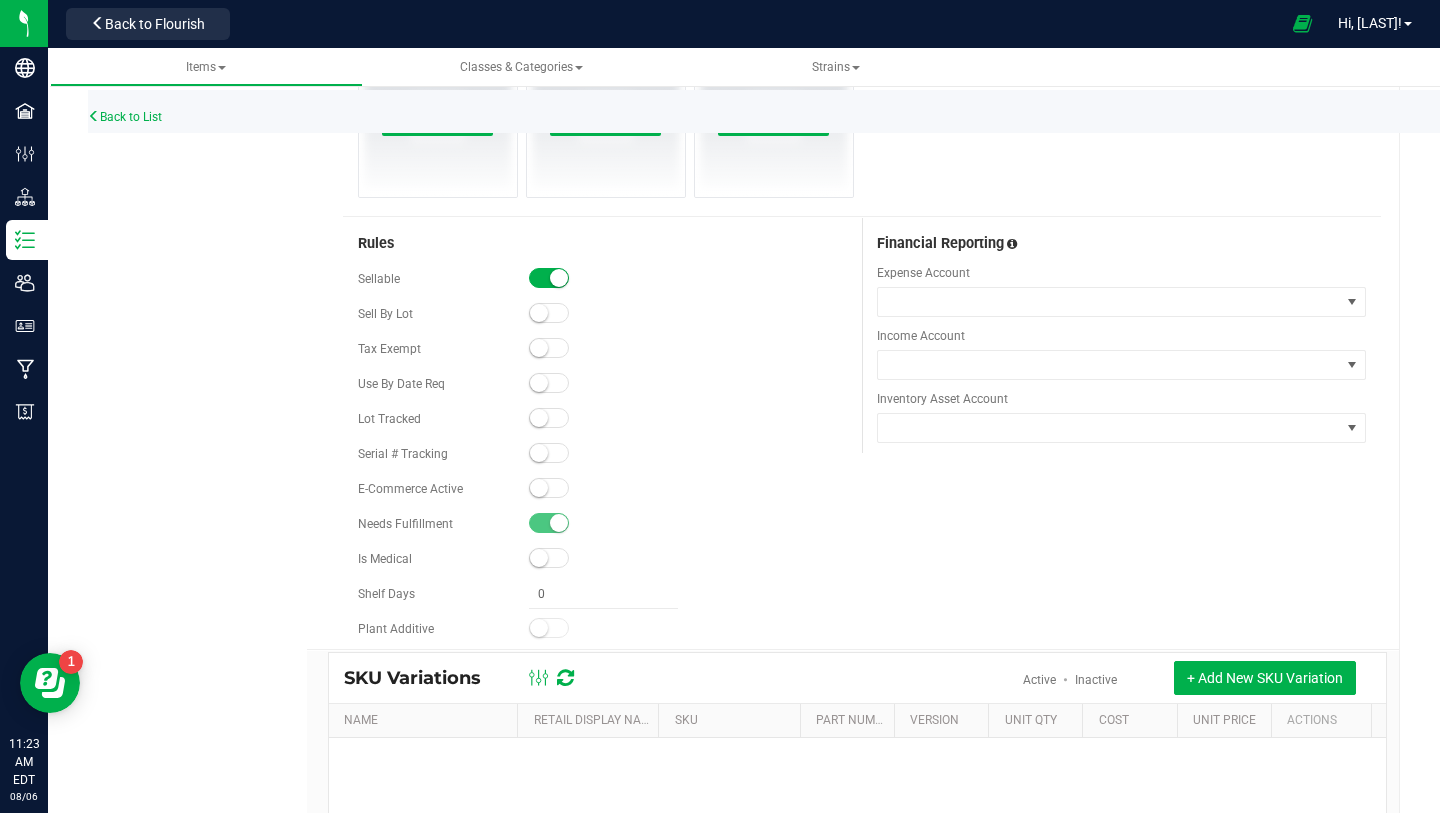 scroll, scrollTop: 1015, scrollLeft: 0, axis: vertical 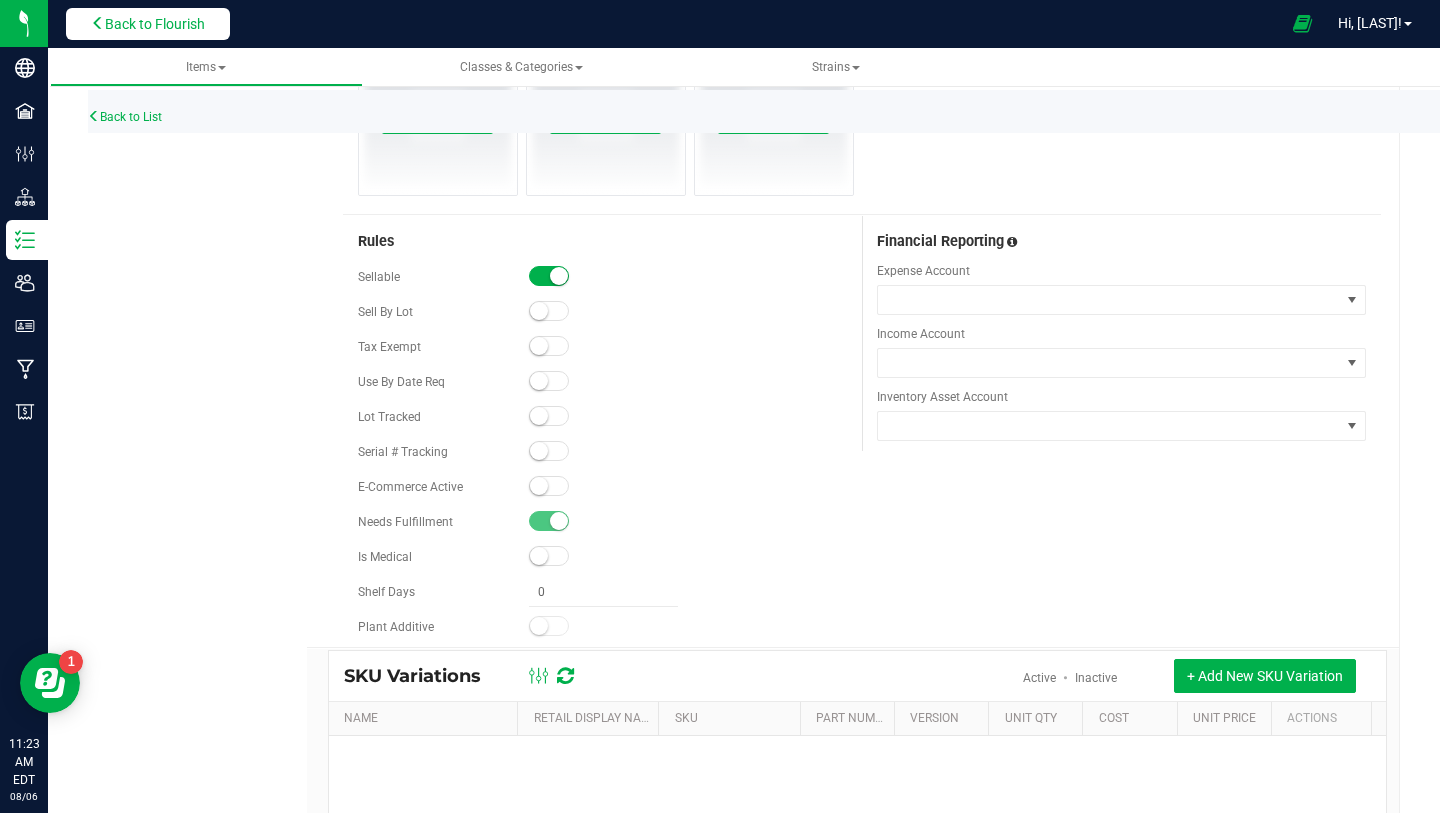 click on "Back to Flourish" at bounding box center (148, 24) 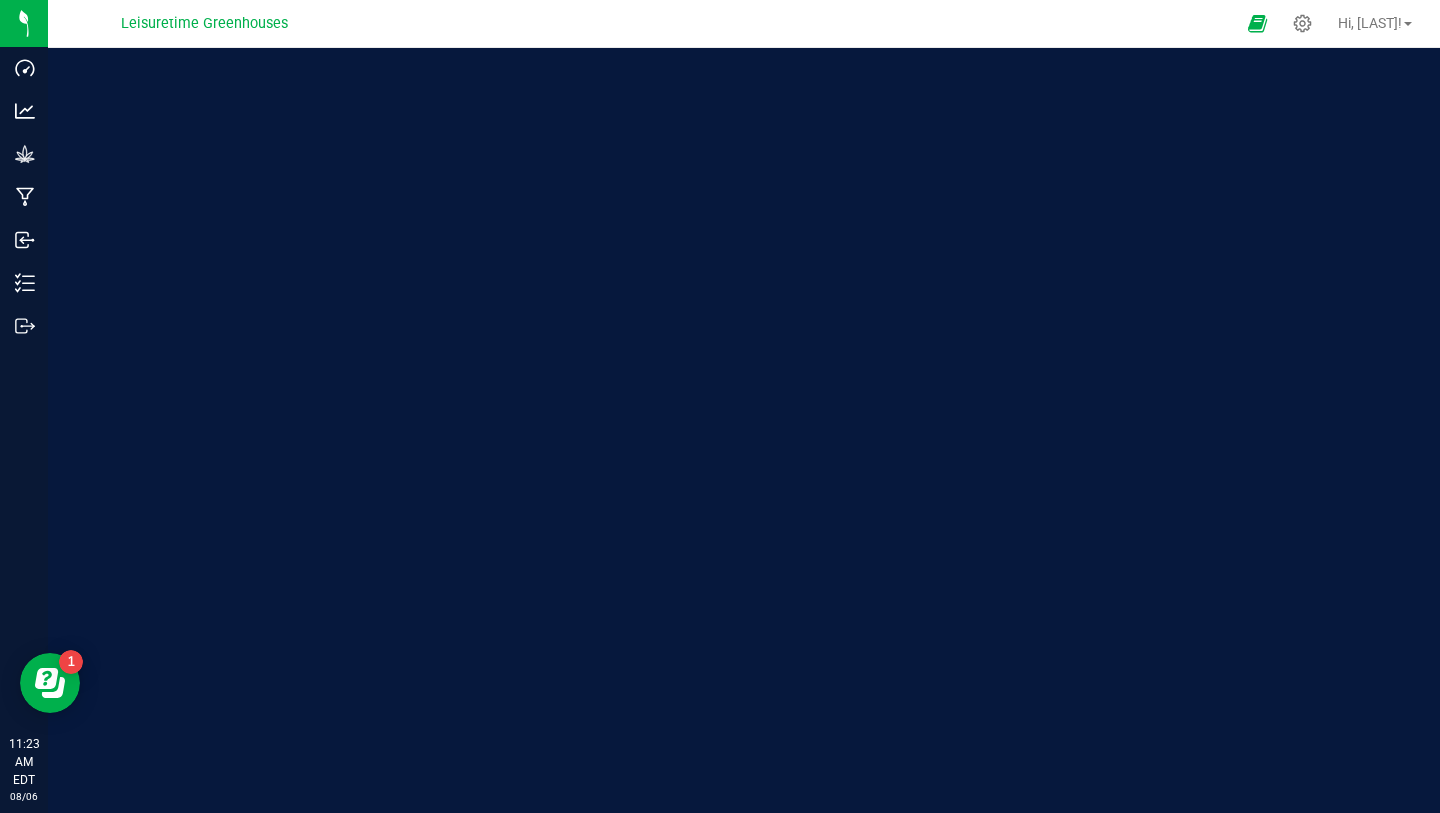 scroll, scrollTop: 0, scrollLeft: 0, axis: both 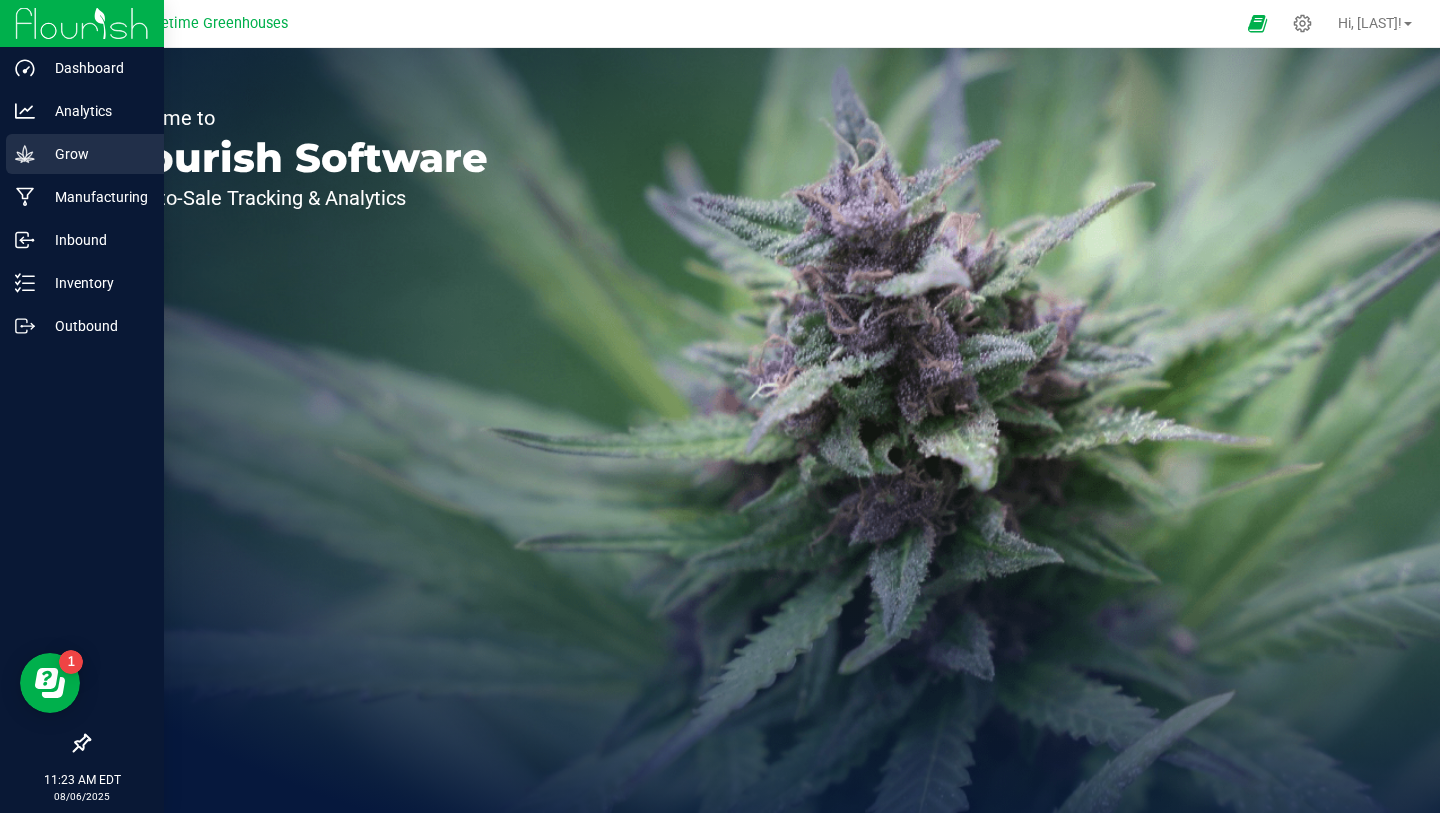 click 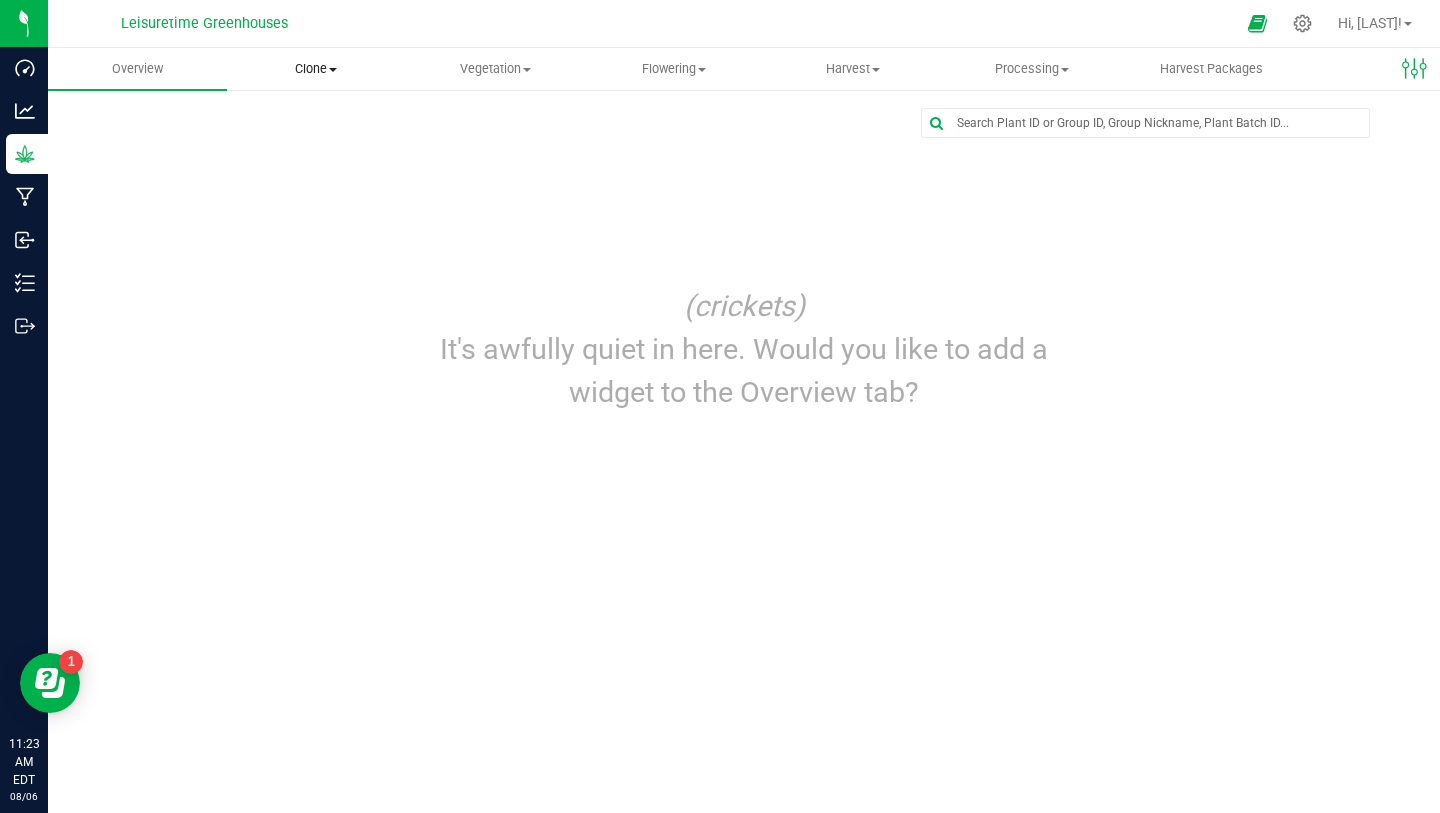 click on "Clone
Create plants
Cloning groups
Cloning plants
Apply to plants" at bounding box center (316, 69) 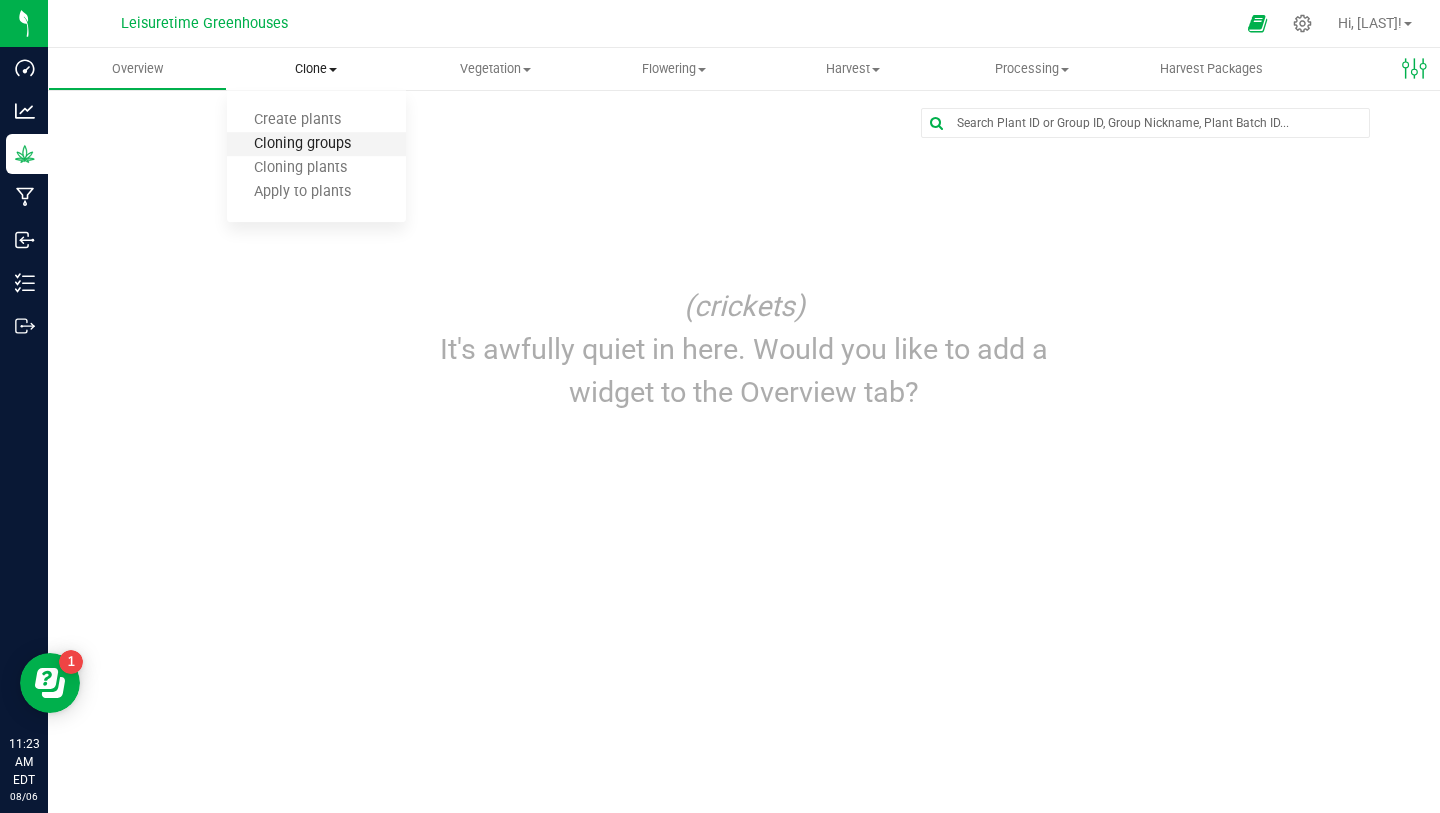 click on "Cloning groups" at bounding box center (302, 144) 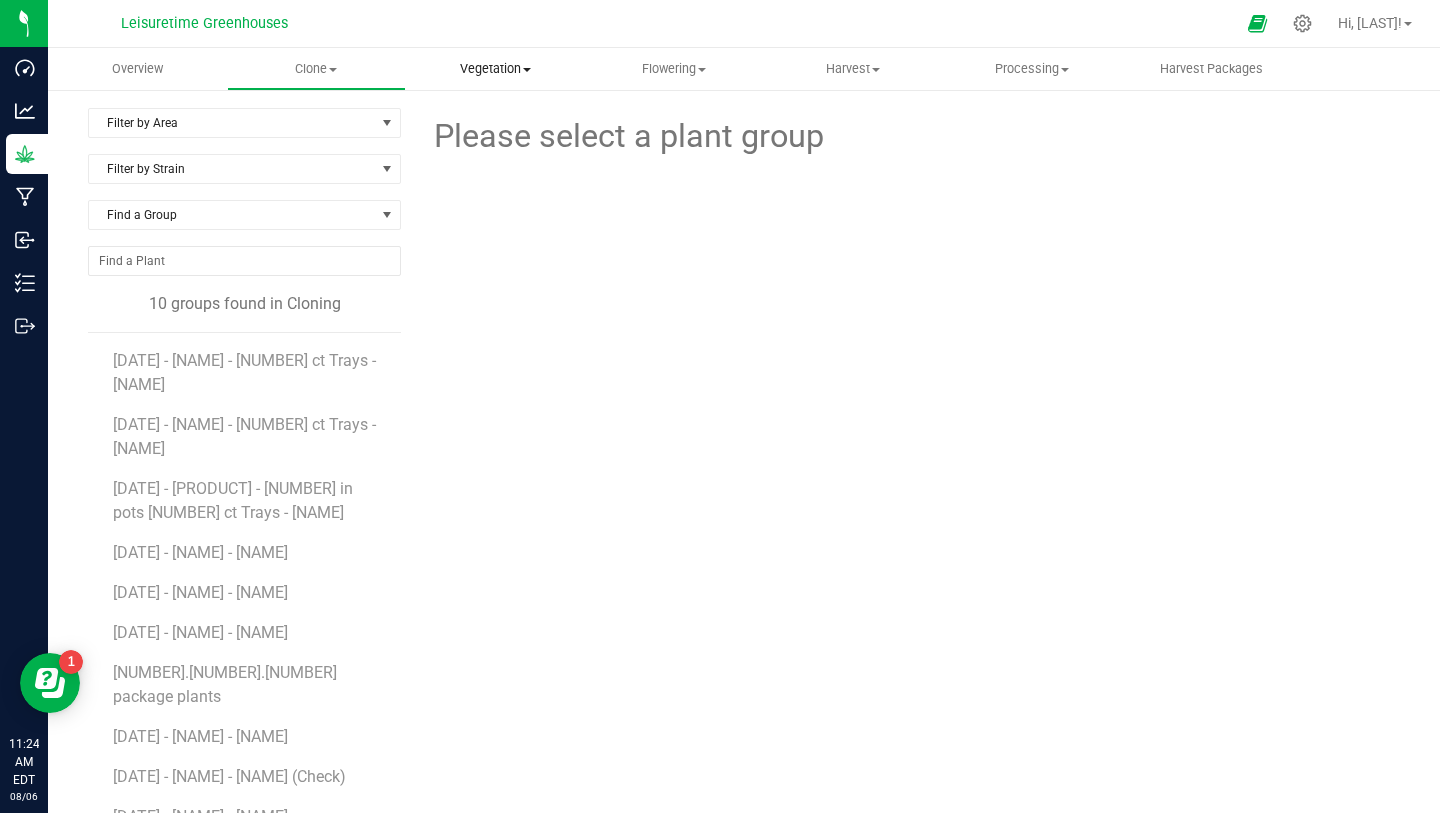 click on "Vegetation" at bounding box center [495, 69] 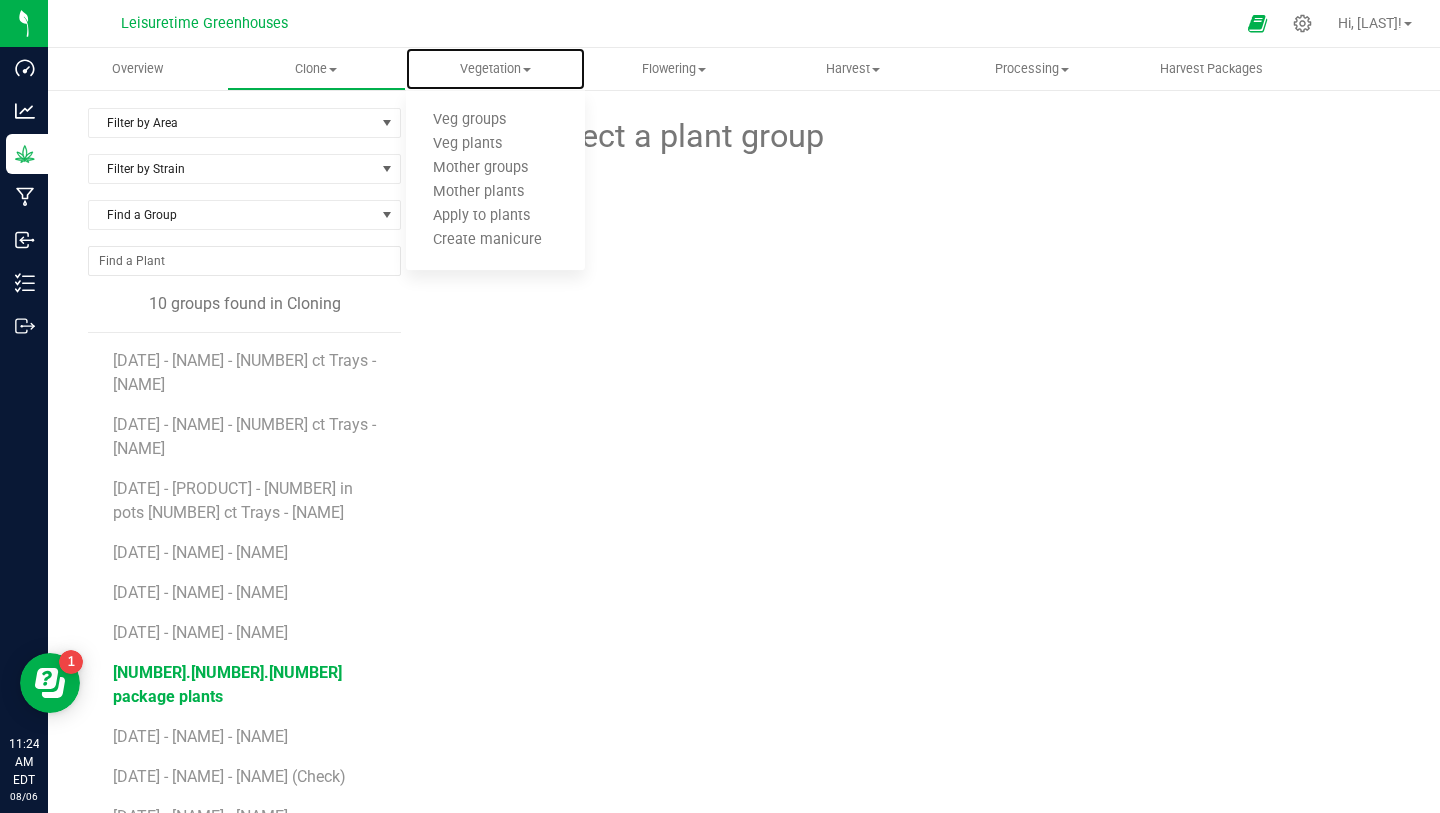 scroll, scrollTop: 36, scrollLeft: 0, axis: vertical 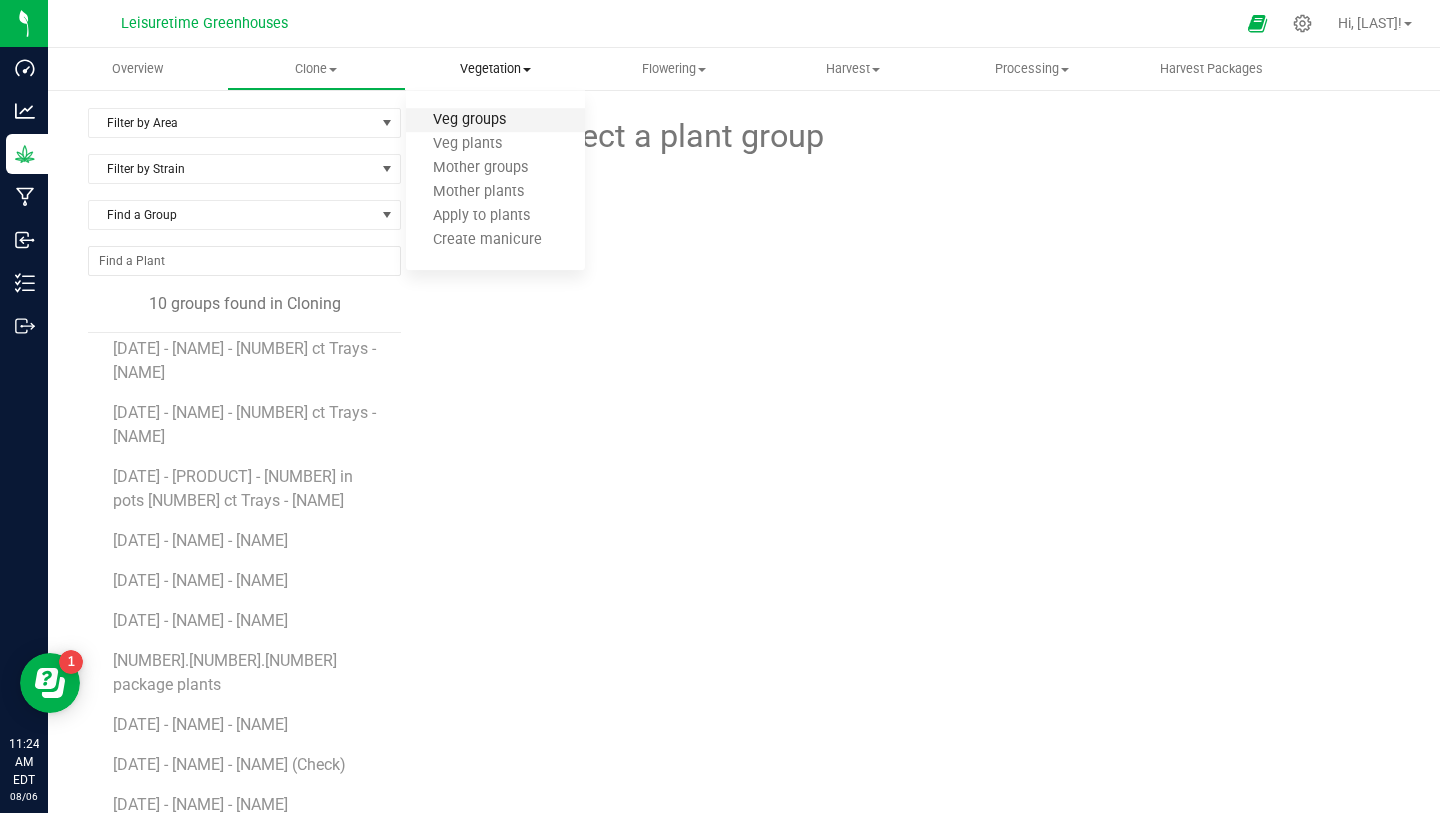 click on "Veg groups" at bounding box center [469, 120] 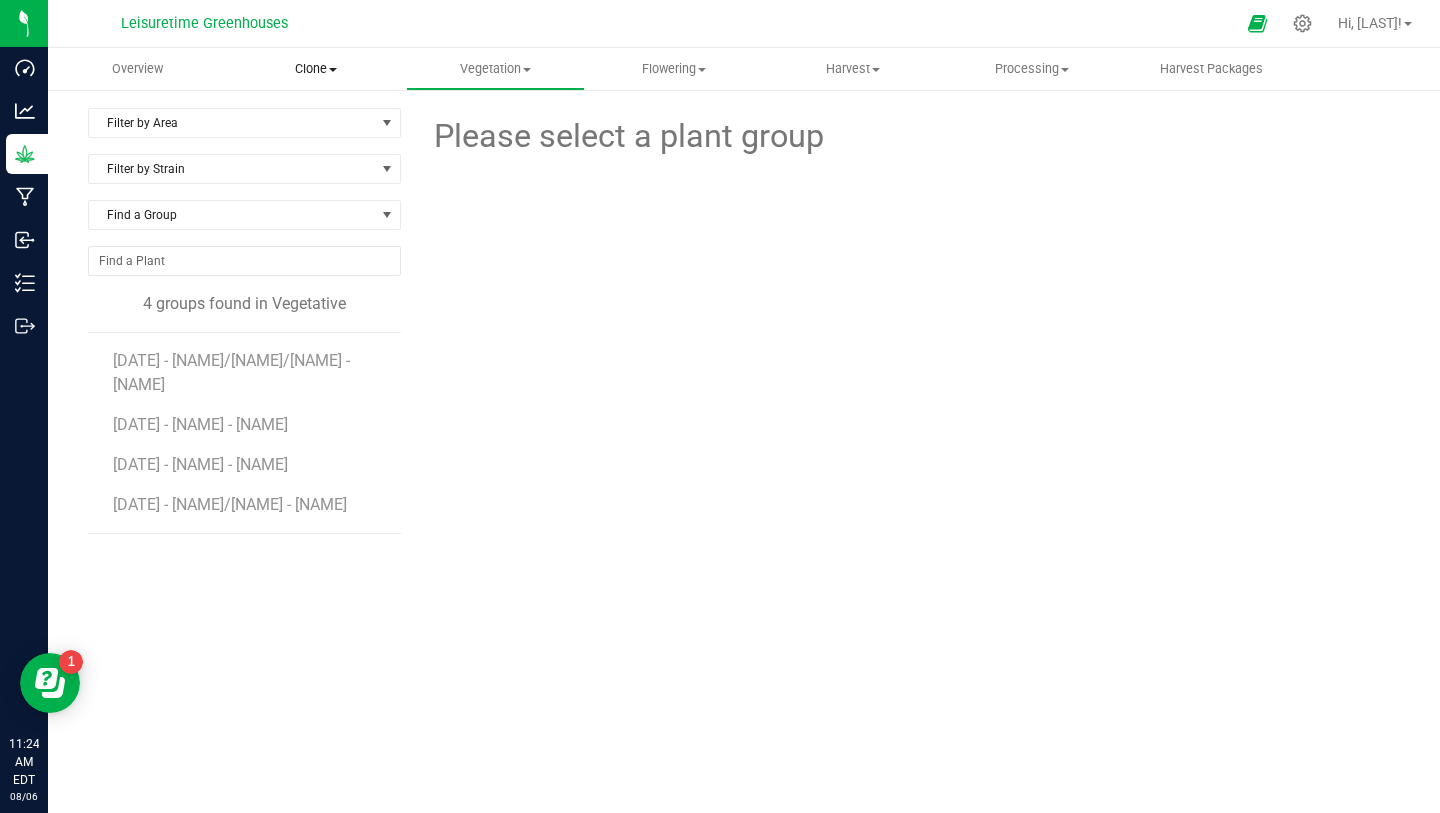click on "Clone" at bounding box center (316, 69) 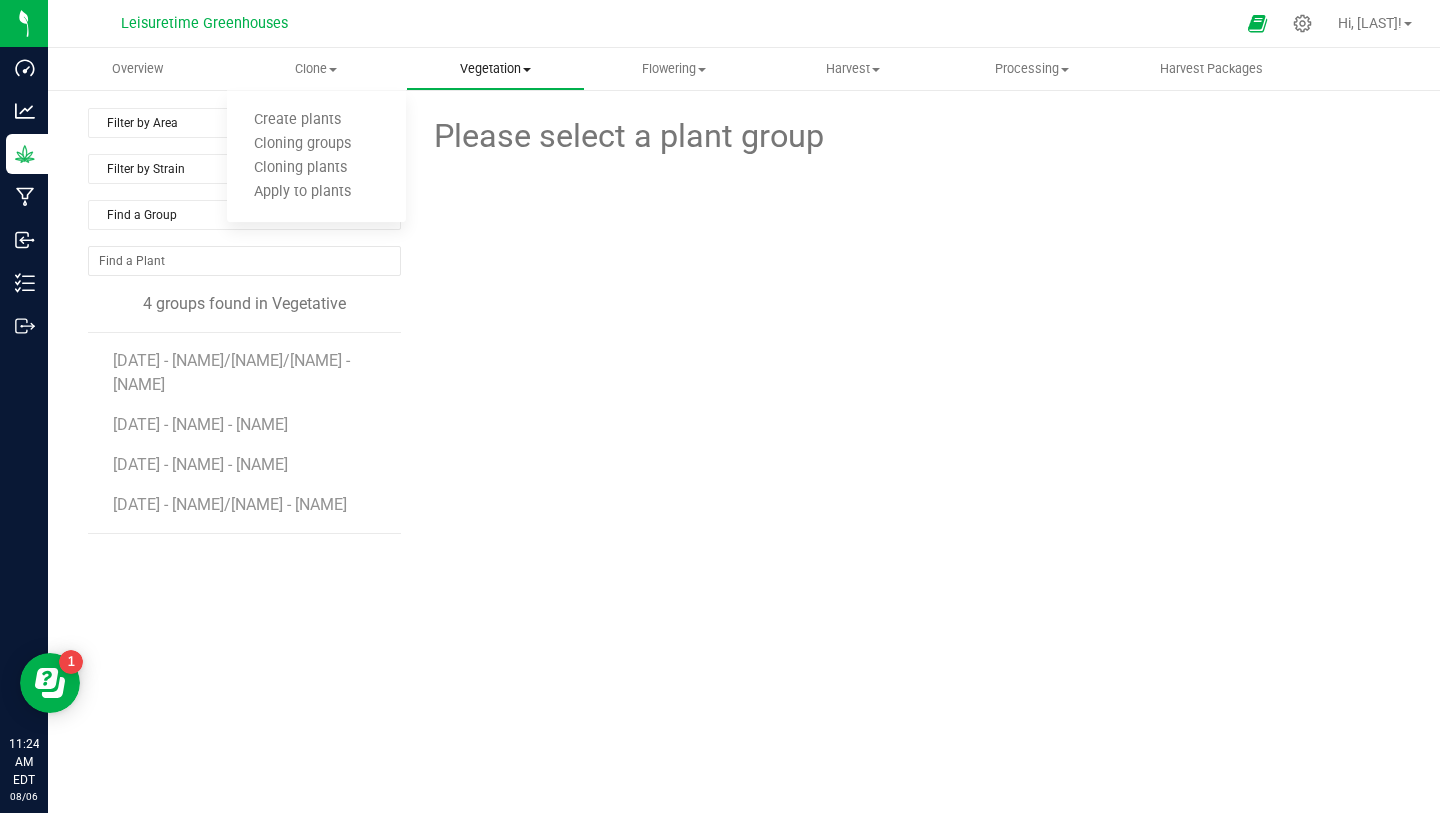 click on "Vegetation" at bounding box center (495, 69) 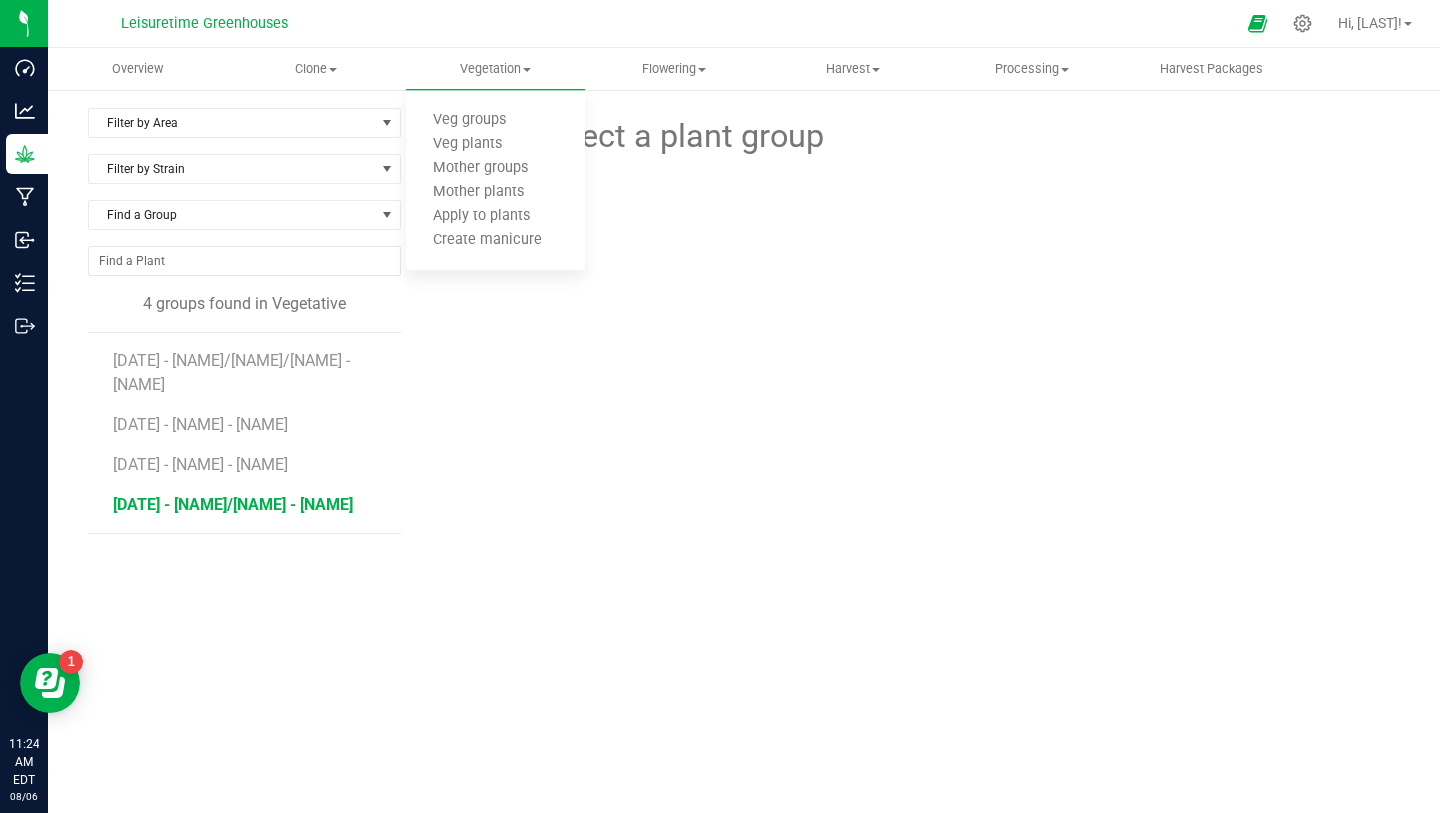 click on "[DATE] - Nox Cookies/Lemon Meringue - Field 2" at bounding box center (233, 504) 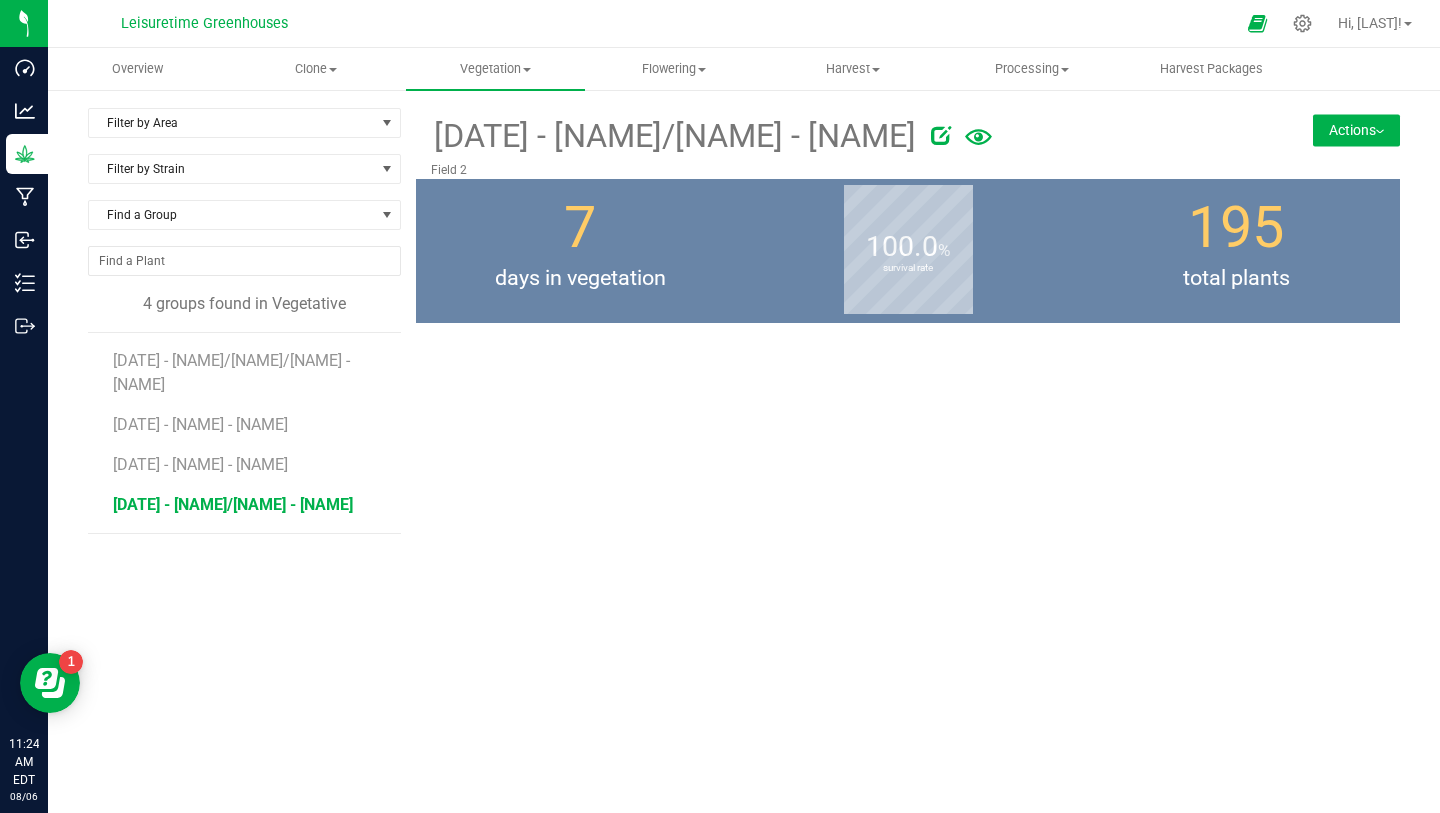 click on "Actions" at bounding box center [1356, 130] 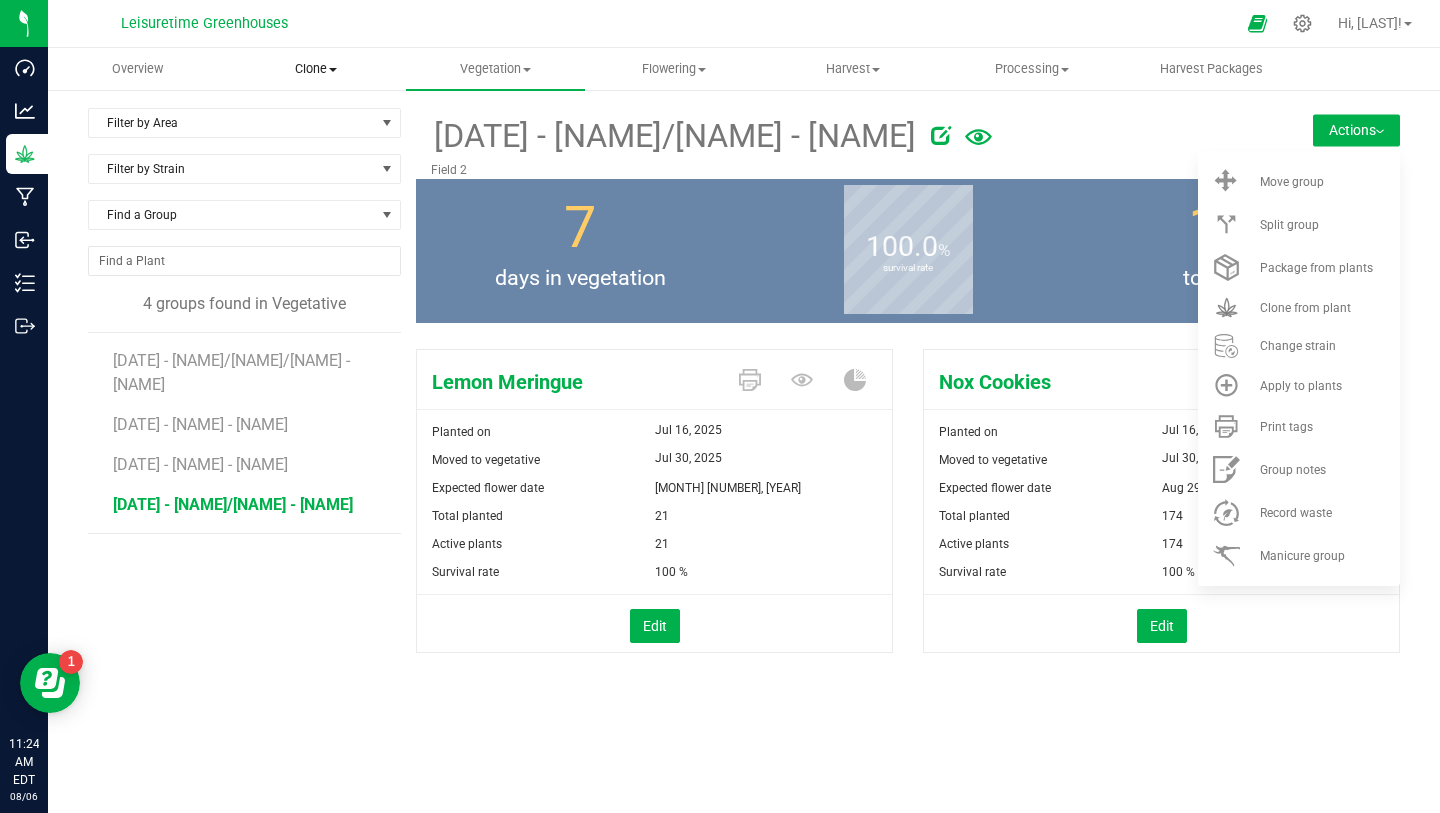 click on "Clone" at bounding box center [316, 69] 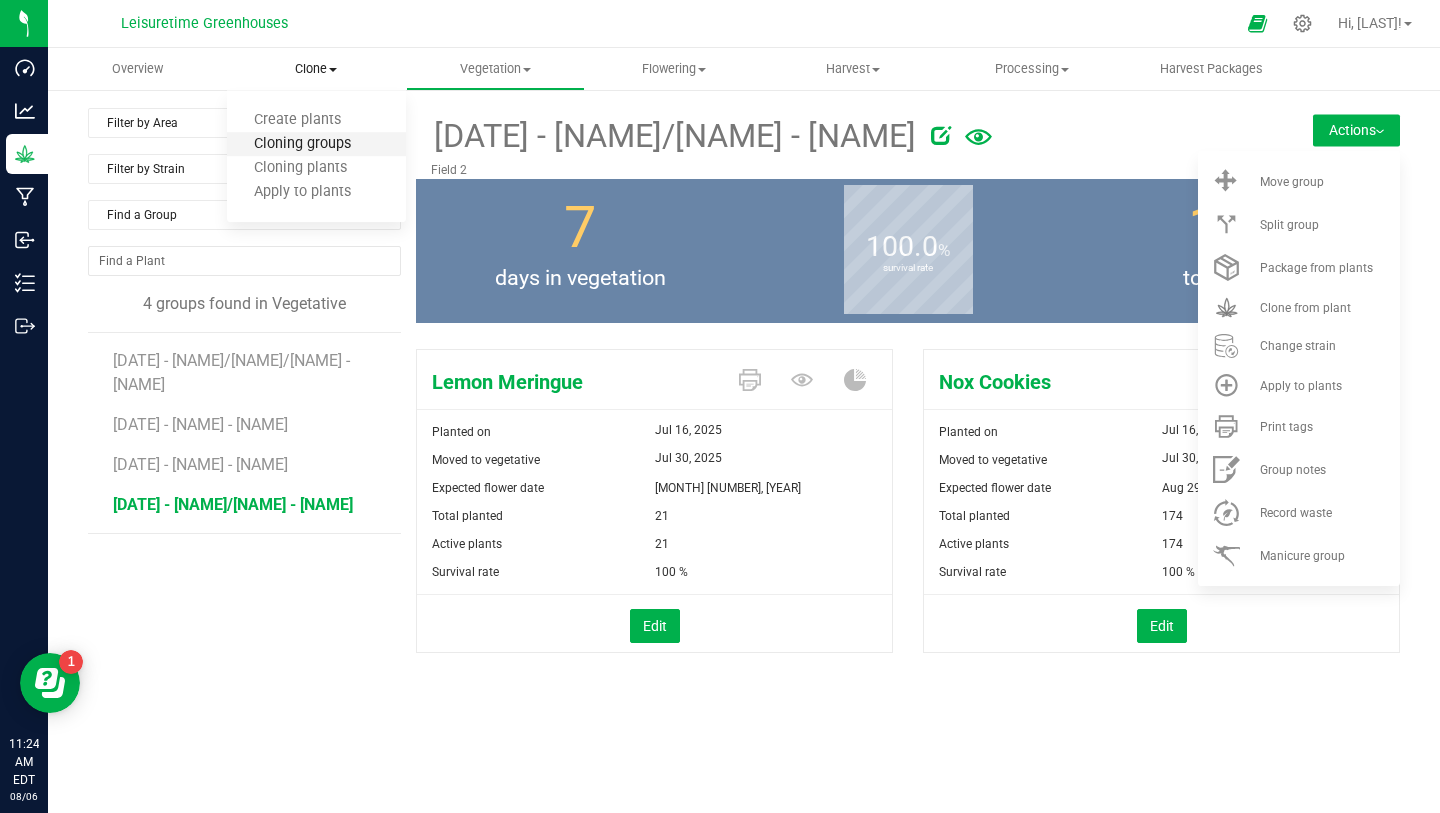 click on "Cloning groups" at bounding box center (302, 144) 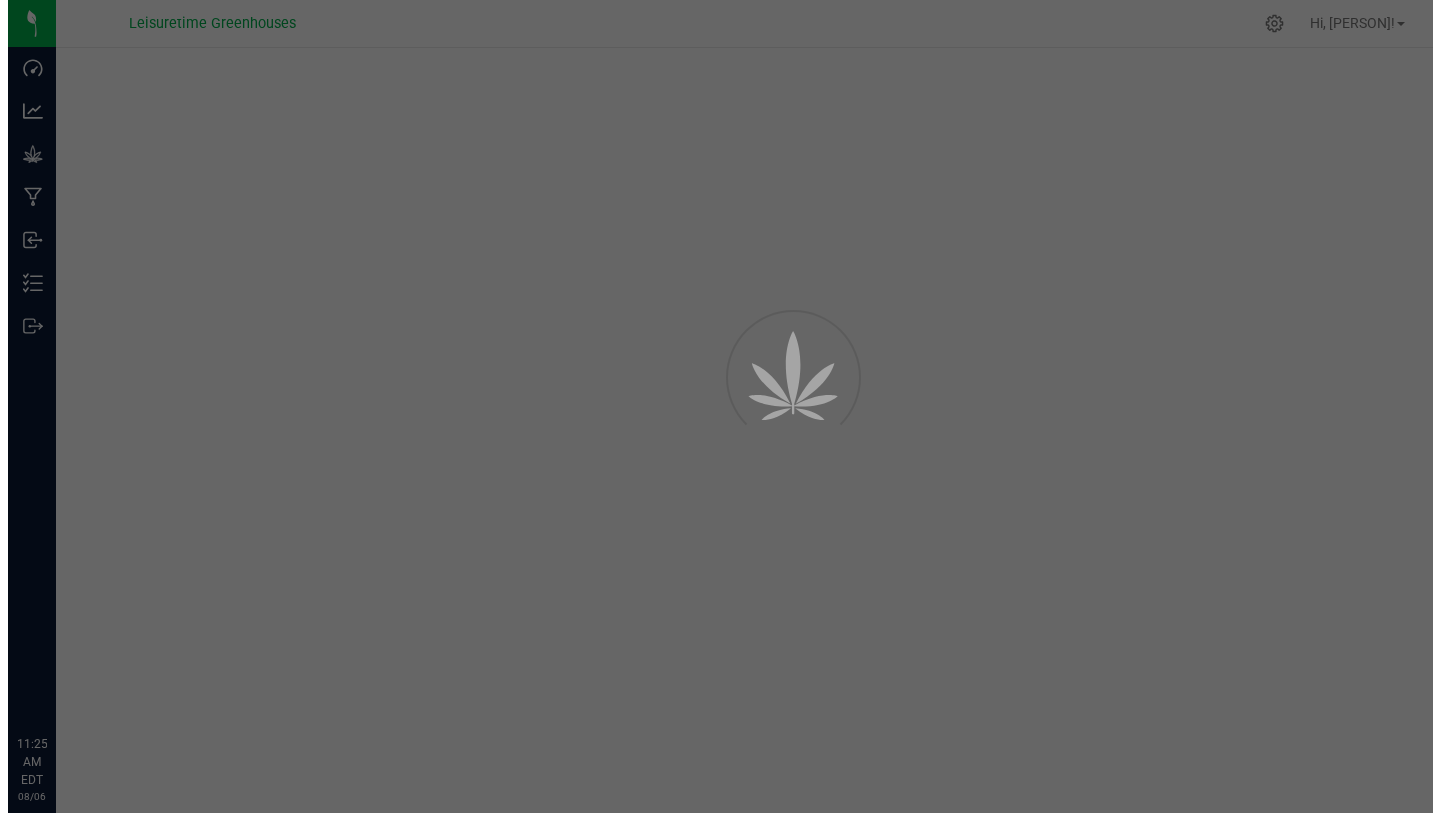 scroll, scrollTop: 0, scrollLeft: 0, axis: both 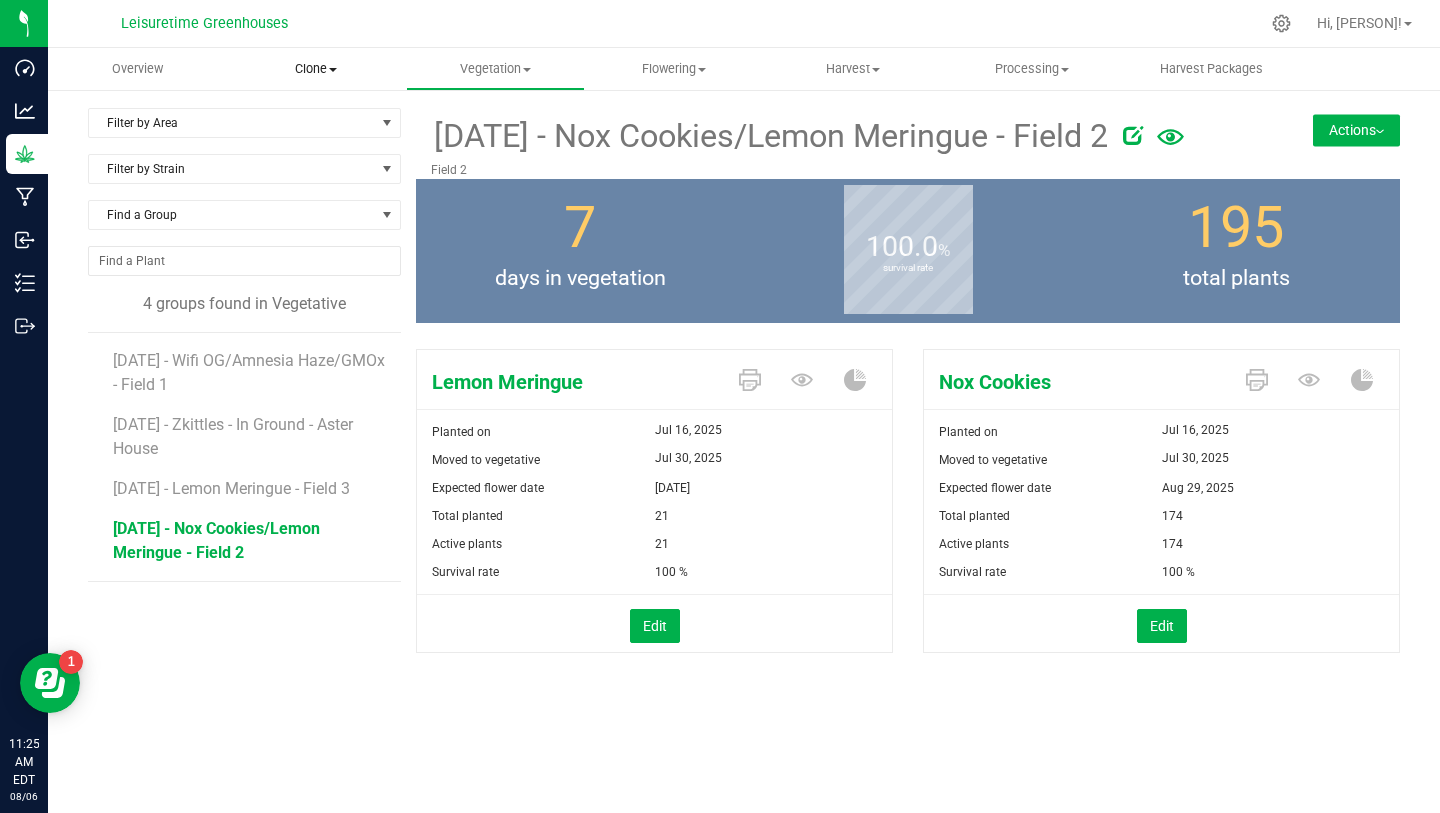 click on "Clone" at bounding box center (316, 69) 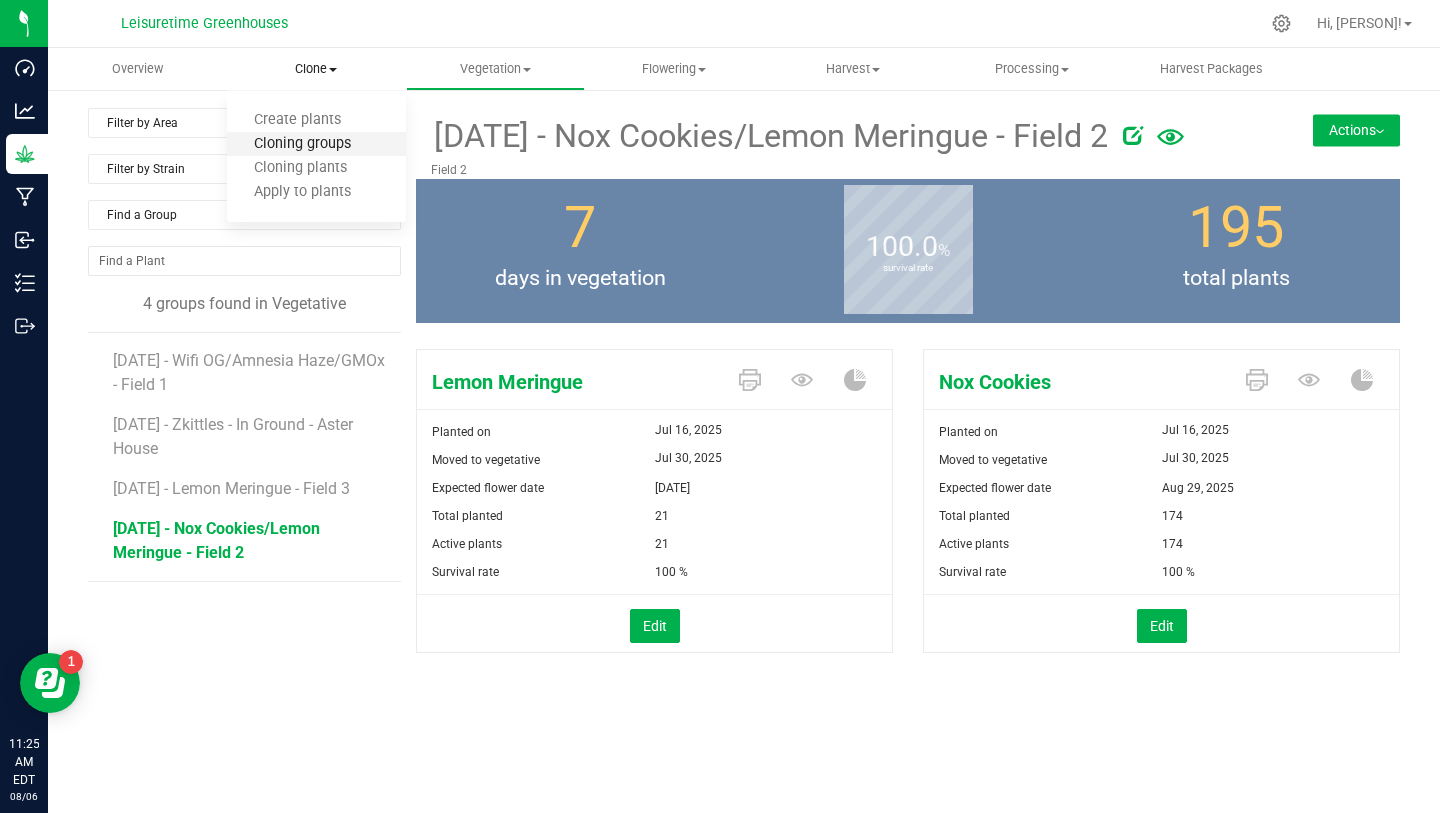 click on "Cloning groups" at bounding box center [302, 144] 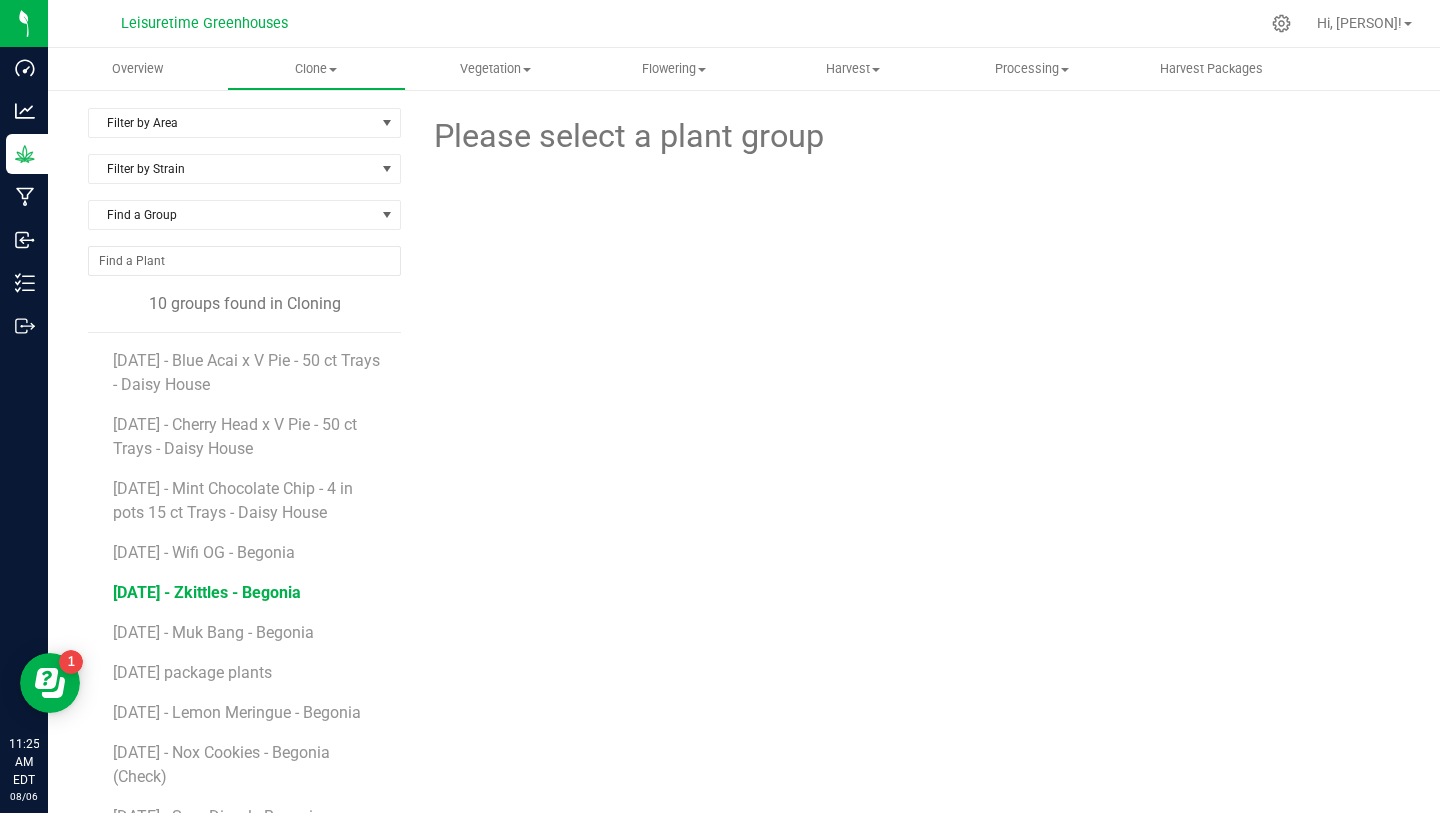 scroll, scrollTop: 36, scrollLeft: 0, axis: vertical 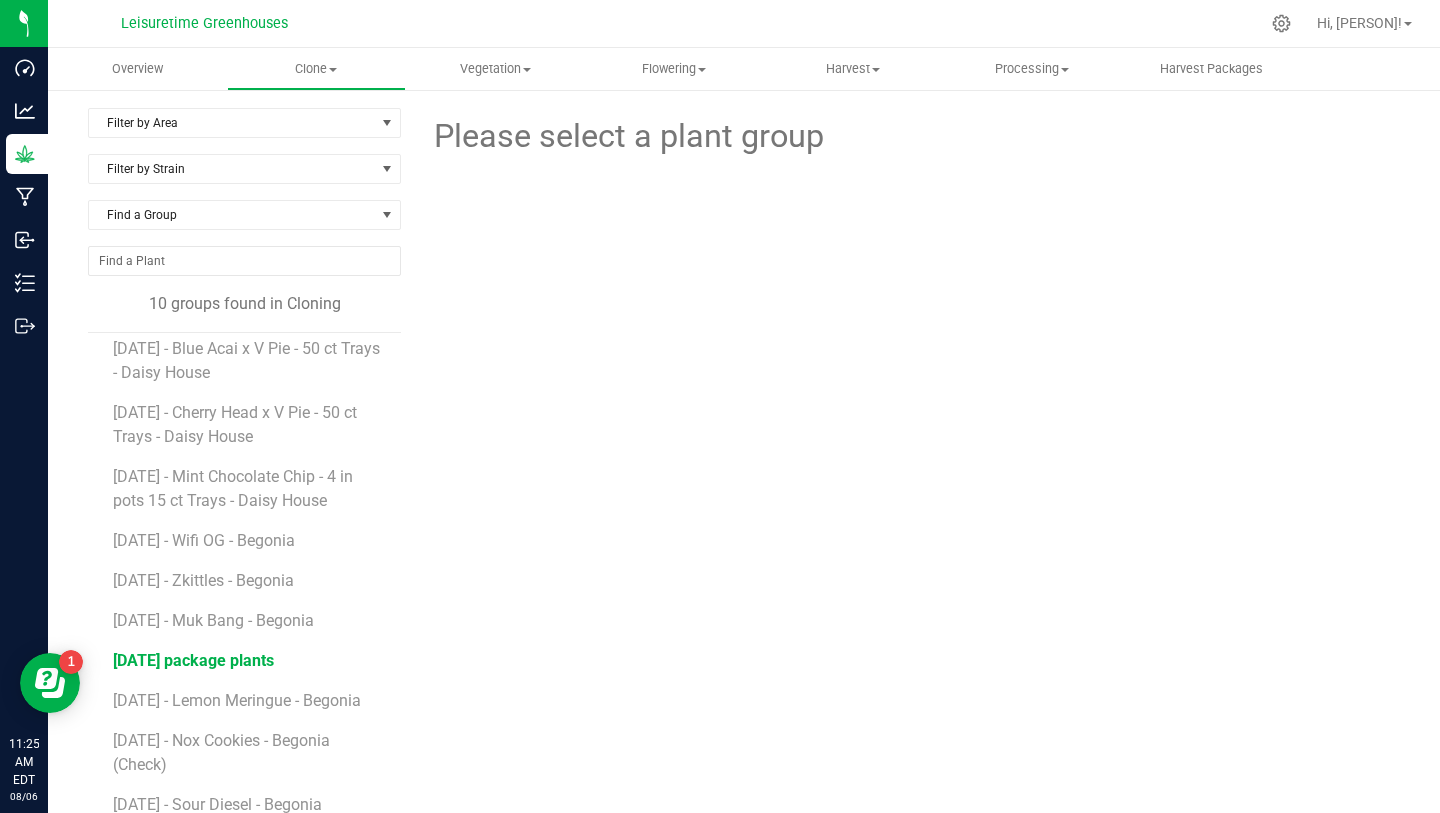 click on "[DATE] package plants" at bounding box center [193, 660] 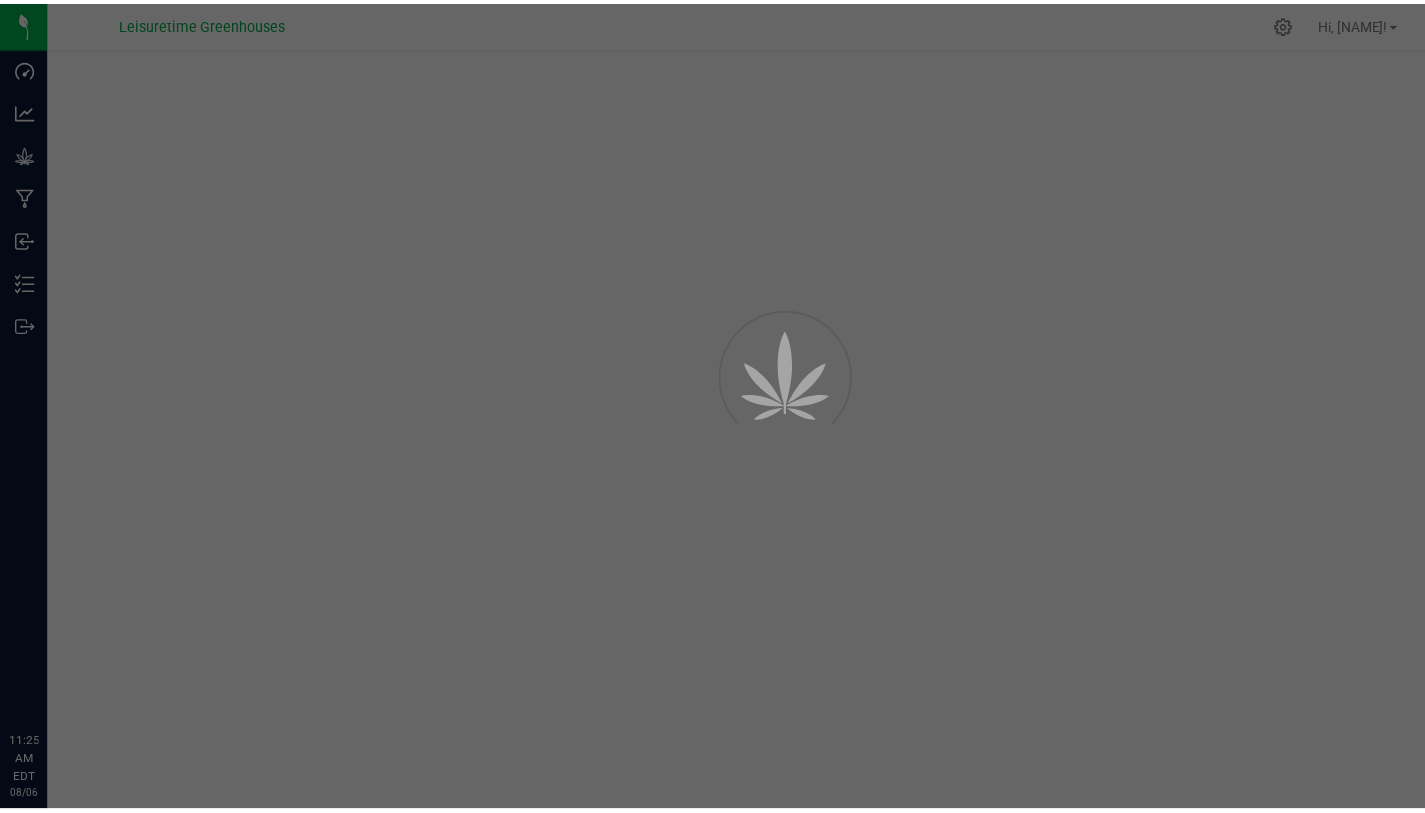 scroll, scrollTop: 0, scrollLeft: 0, axis: both 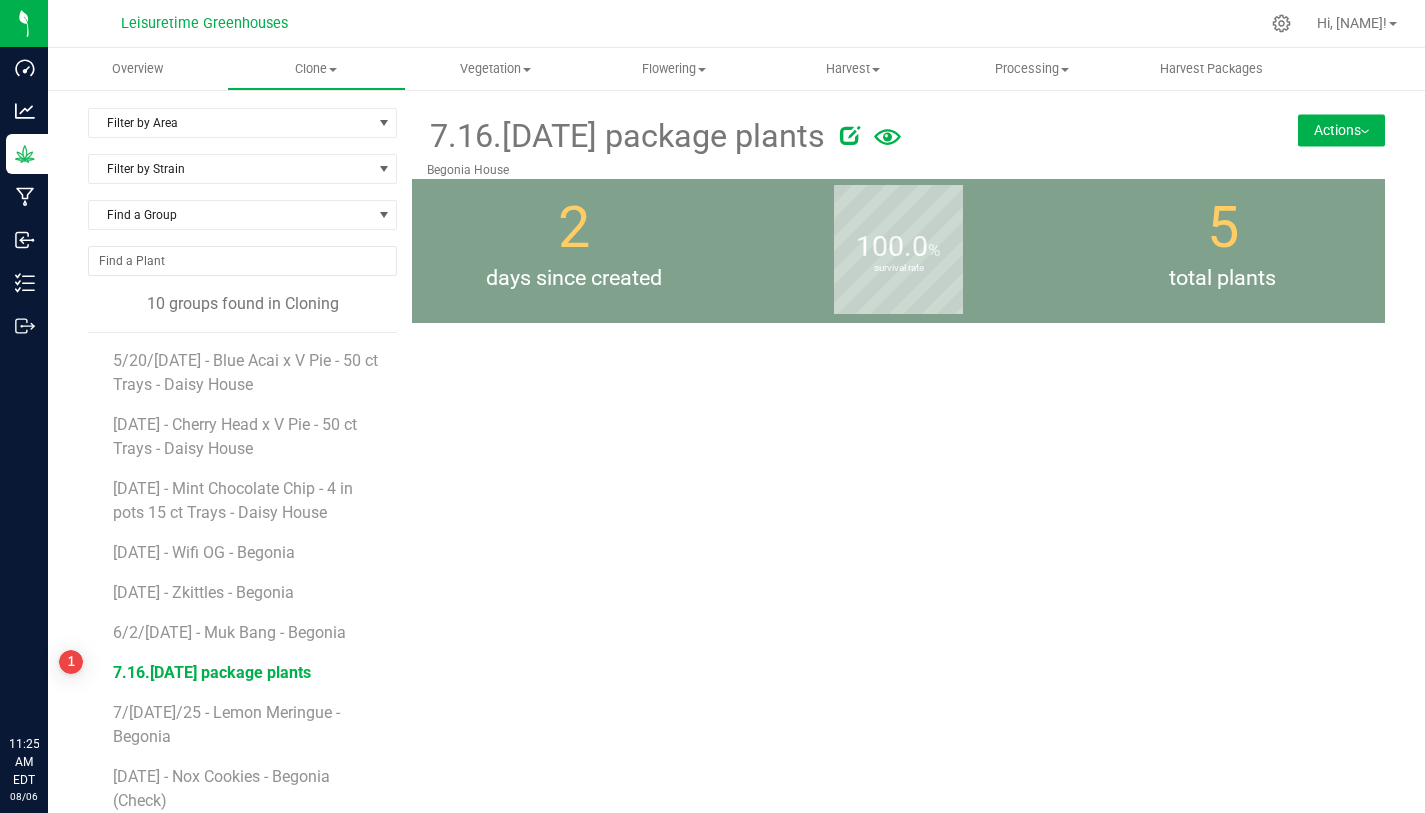 click on "Actions" at bounding box center [1341, 130] 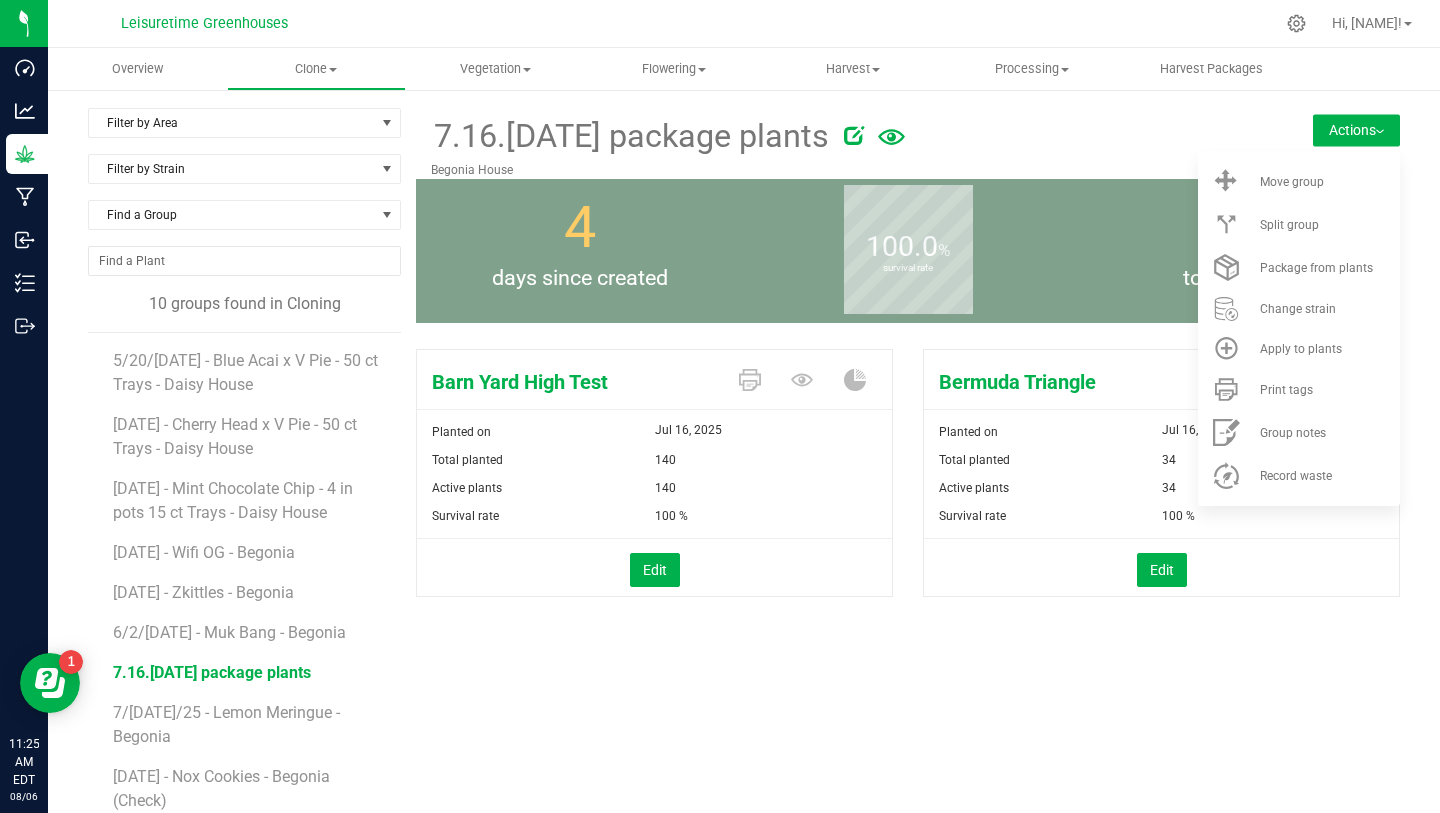 scroll, scrollTop: 0, scrollLeft: 0, axis: both 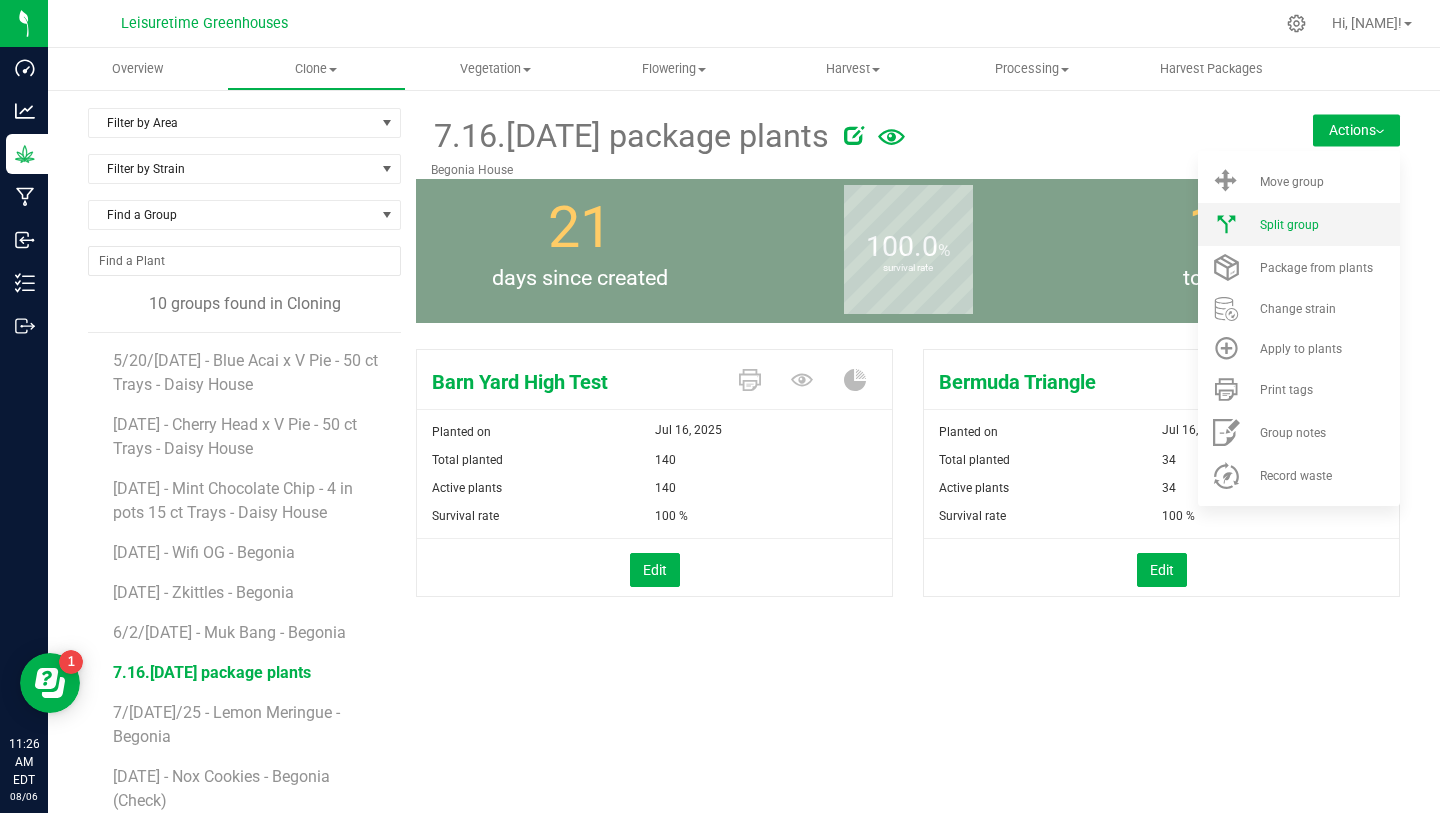 click on "Split group" at bounding box center [1299, 224] 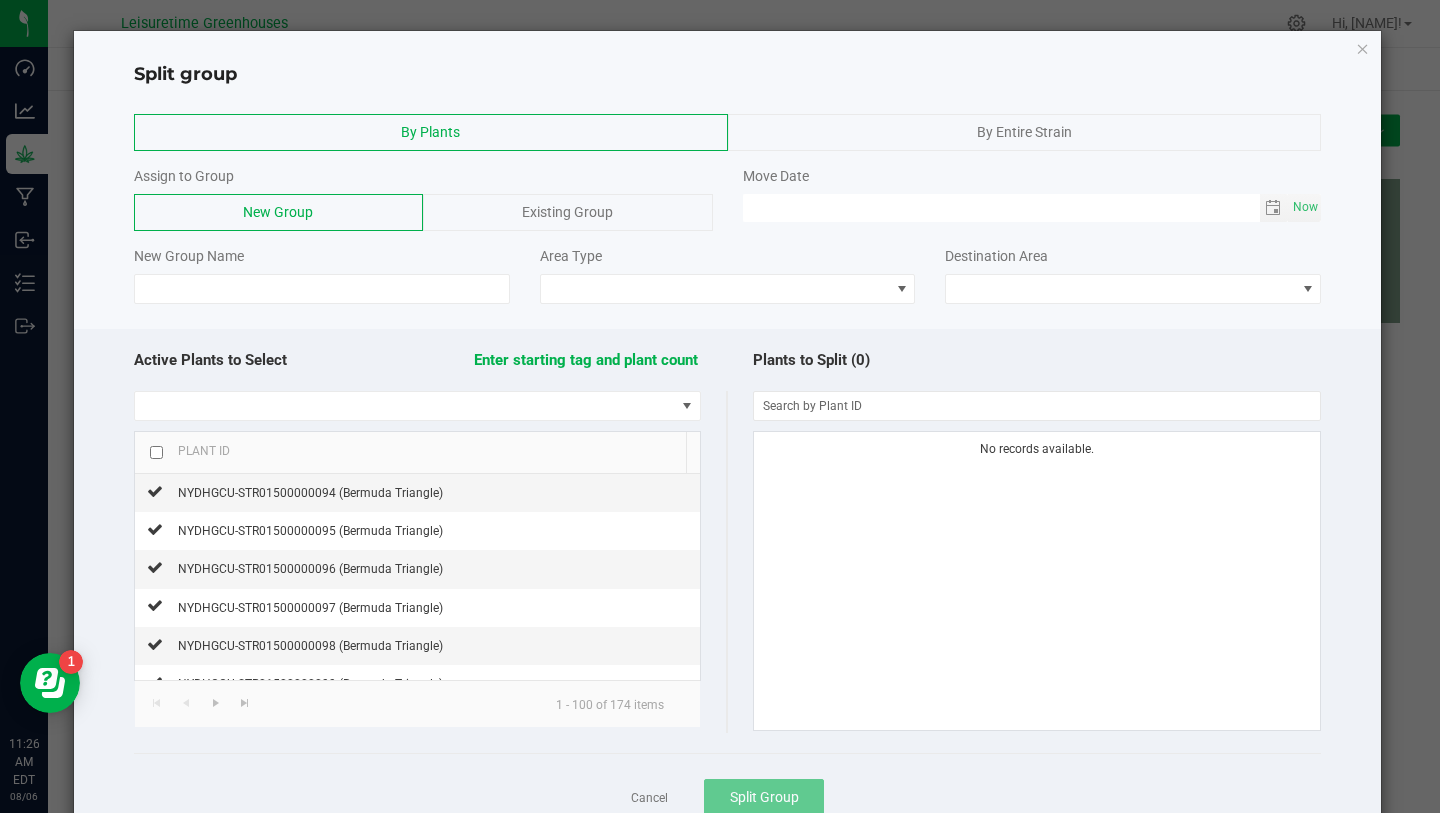 click on "Existing Group" 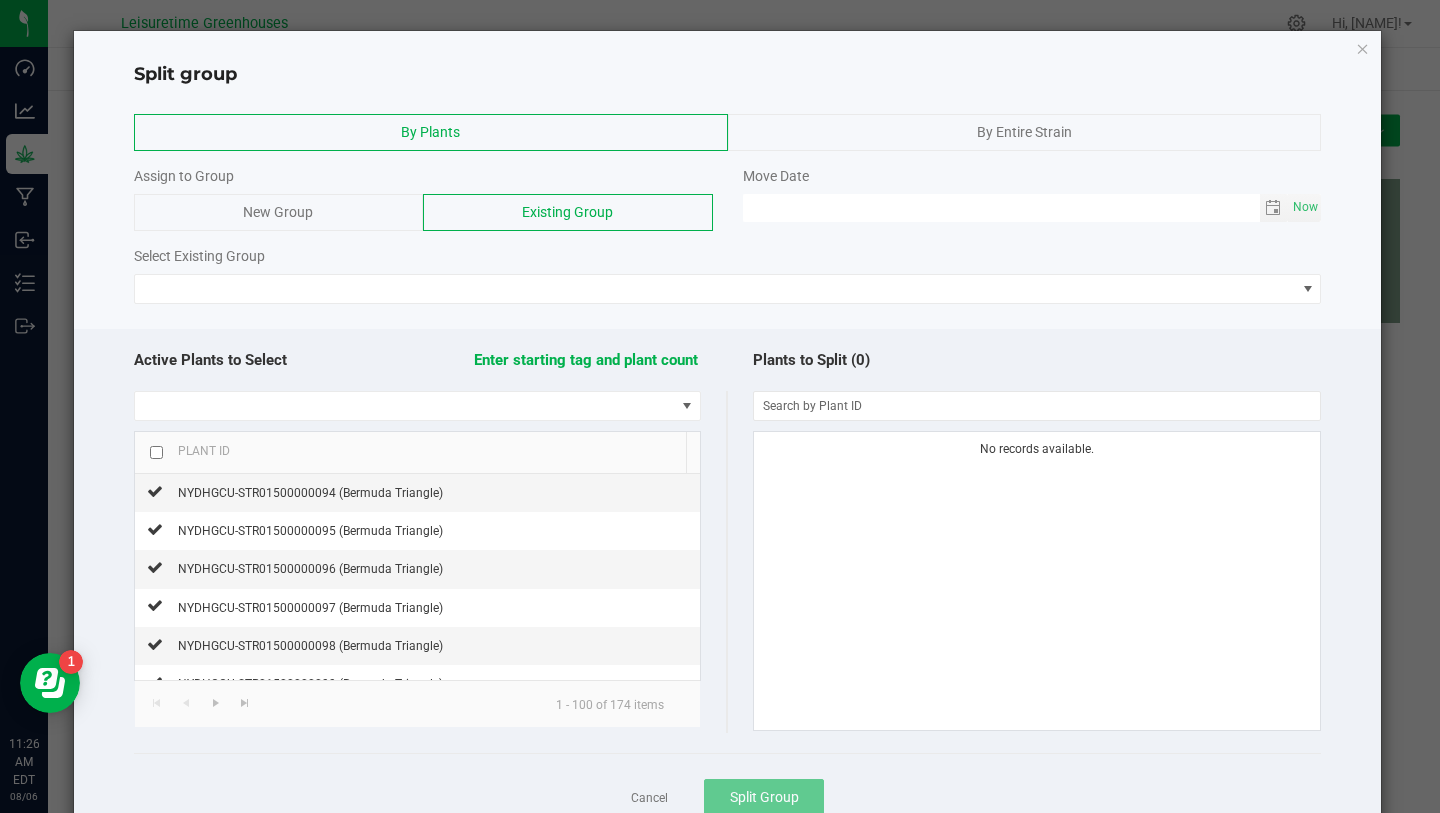 click on "By Entire Strain" 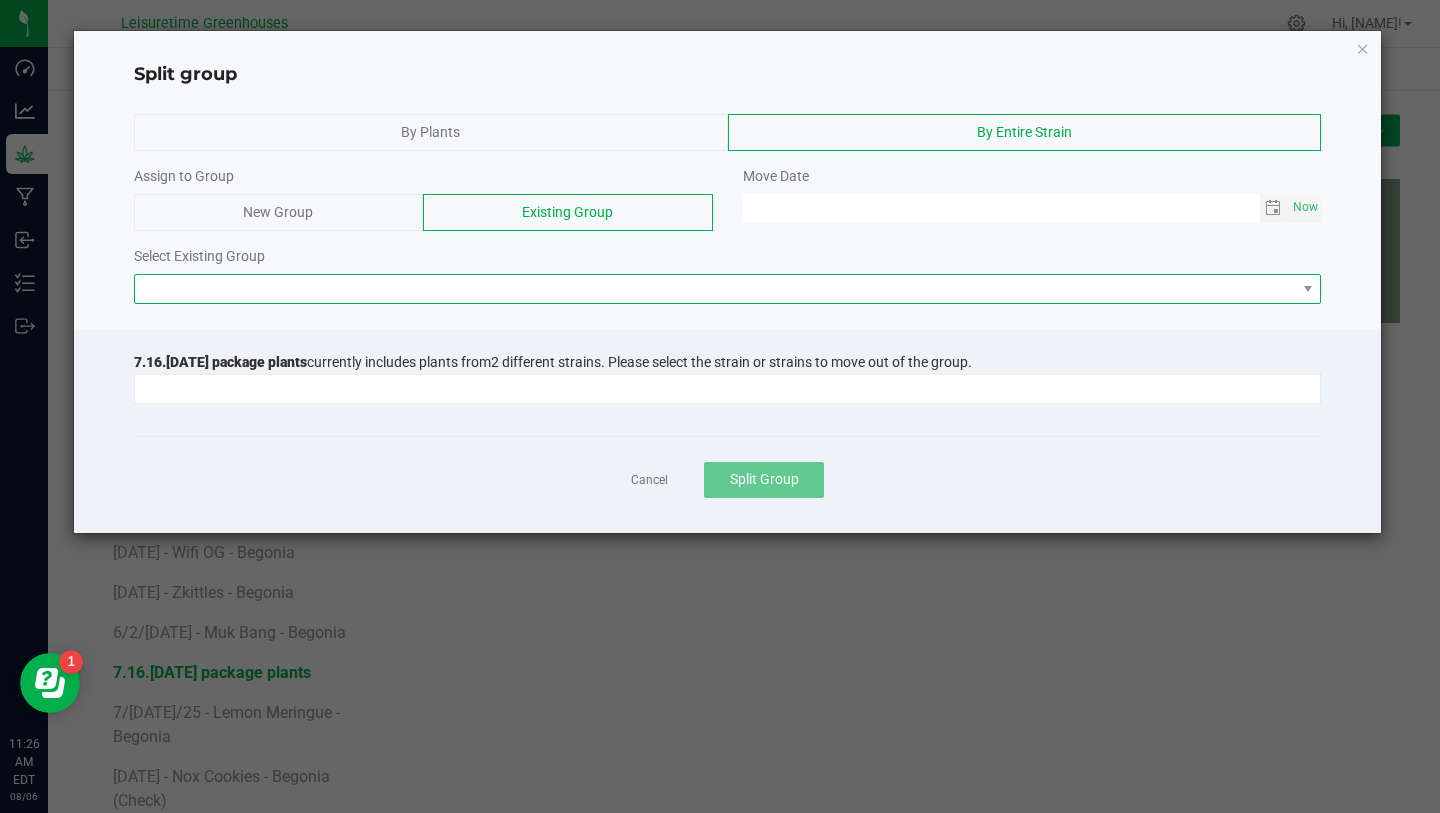click at bounding box center (715, 289) 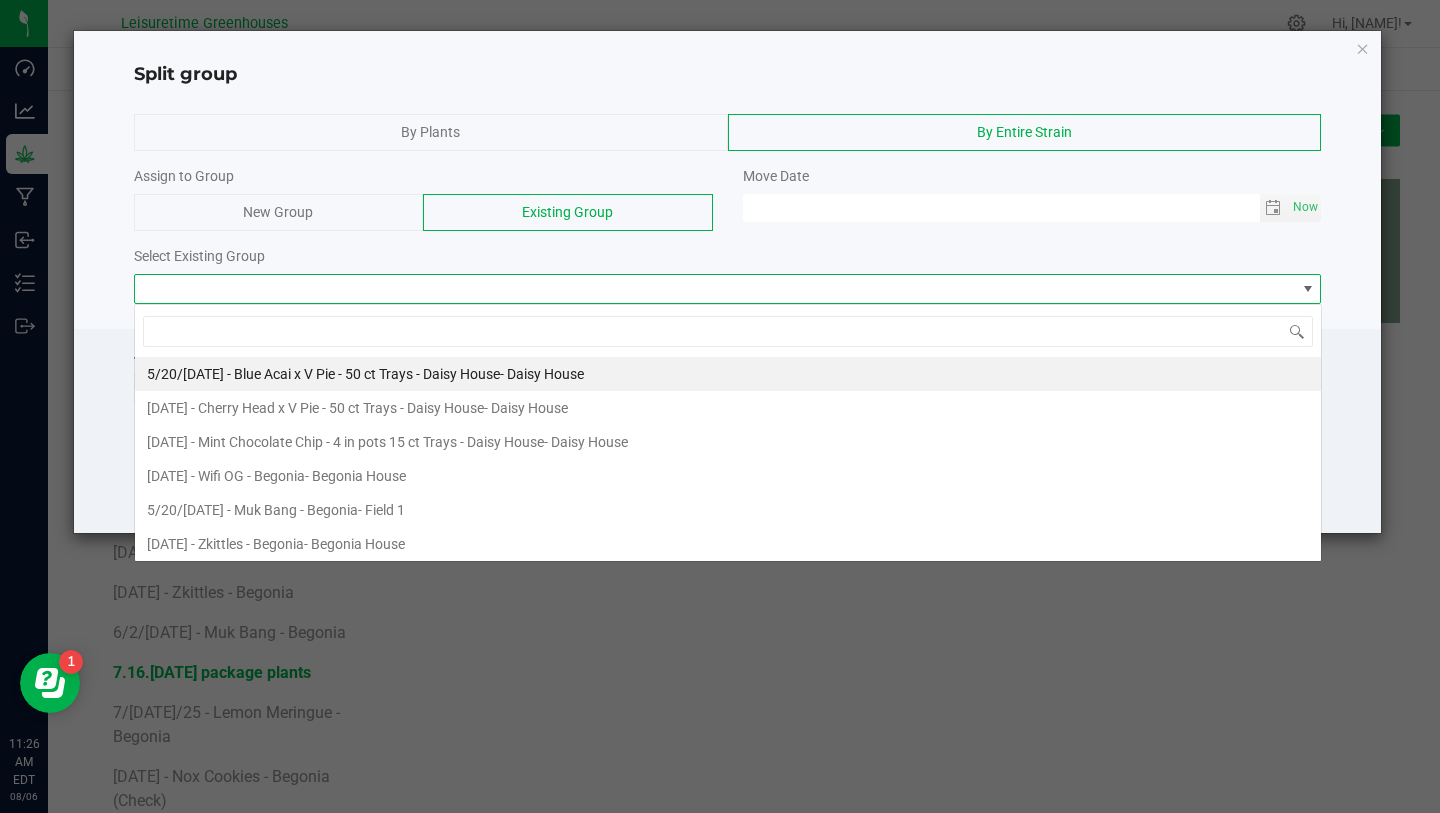 scroll, scrollTop: 99970, scrollLeft: 98812, axis: both 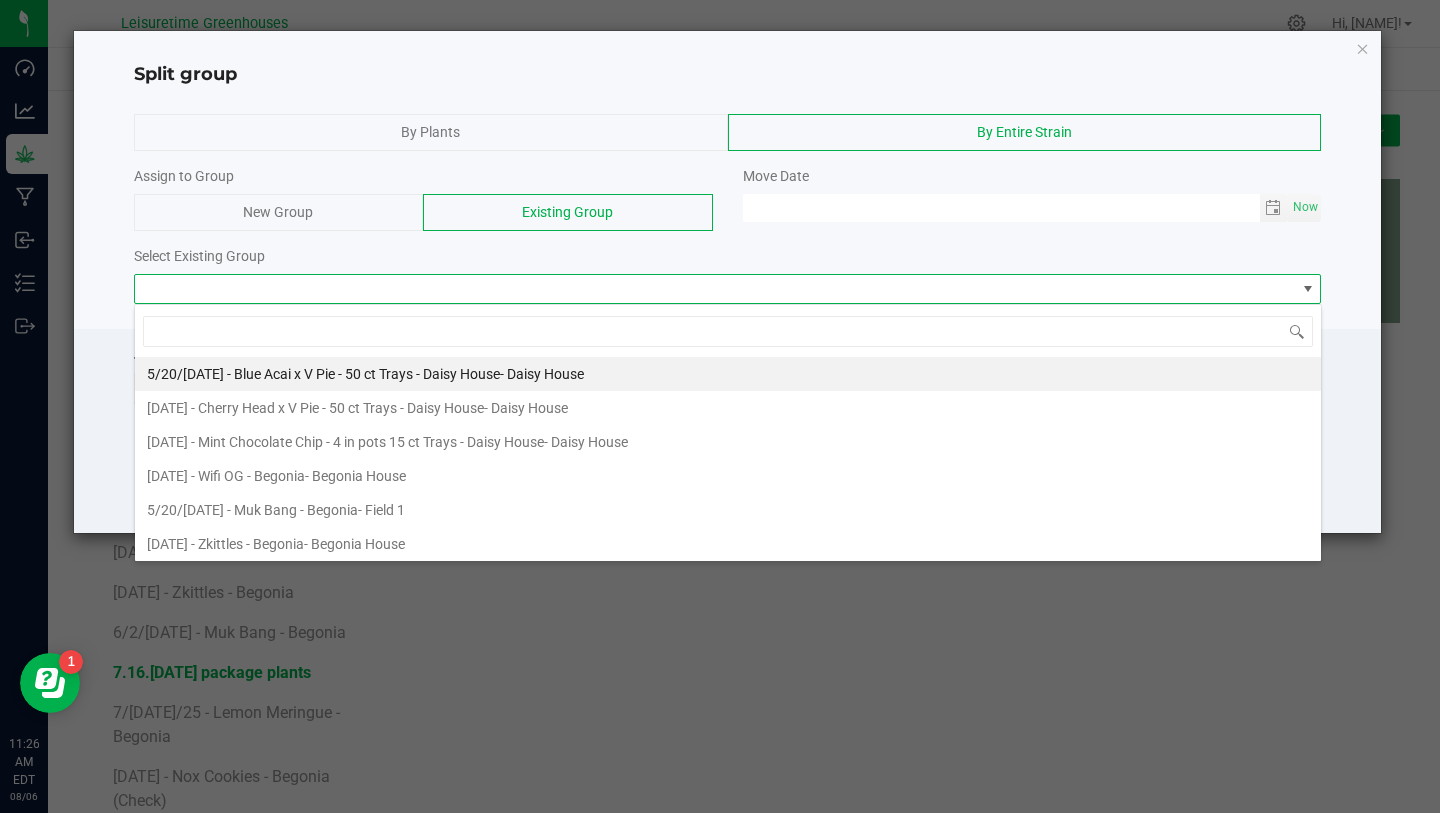 click on "Move Date" 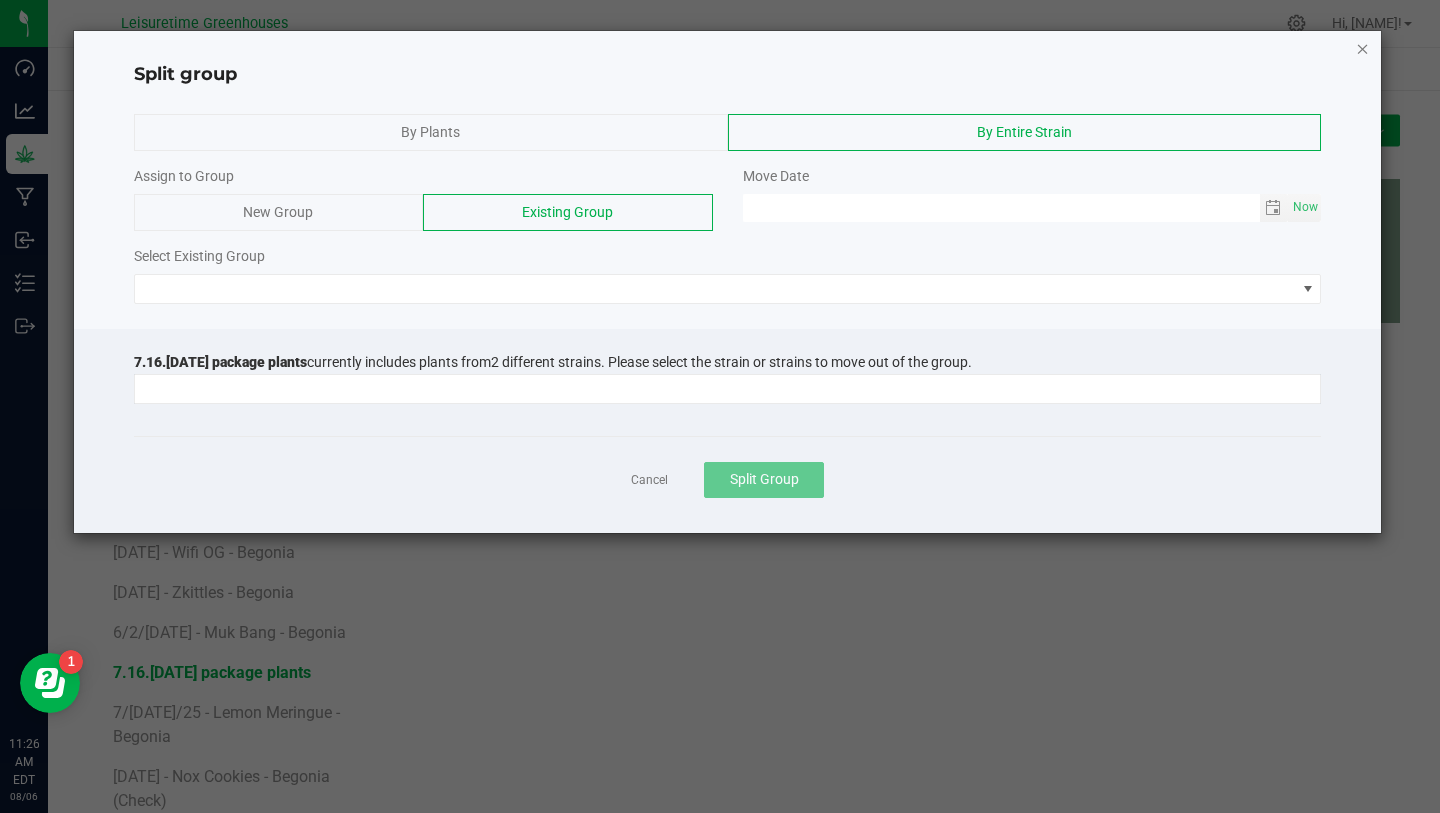 click 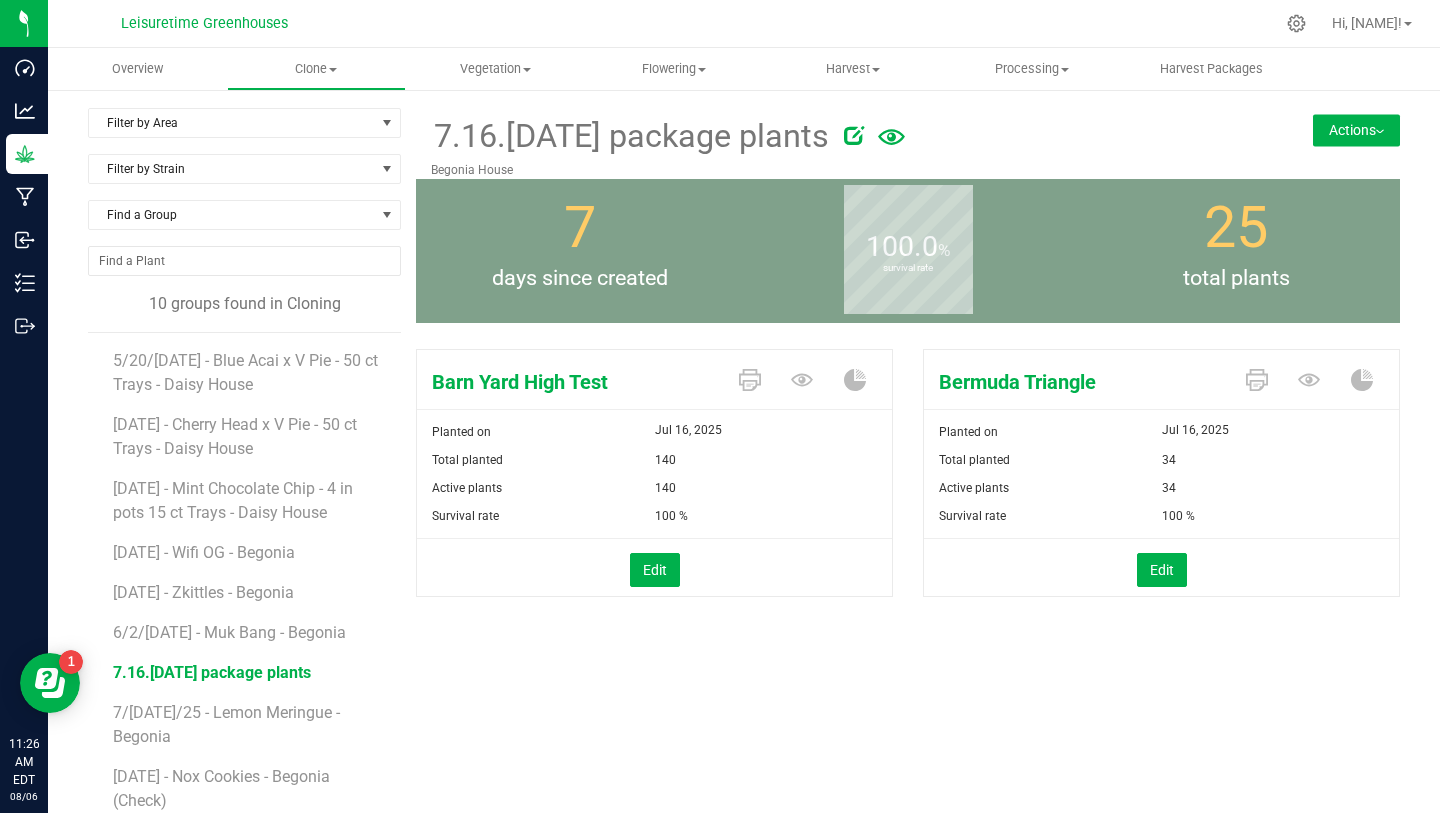 click on "Actions" at bounding box center [1356, 130] 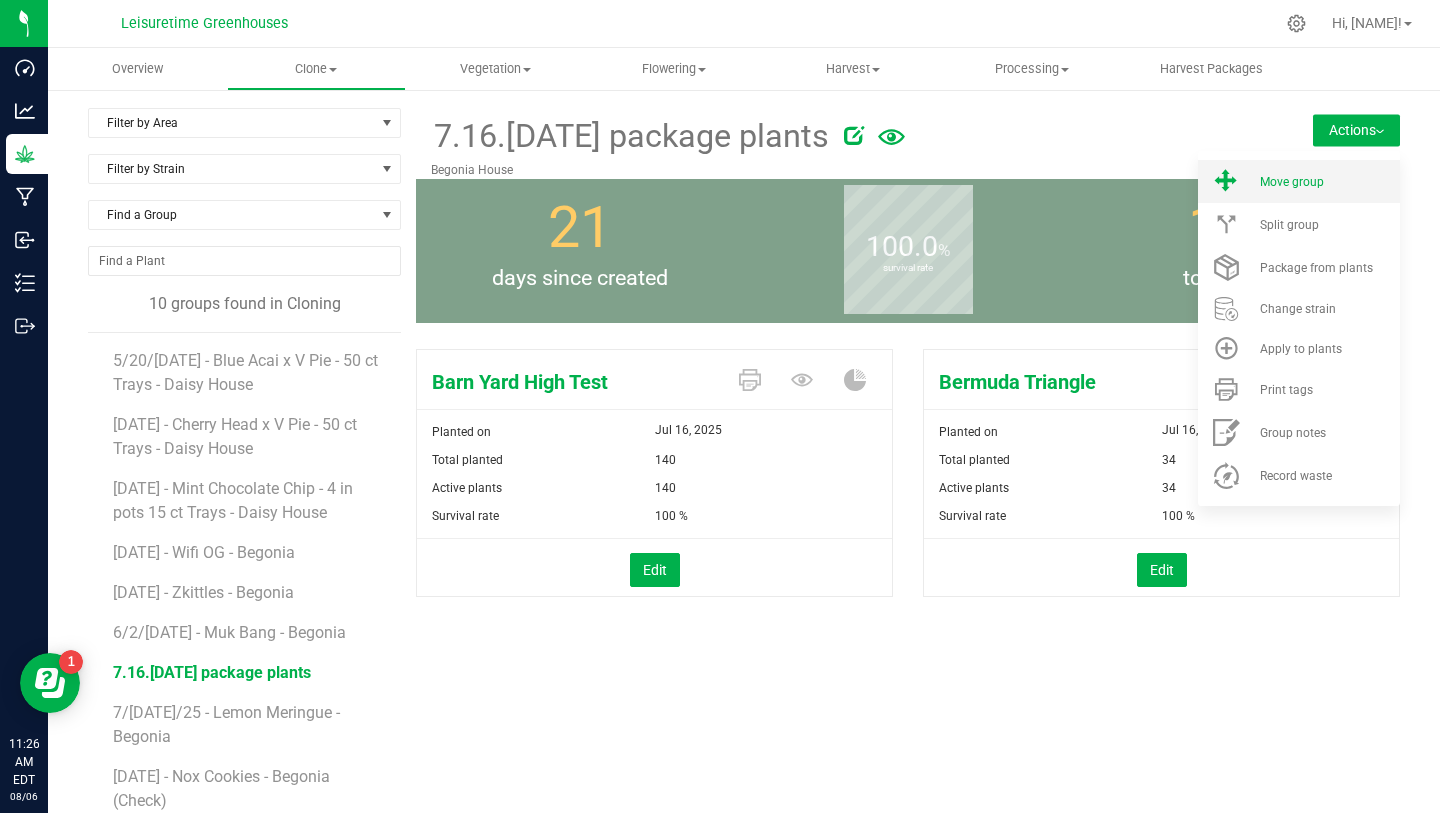 click on "Move group" at bounding box center [1299, 181] 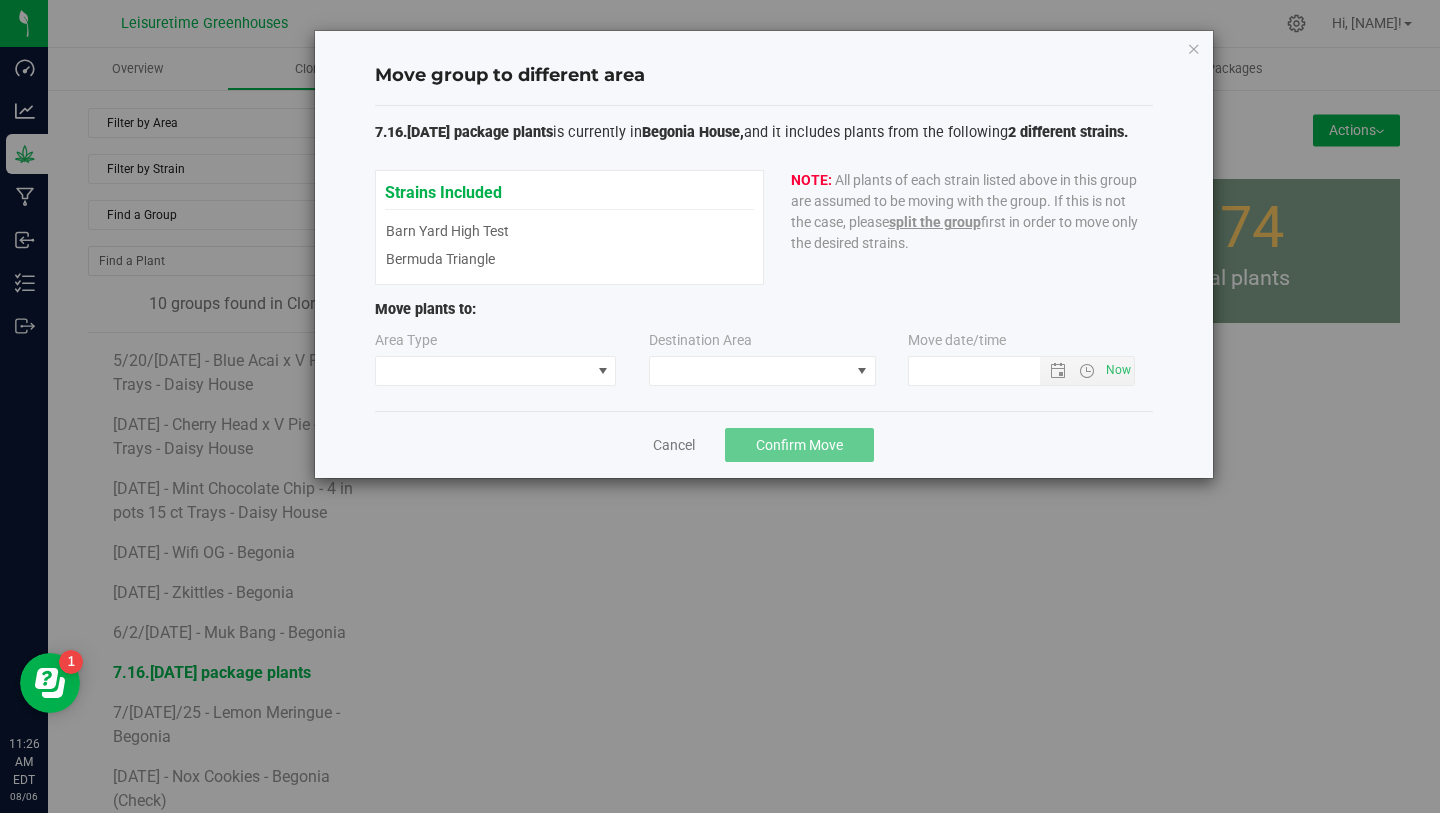 type on "[DATE] [TIME] [AMPM]" 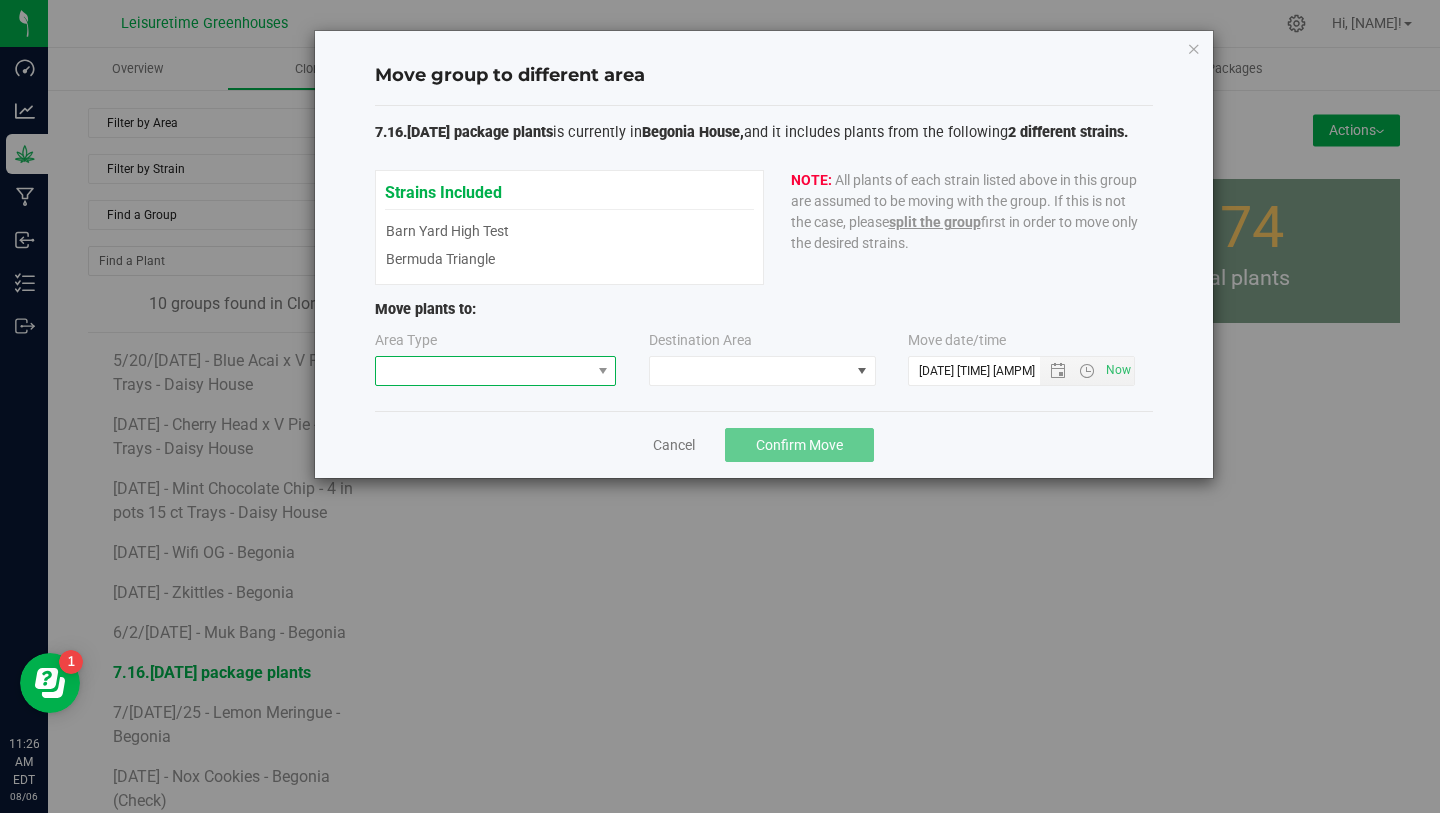 click at bounding box center (483, 371) 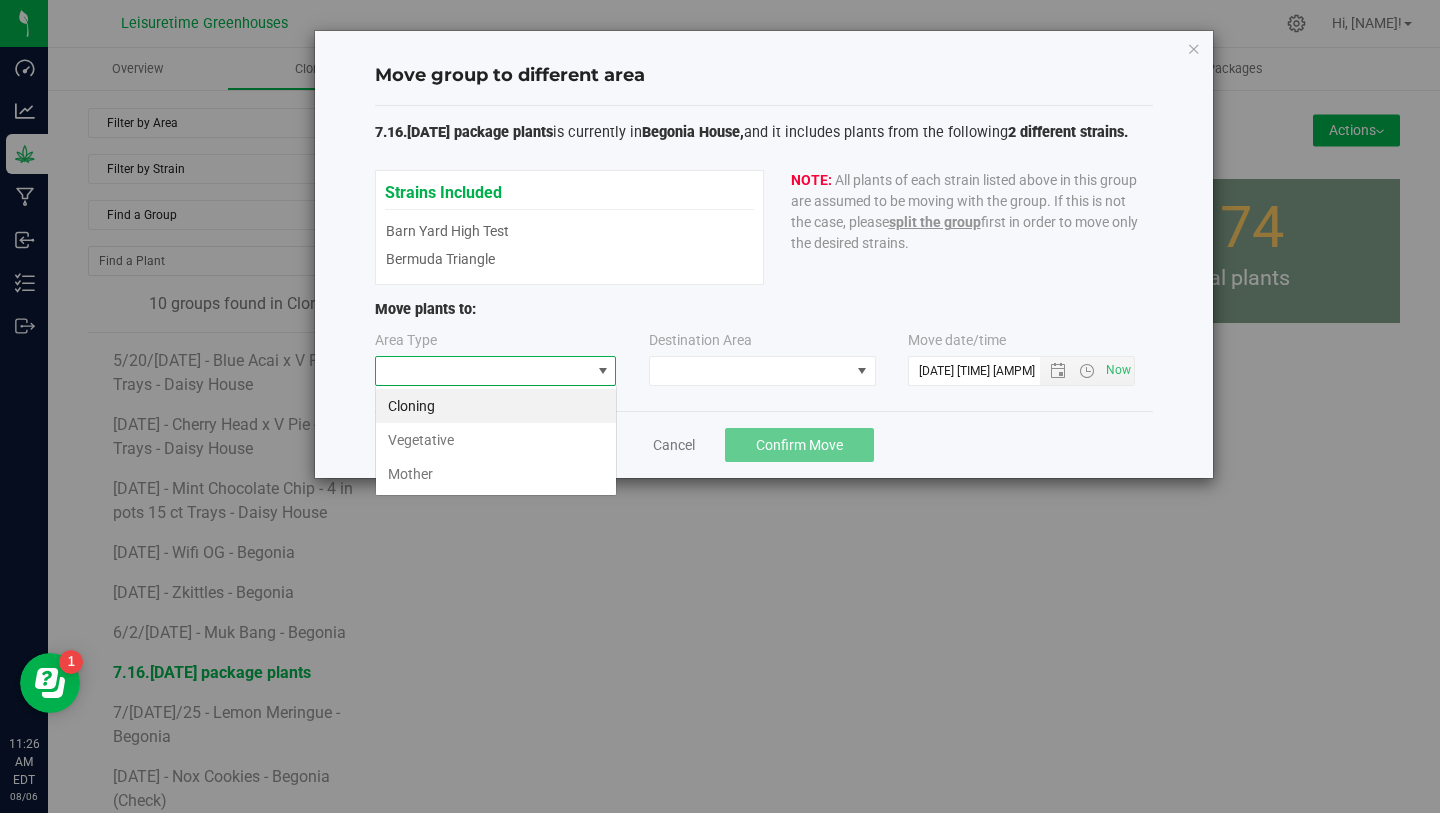 scroll, scrollTop: 99970, scrollLeft: 99758, axis: both 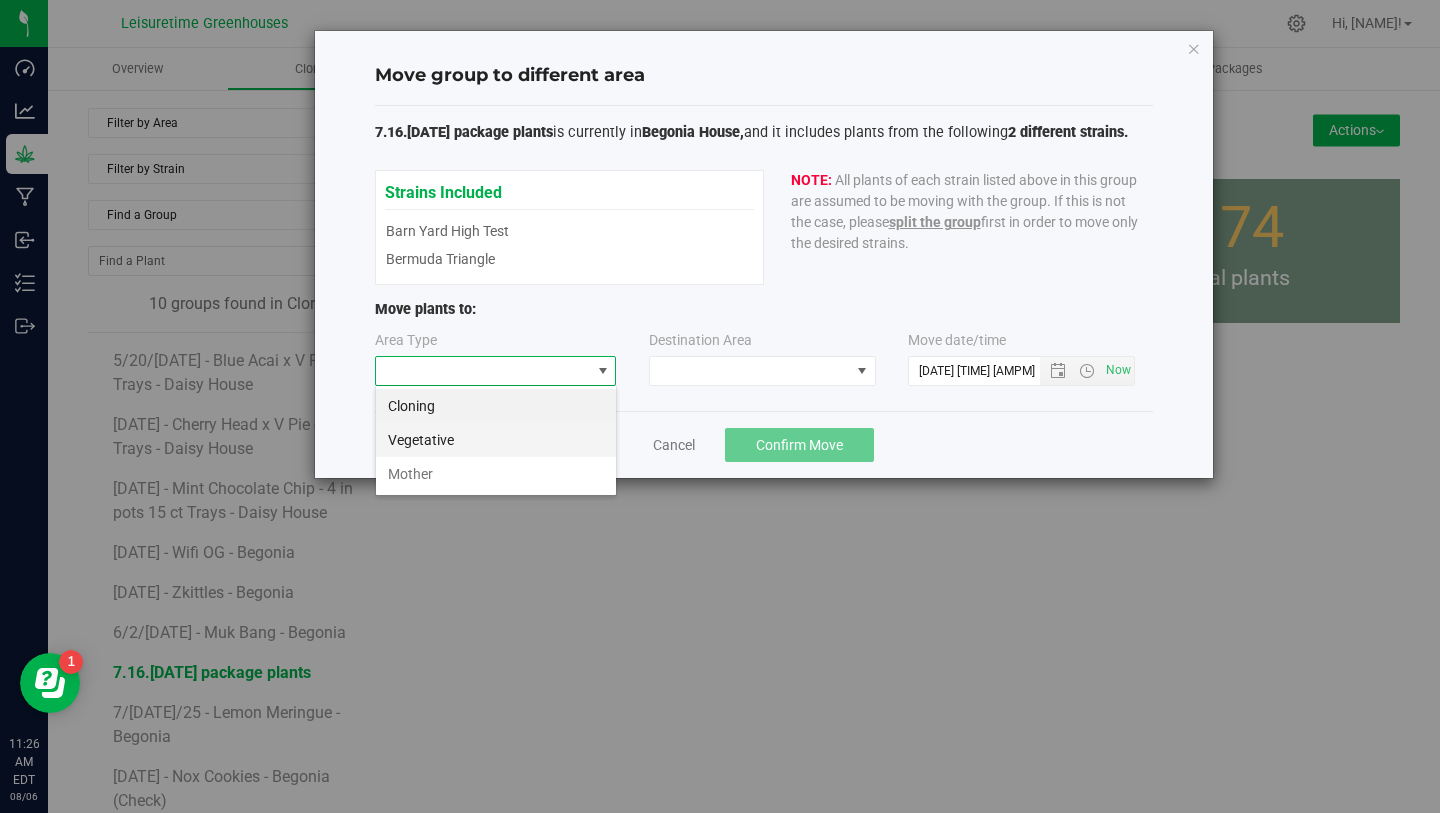 click on "Vegetative" at bounding box center (496, 440) 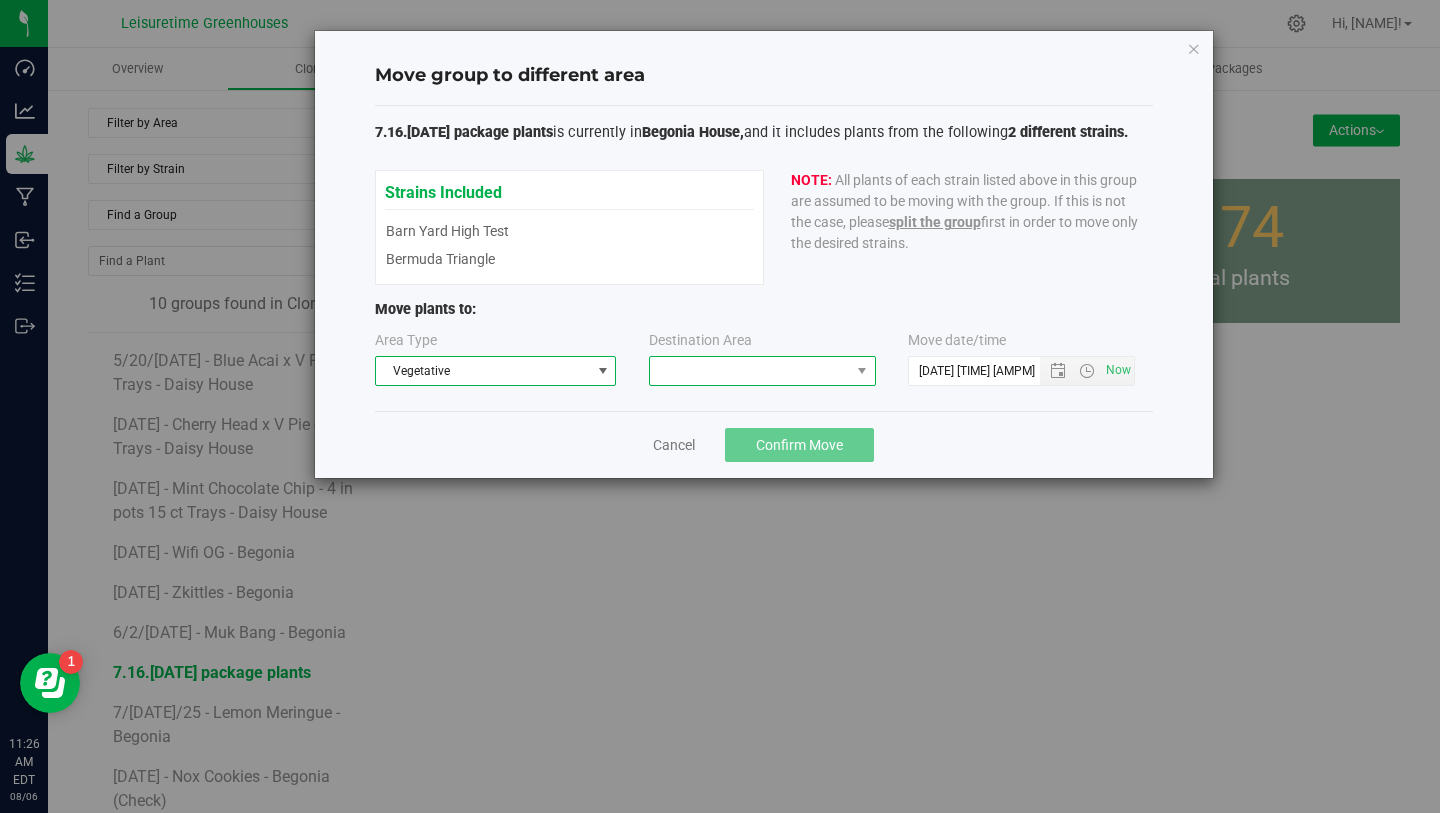 click at bounding box center [750, 371] 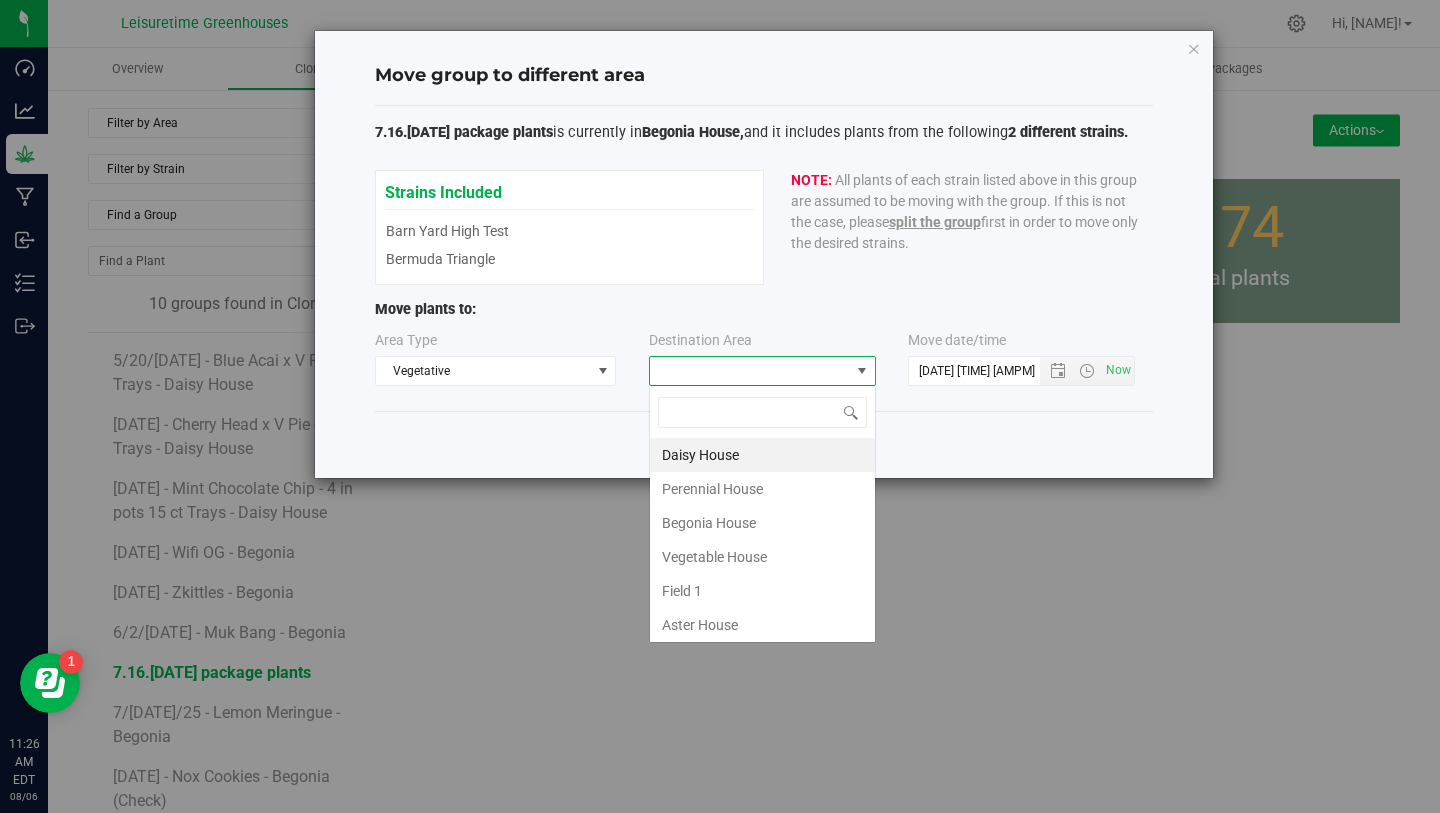 scroll, scrollTop: 99970, scrollLeft: 99773, axis: both 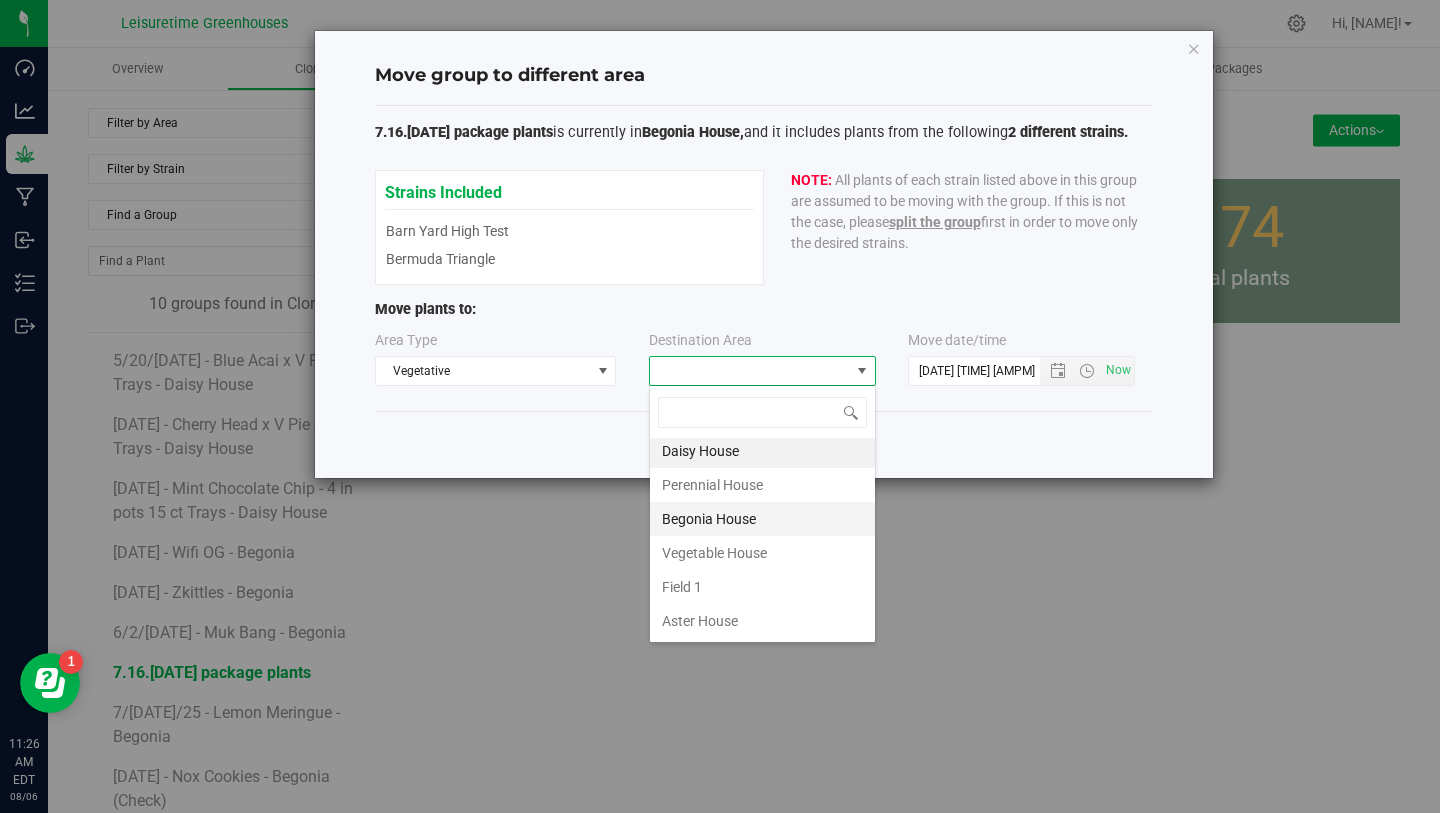 click on "Begonia House" at bounding box center (762, 519) 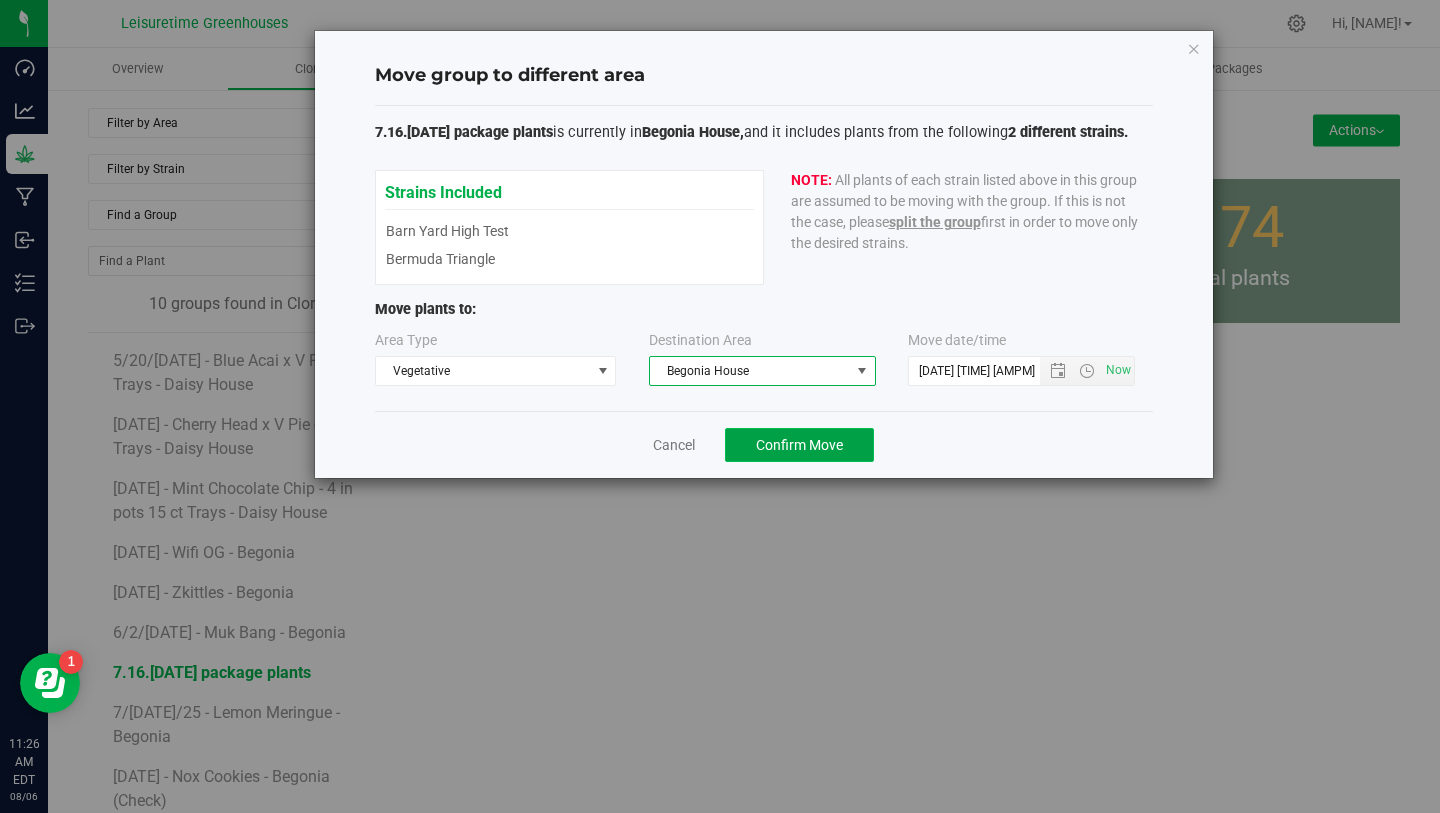 click on "Confirm Move" 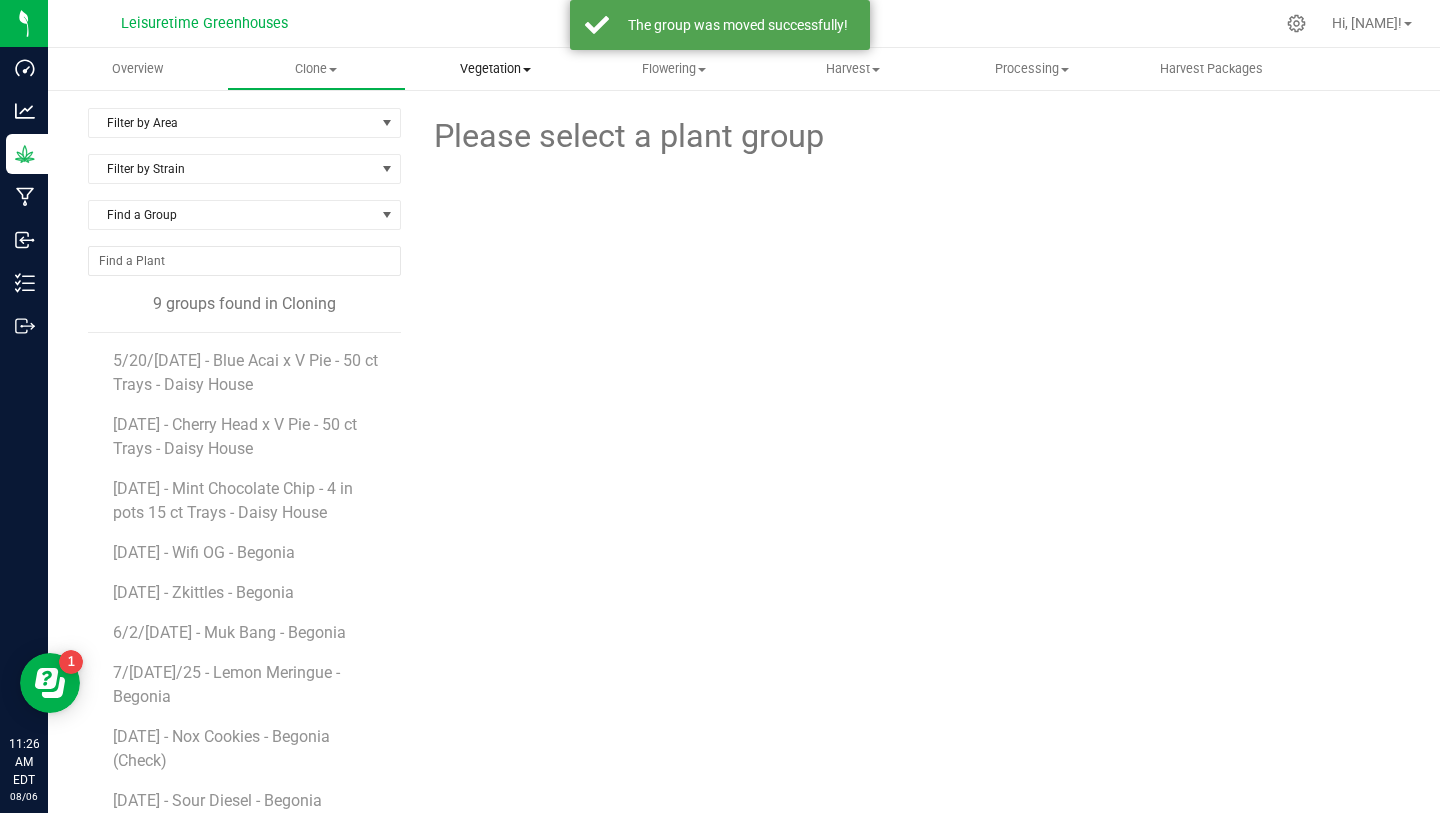 click on "Vegetation
Veg groups
Veg plants
Mother groups
Mother plants
Apply to plants
Create manicure" at bounding box center (495, 69) 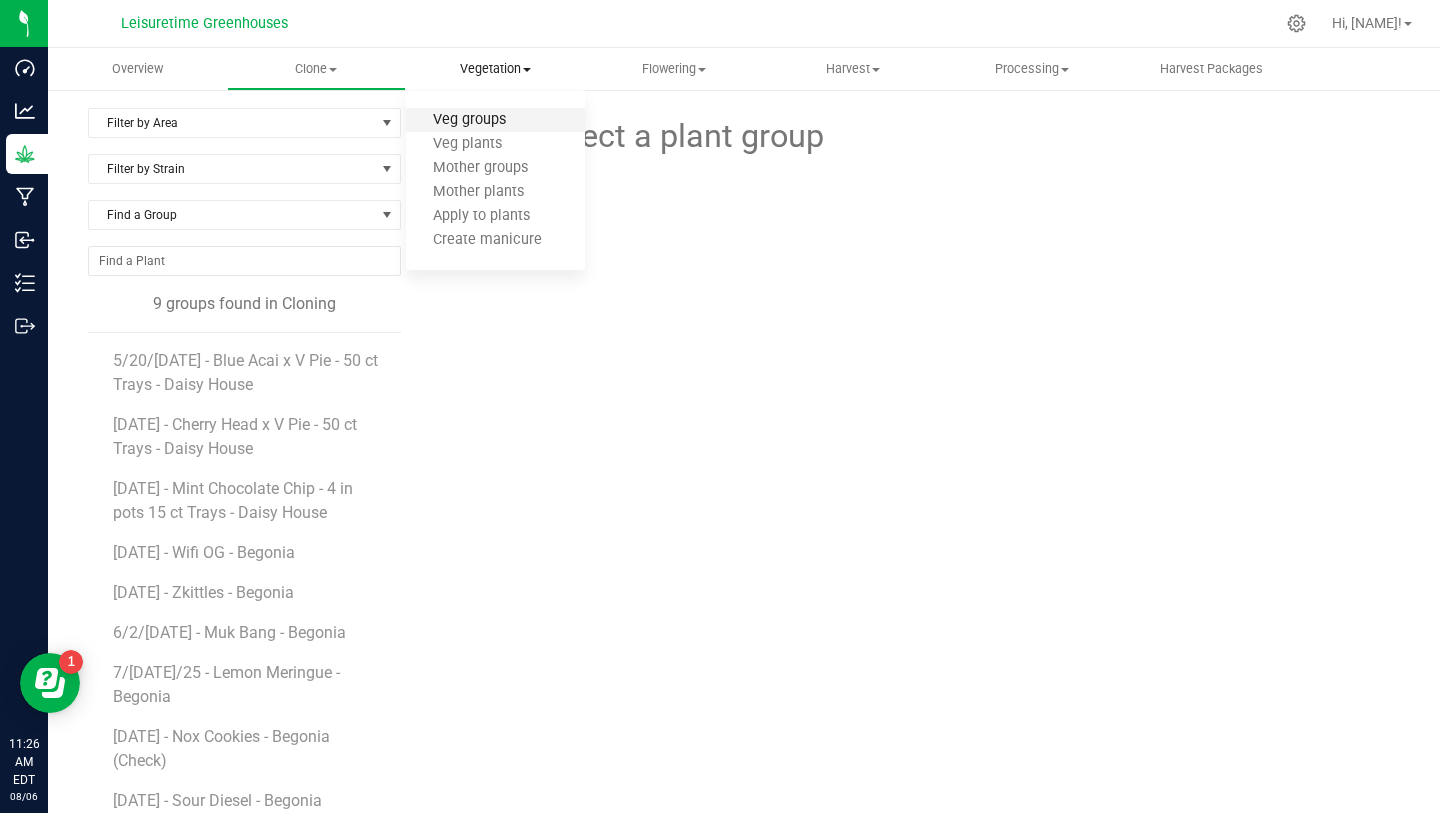 click on "Veg groups" at bounding box center (469, 120) 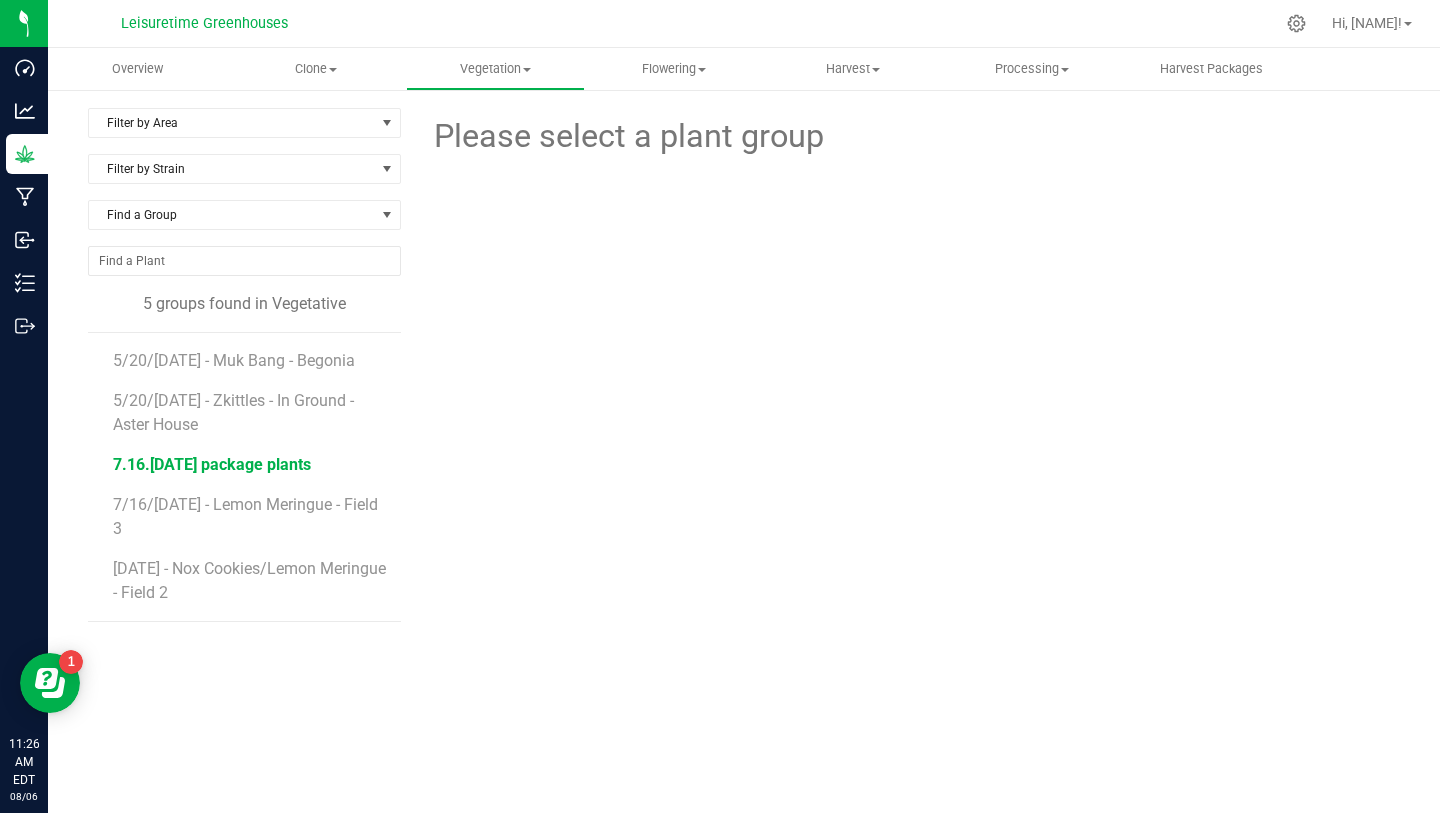 click on "7.16.[DATE] package plants" at bounding box center [212, 464] 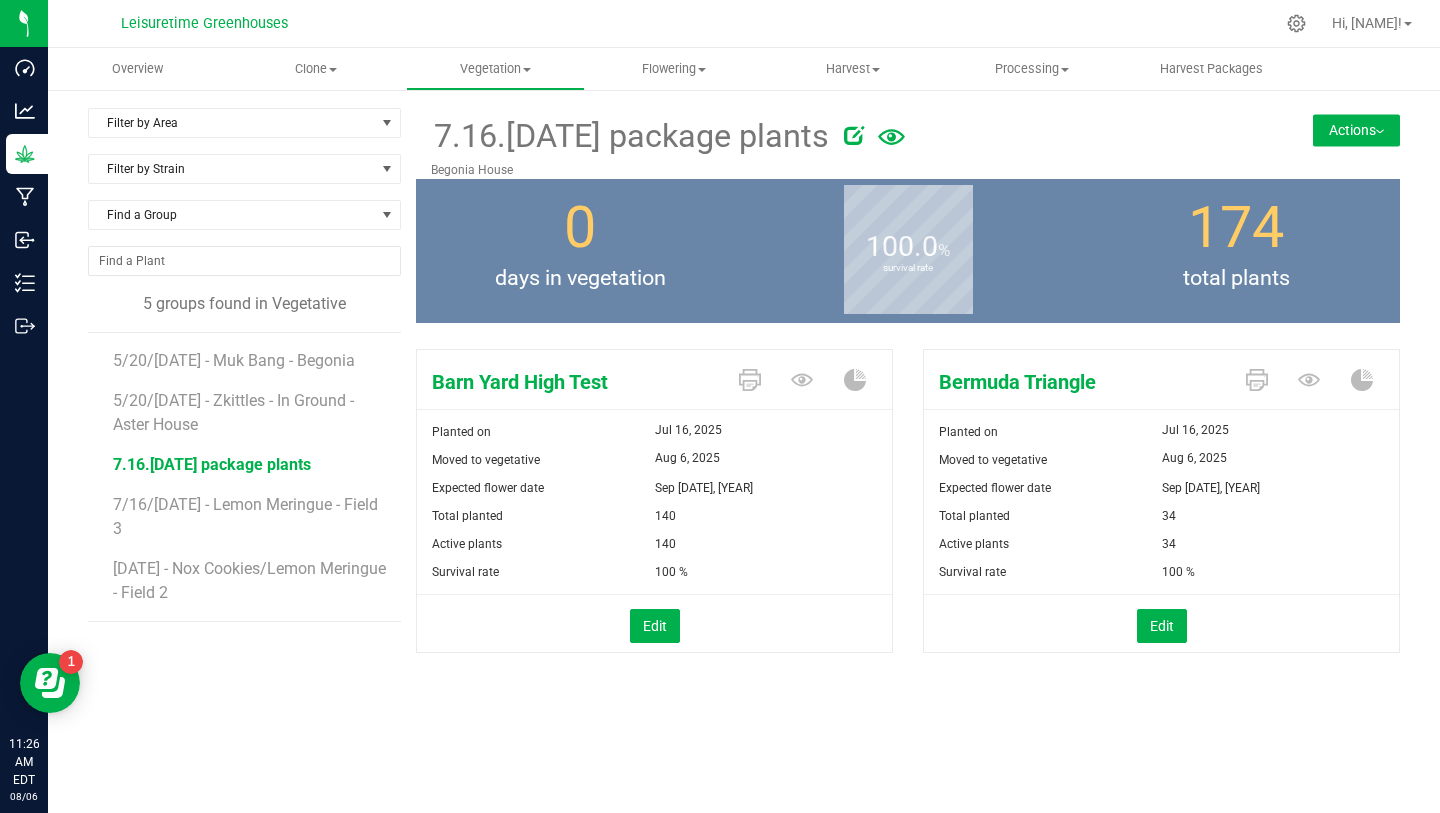 click on "Actions" at bounding box center (1356, 130) 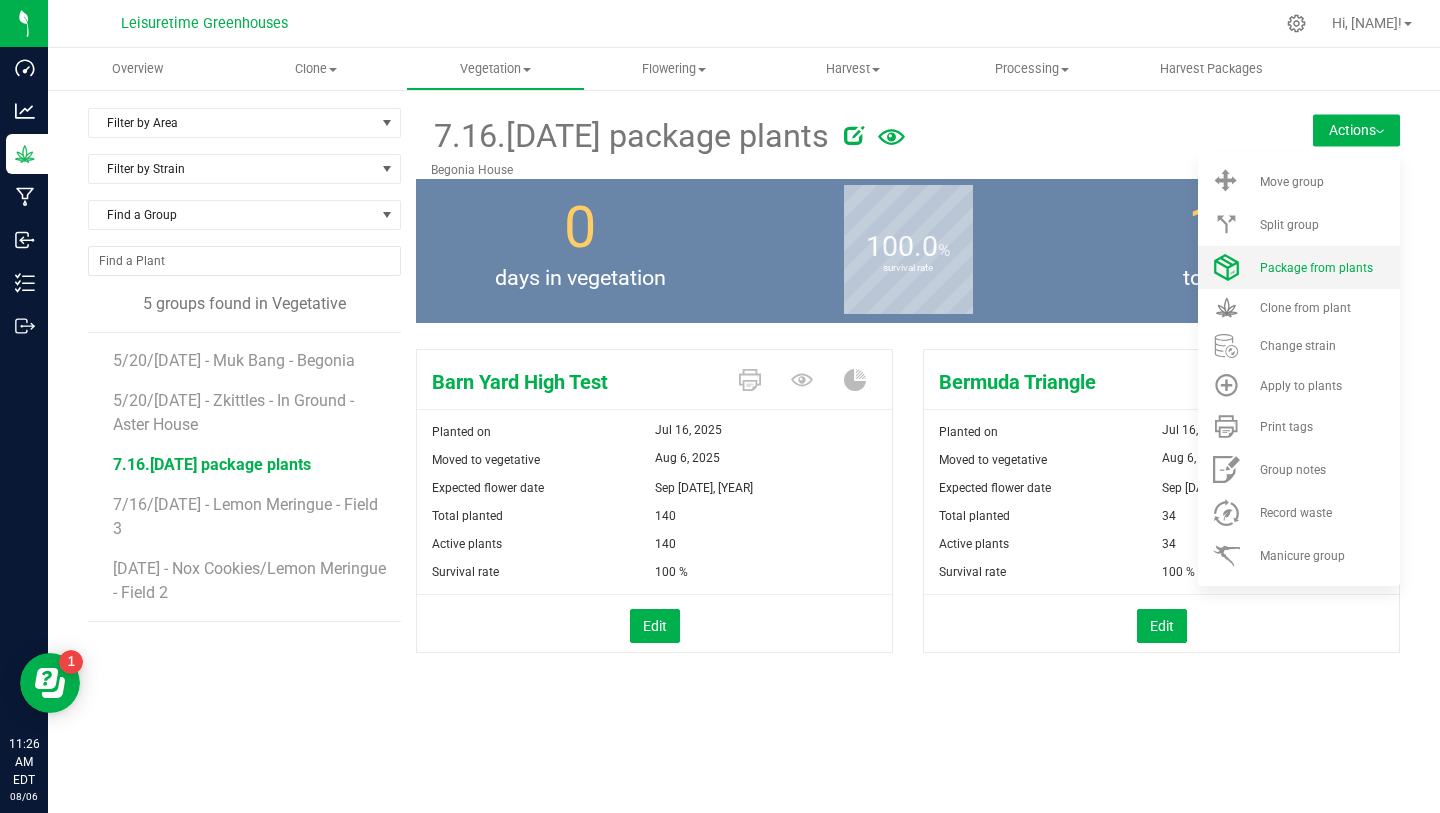 click on "Package from plants" at bounding box center [1299, 267] 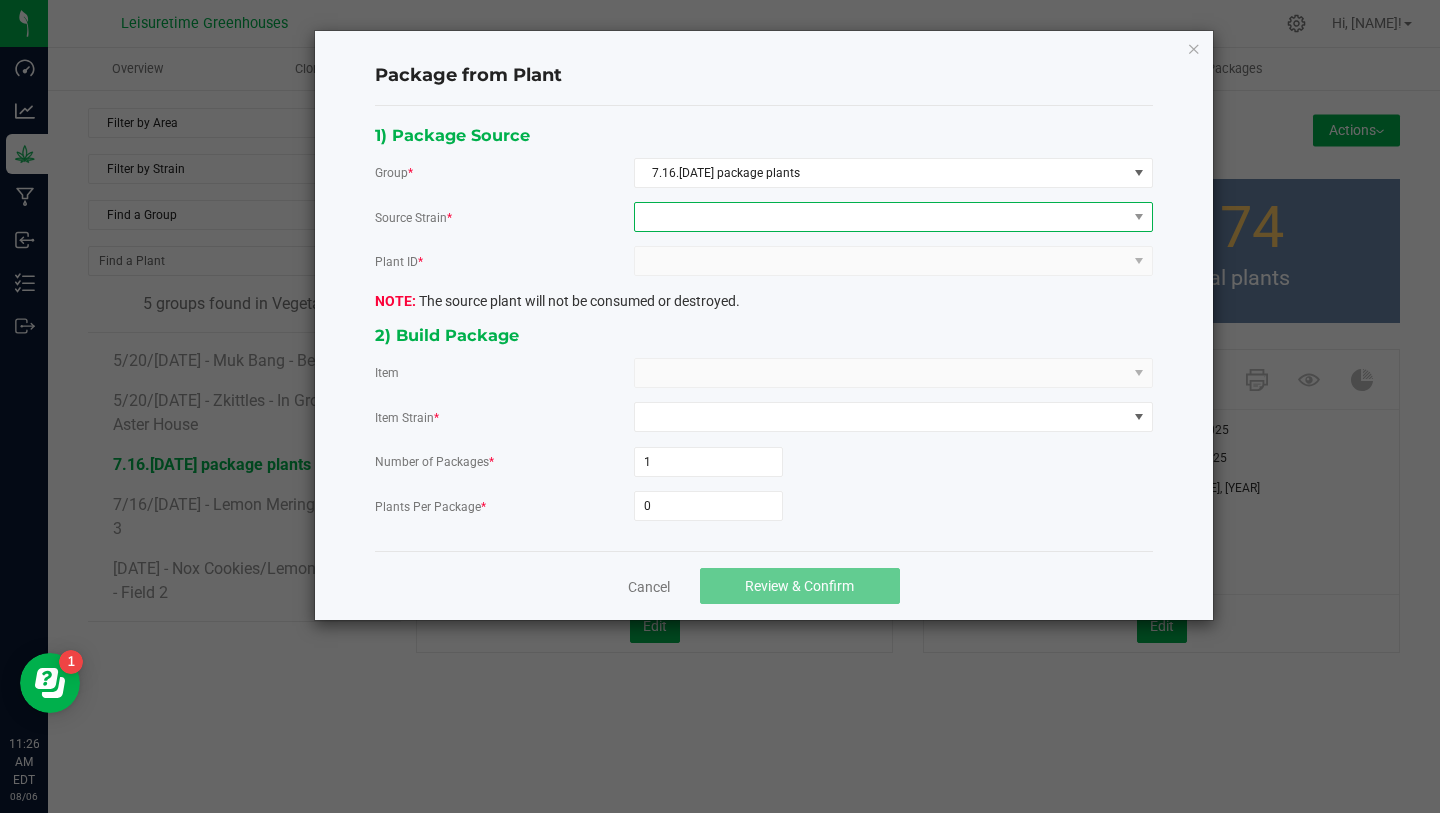 click at bounding box center [881, 217] 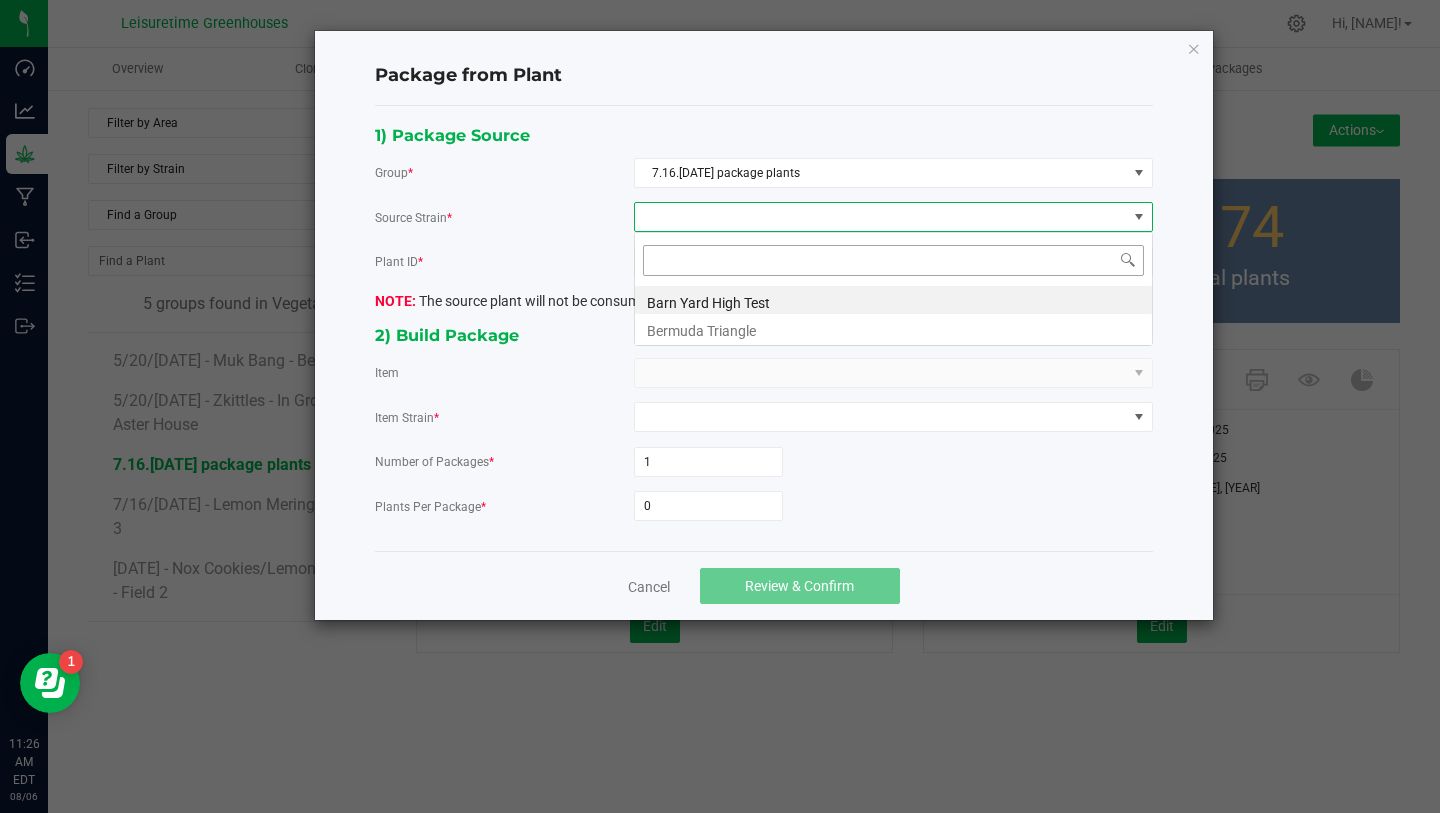 scroll, scrollTop: 99970, scrollLeft: 99481, axis: both 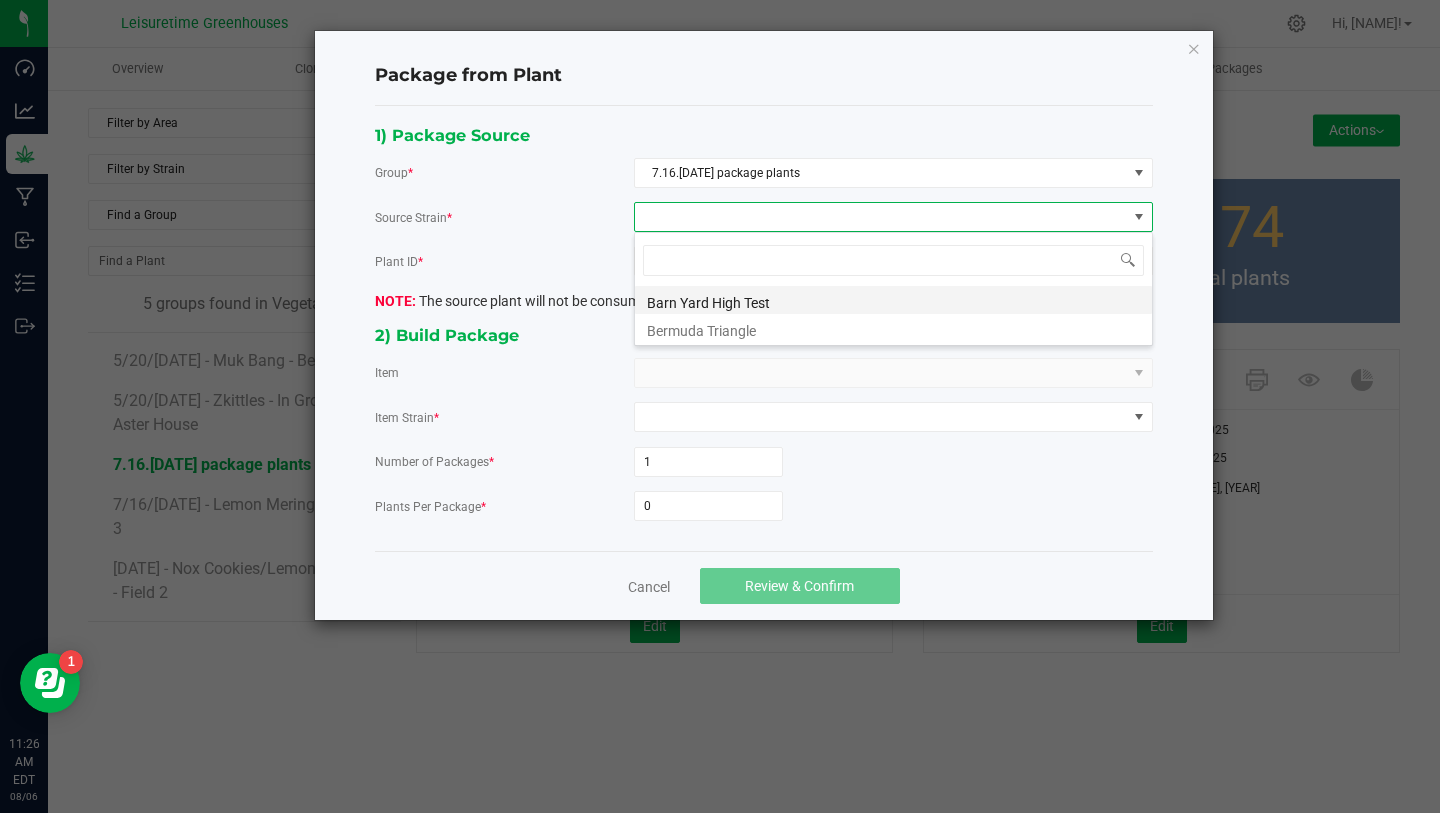 click on "Barn Yard High Test" at bounding box center (893, 300) 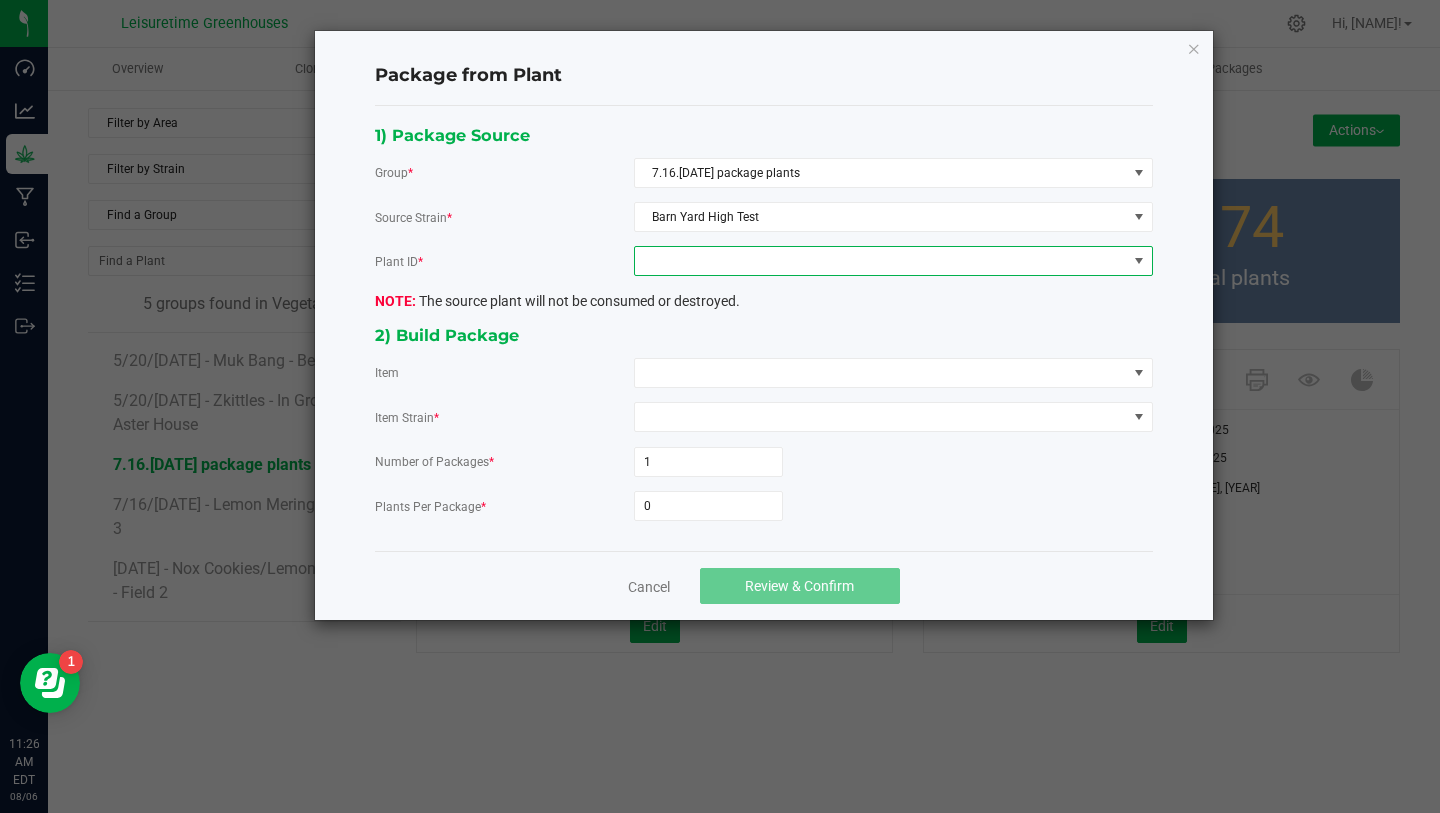 click at bounding box center (881, 261) 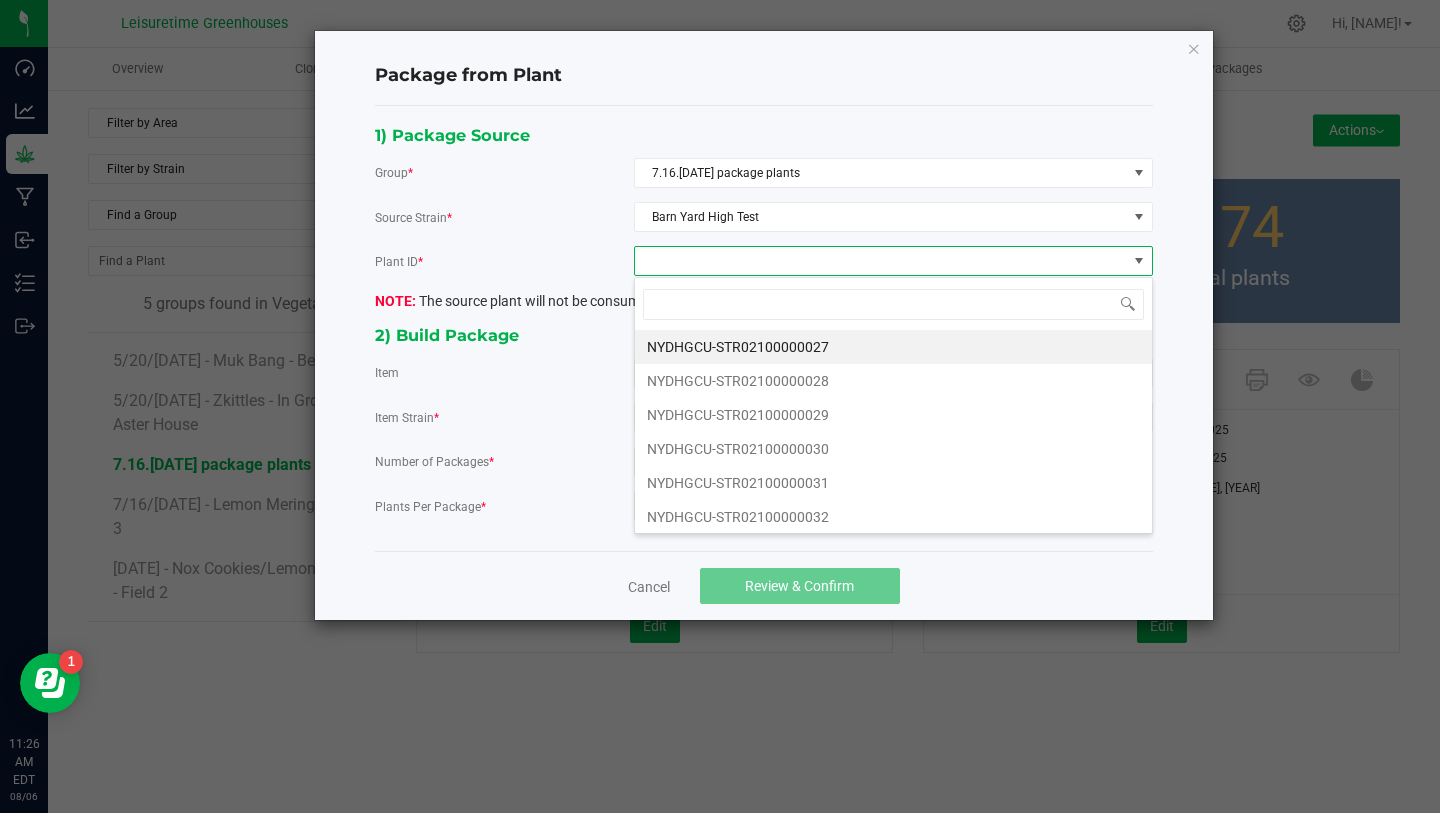 scroll, scrollTop: 99970, scrollLeft: 99481, axis: both 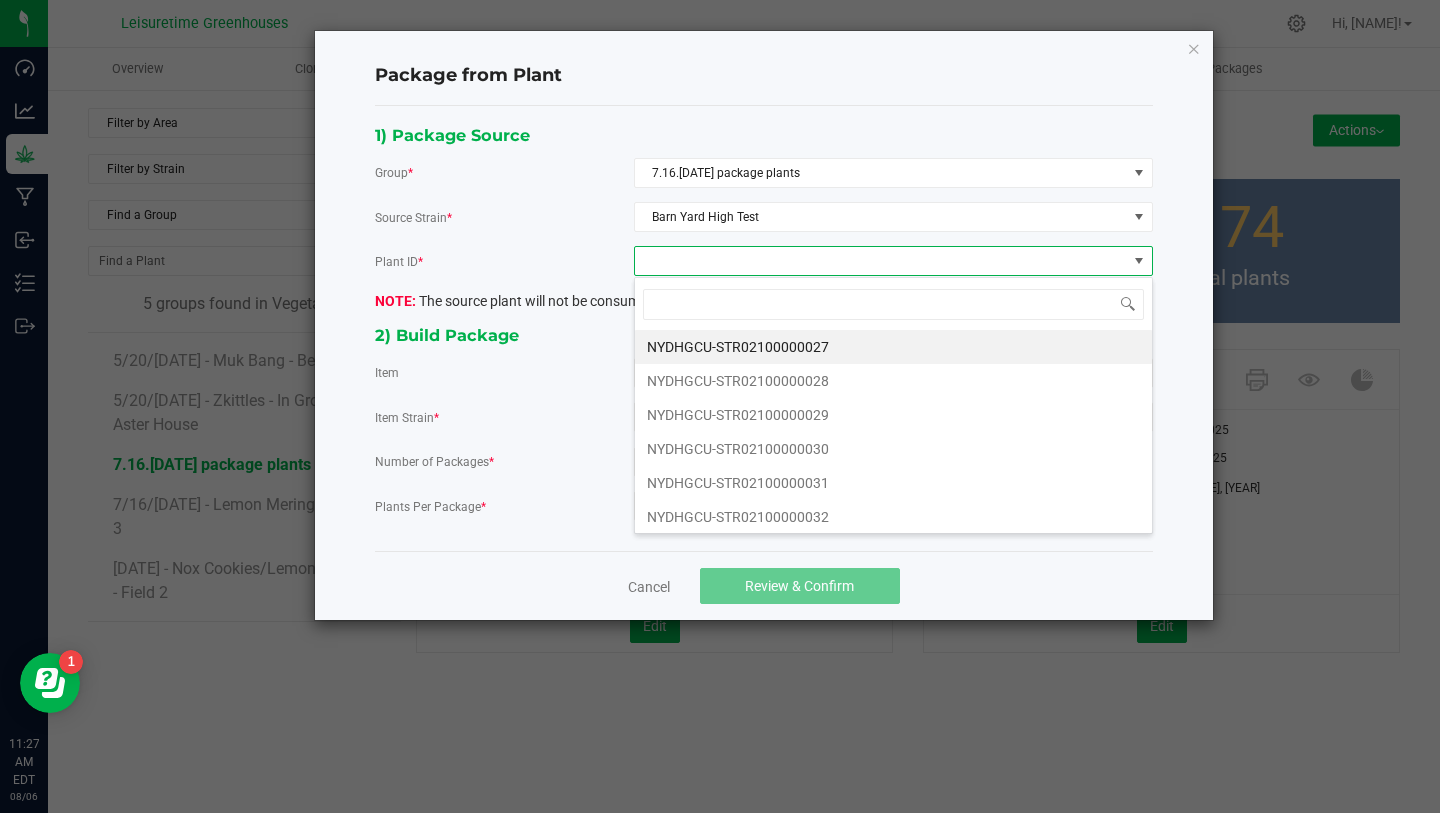 click at bounding box center [881, 261] 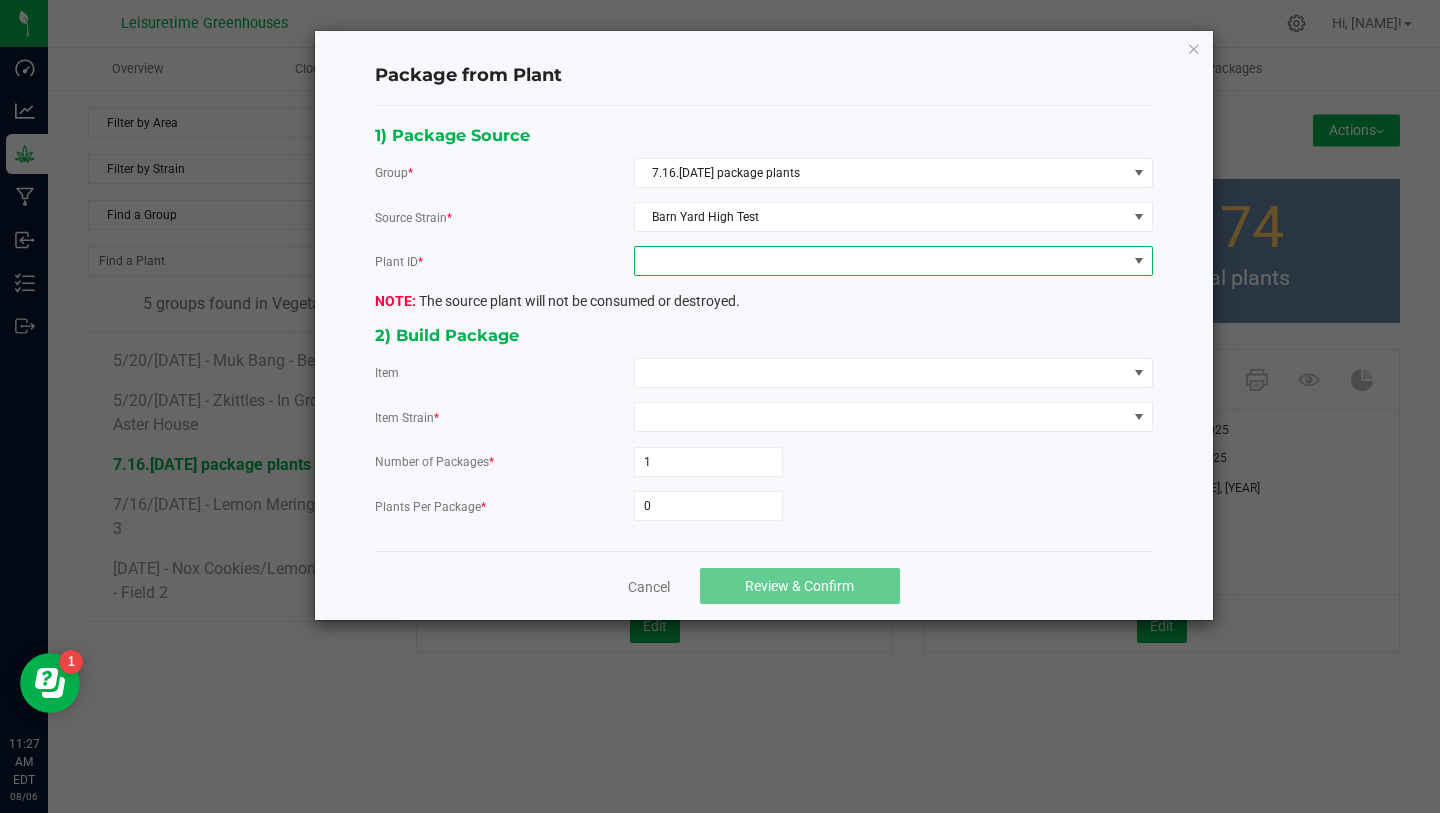 click at bounding box center (881, 261) 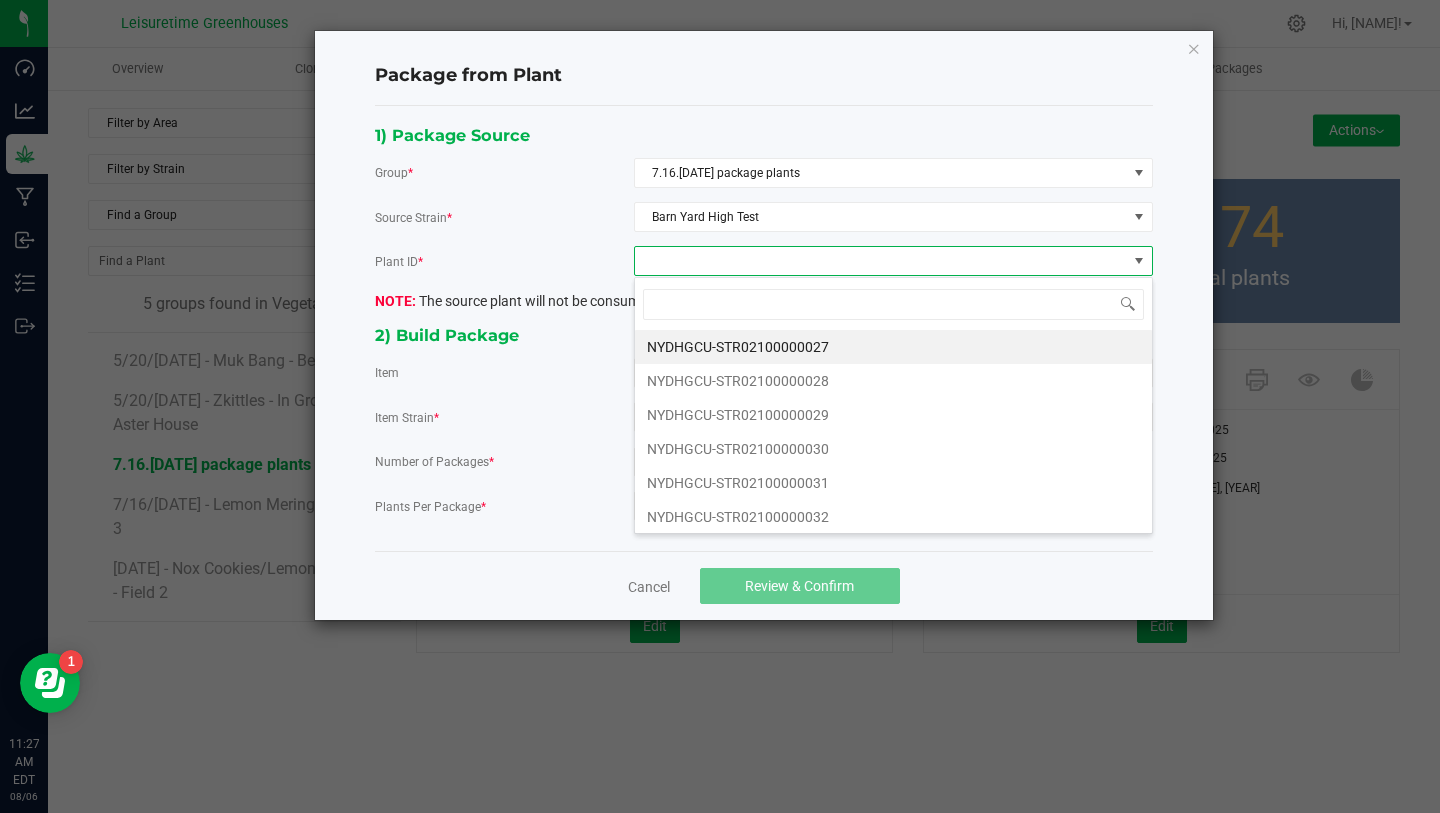 scroll, scrollTop: 99970, scrollLeft: 99481, axis: both 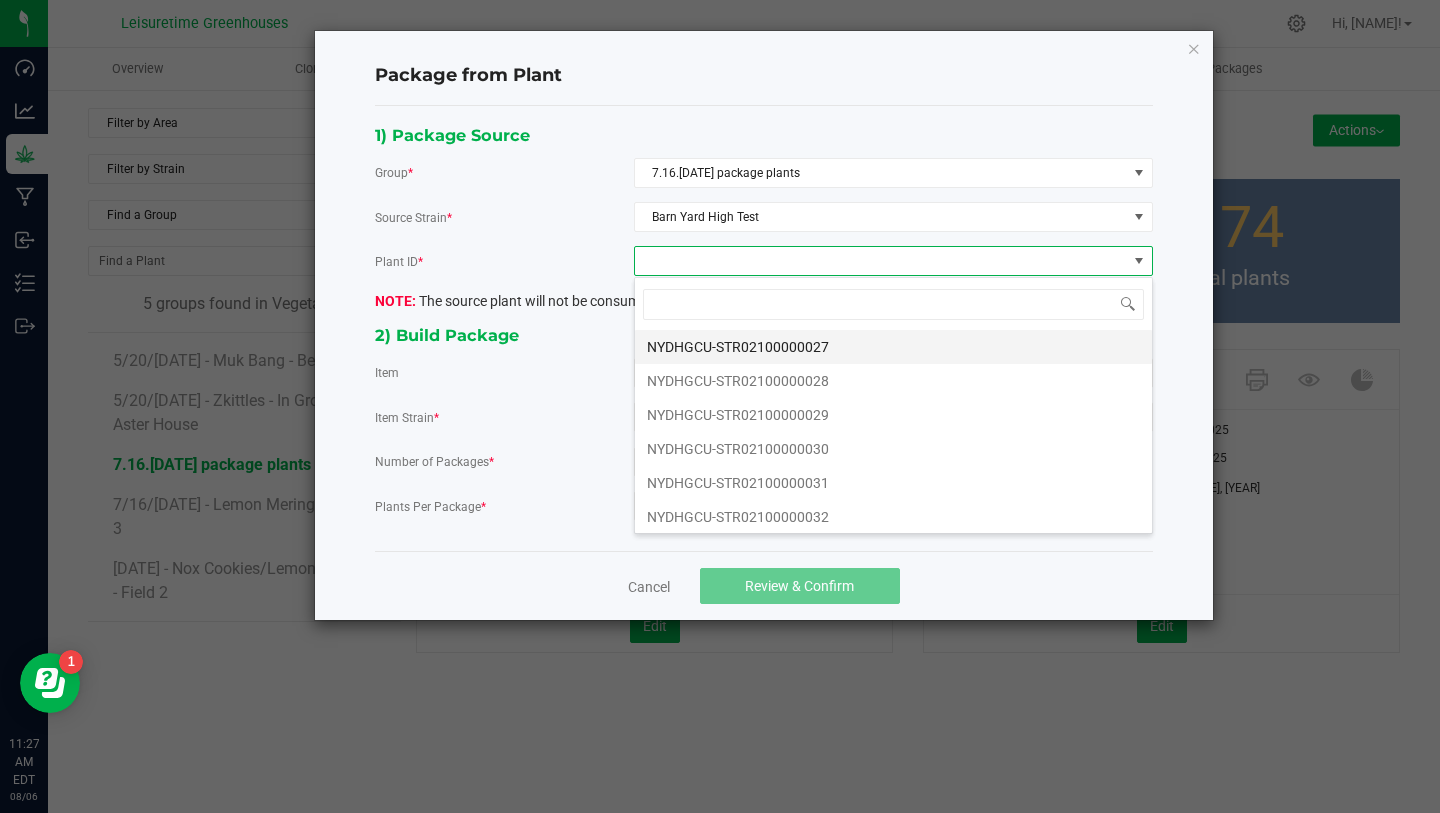 click on "NYDHGCU-STR02100000027" at bounding box center [893, 347] 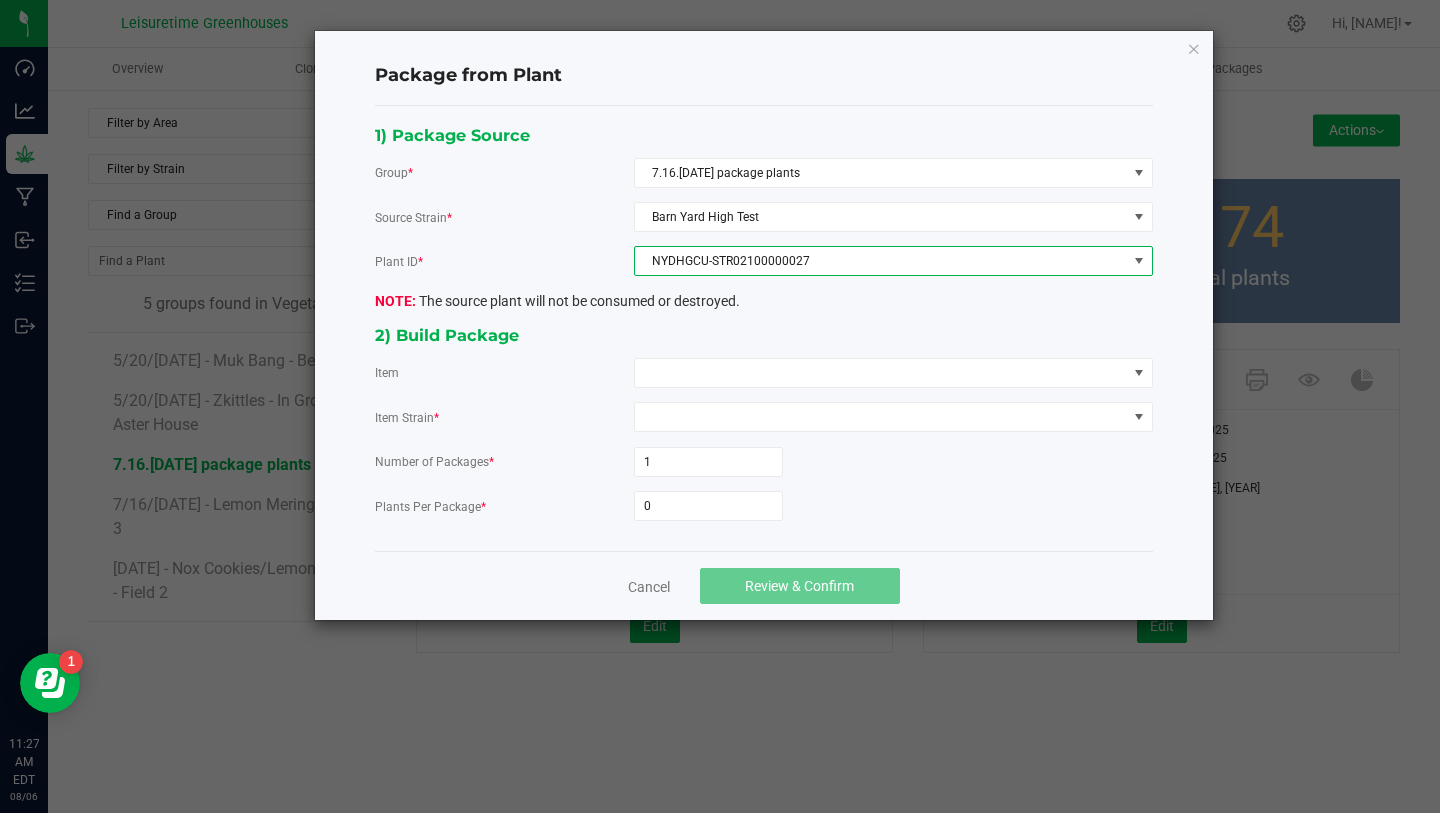 click on "NYDHGCU-STR02100000027" at bounding box center [881, 261] 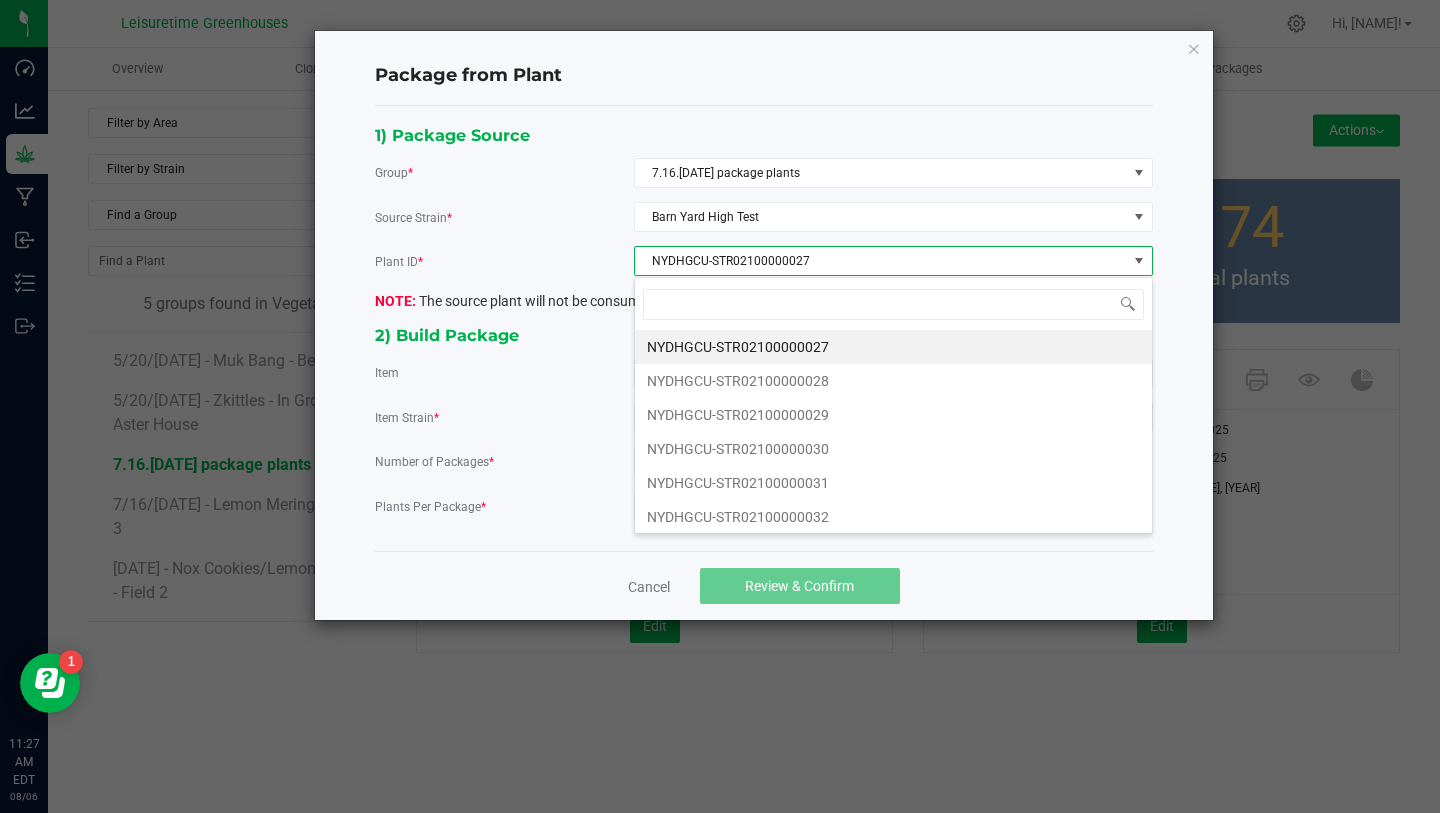 scroll, scrollTop: 99970, scrollLeft: 99481, axis: both 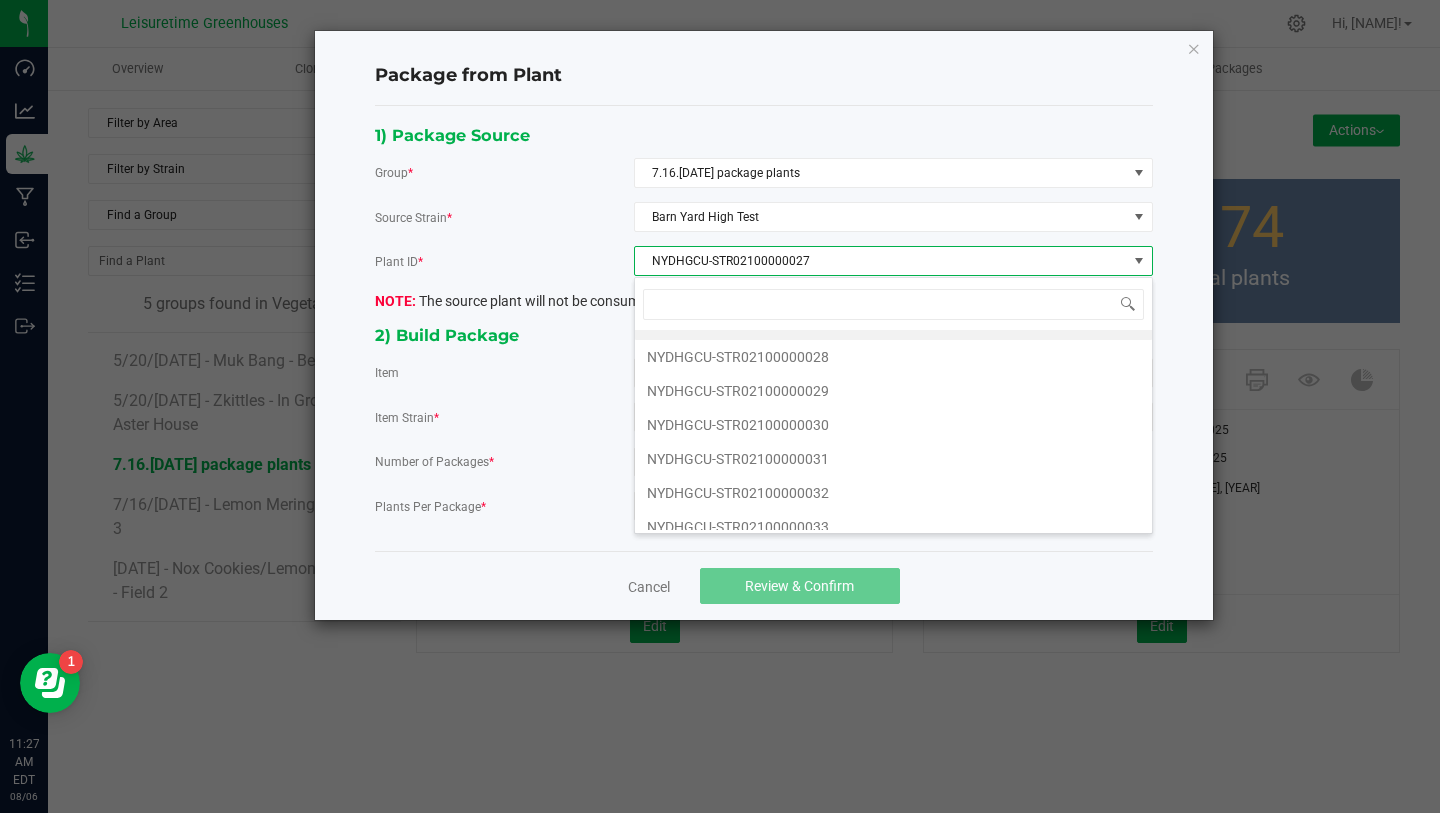 click on "NYDHGCU-STR02100000027" at bounding box center [881, 261] 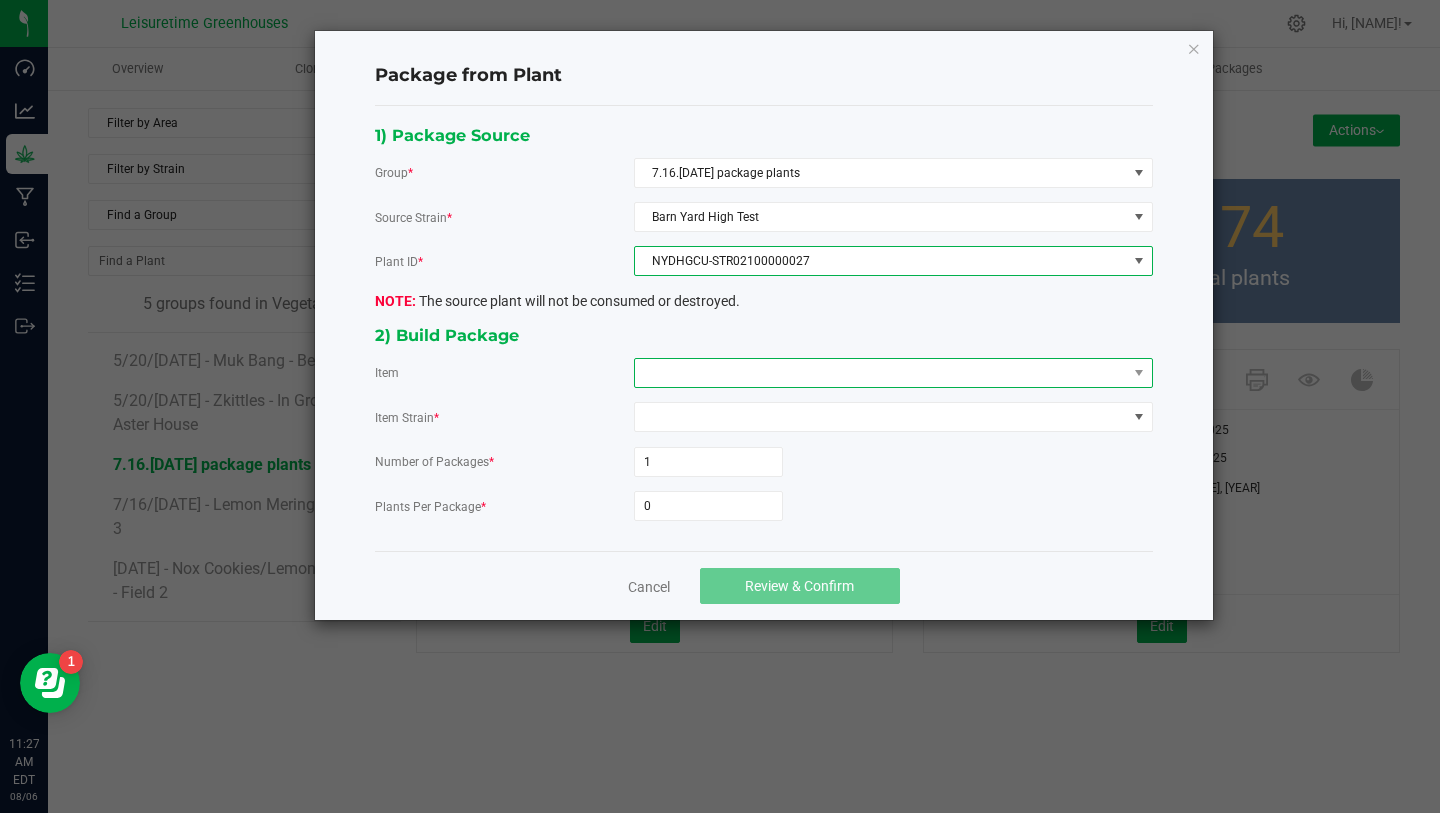 click at bounding box center (881, 373) 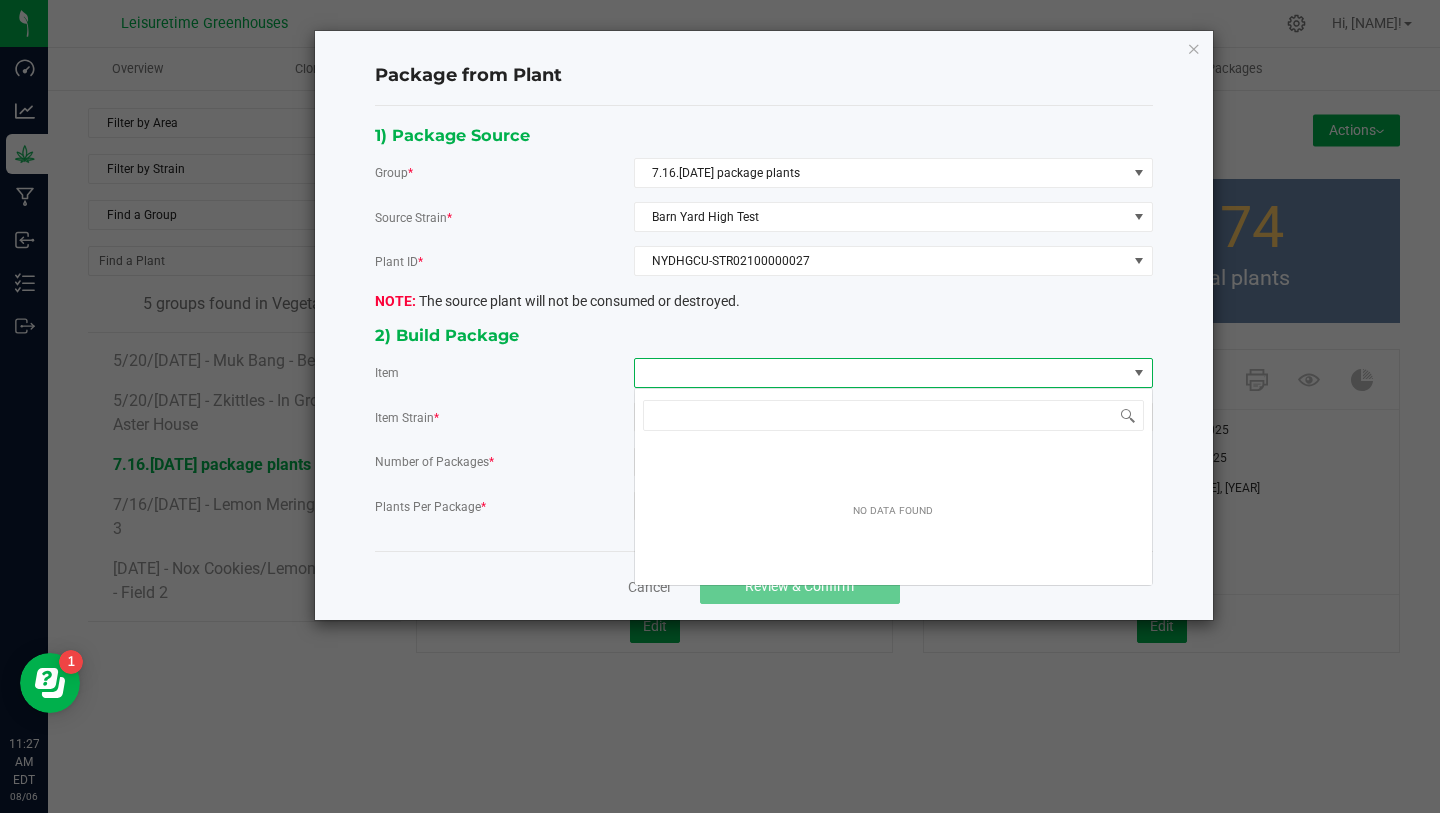 scroll, scrollTop: 99970, scrollLeft: 99481, axis: both 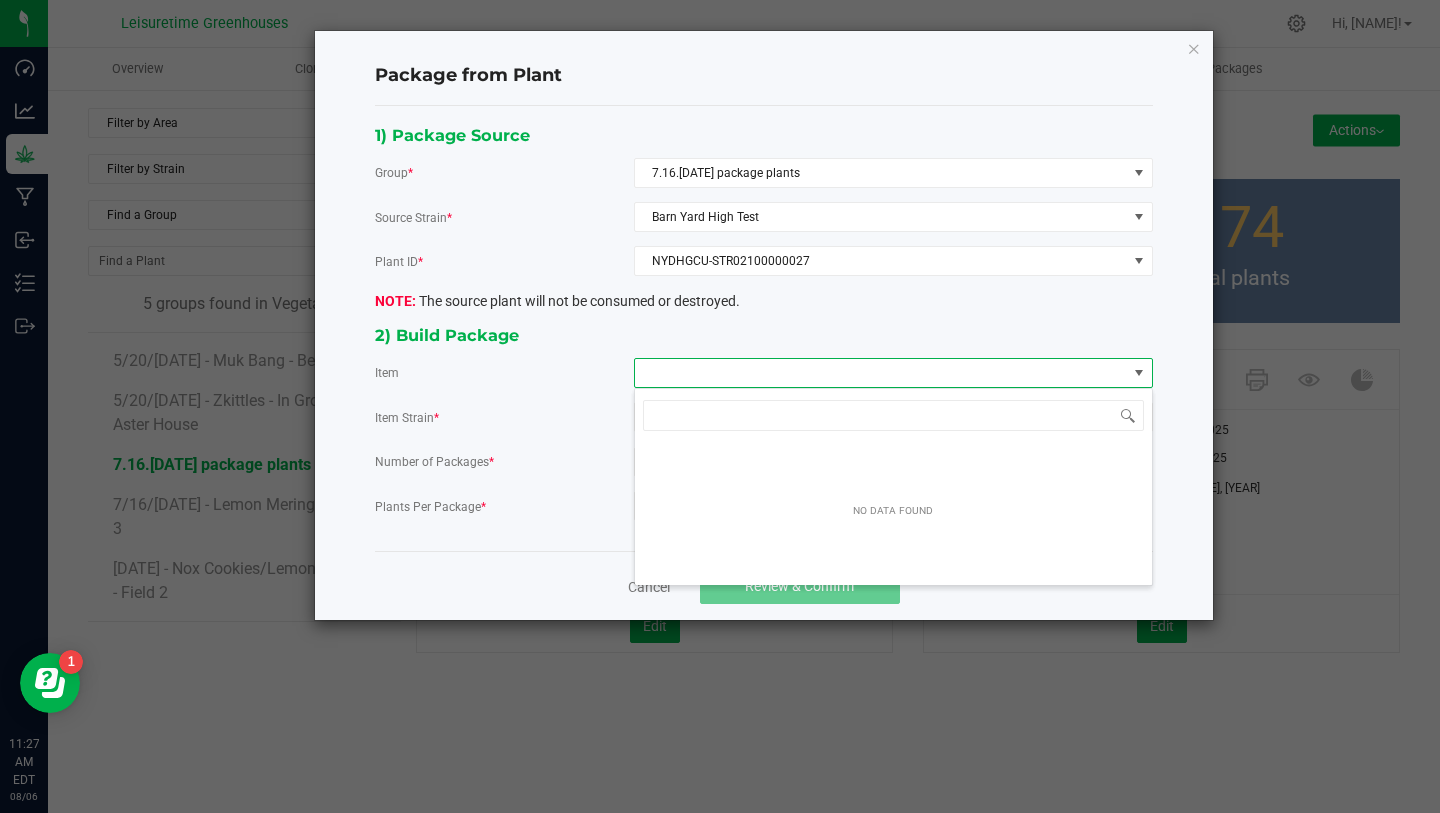 click on "2) Build Package" 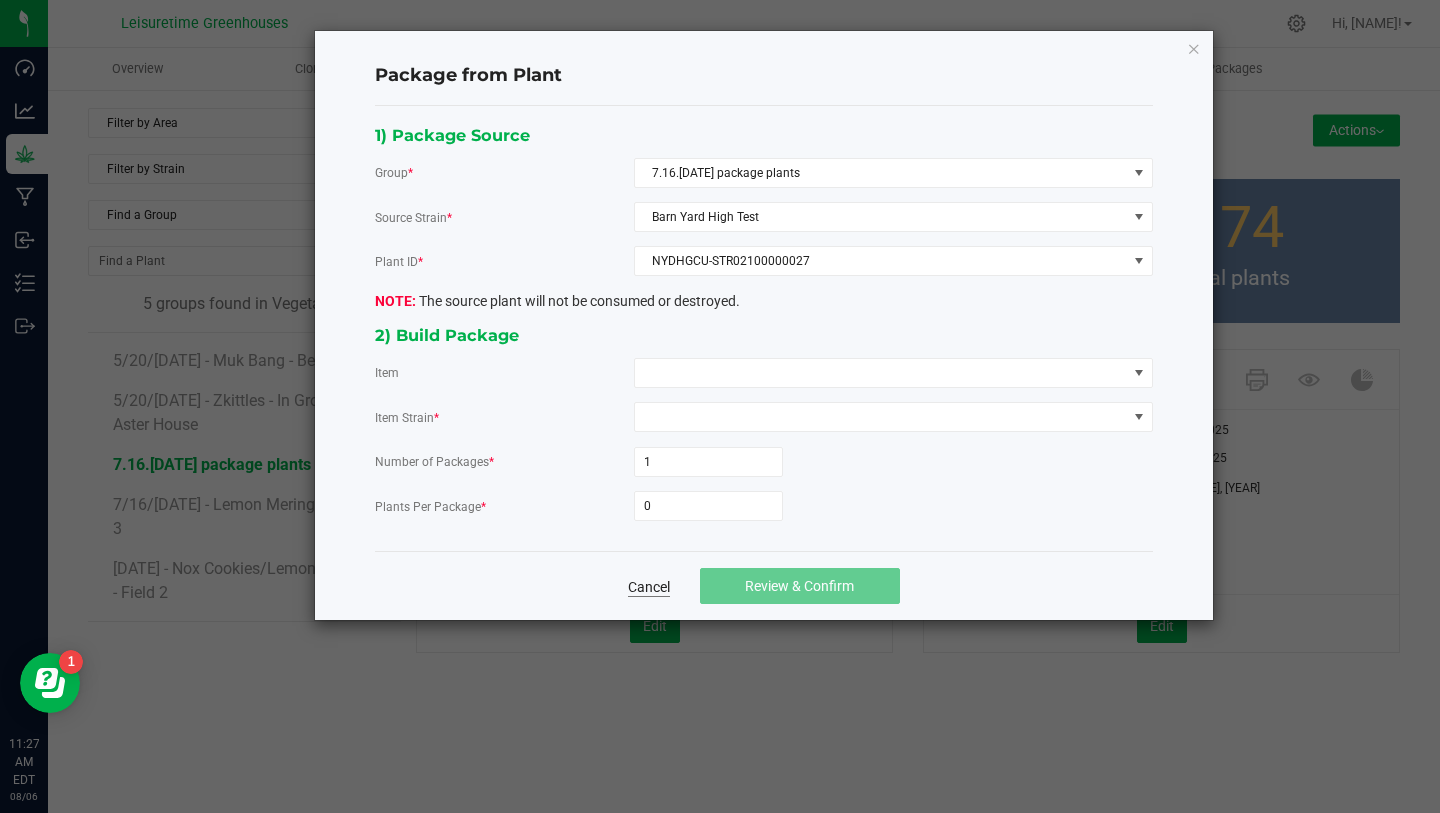 click on "Cancel" 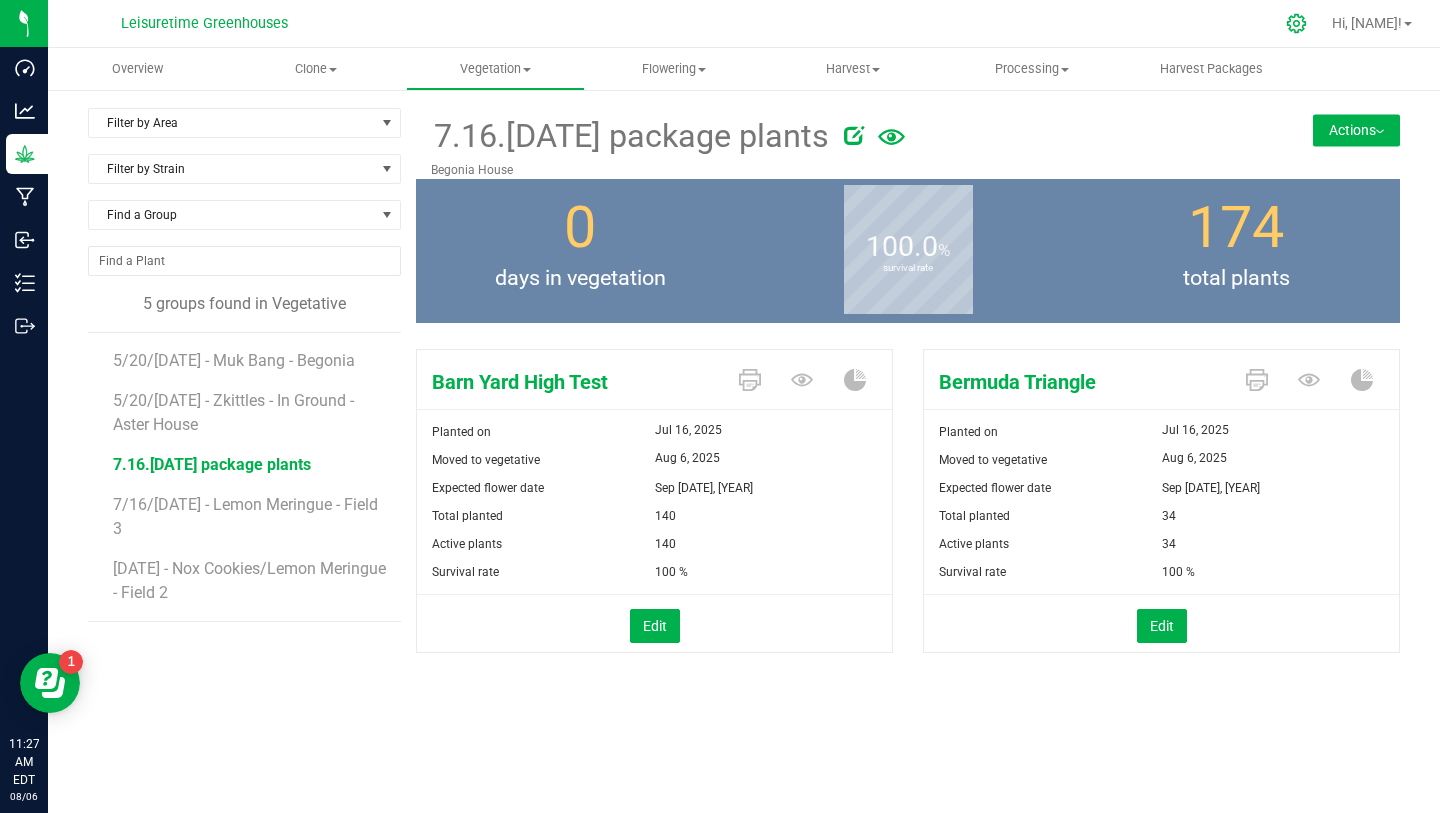 click 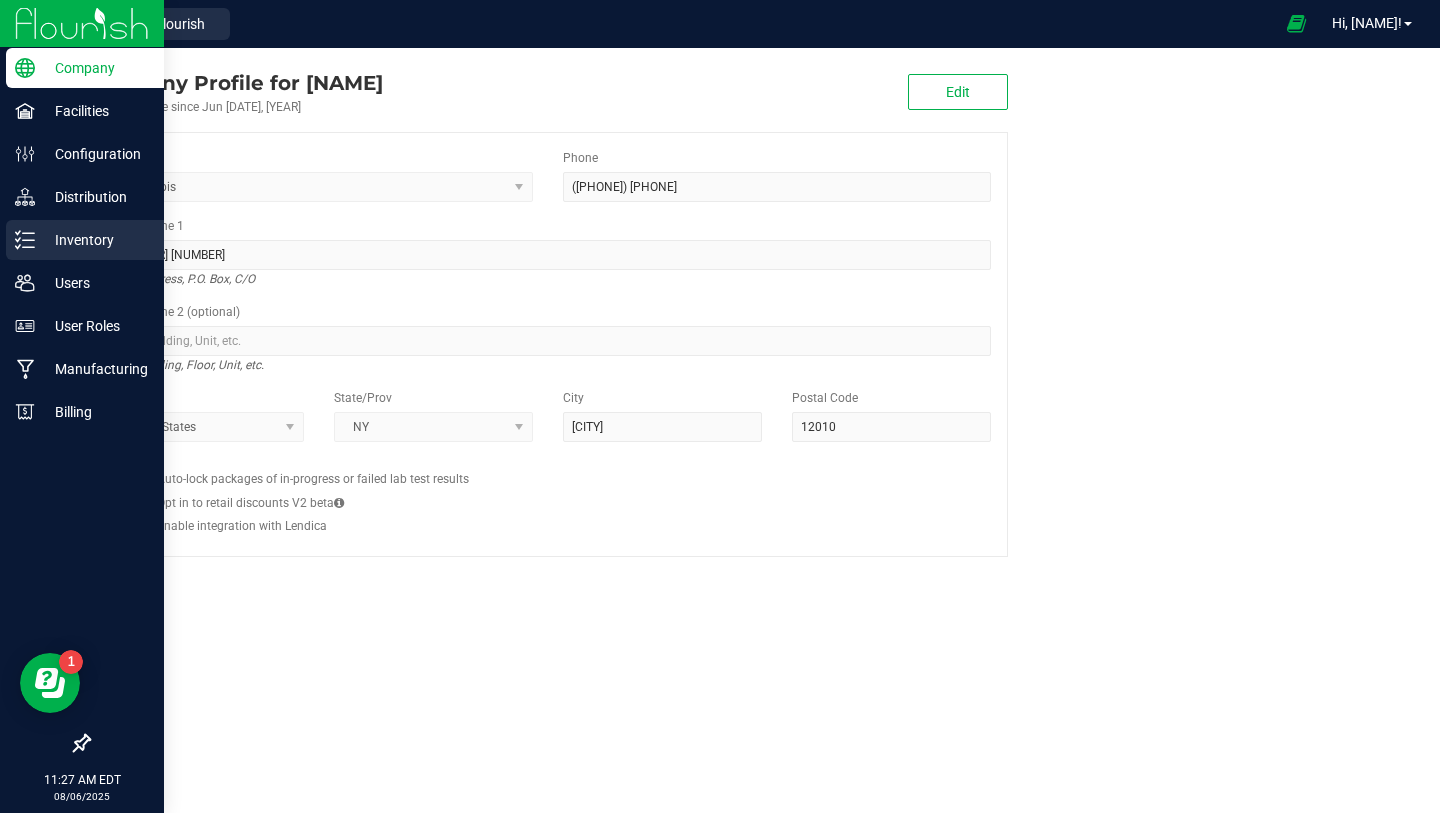 click on "Inventory" at bounding box center [95, 240] 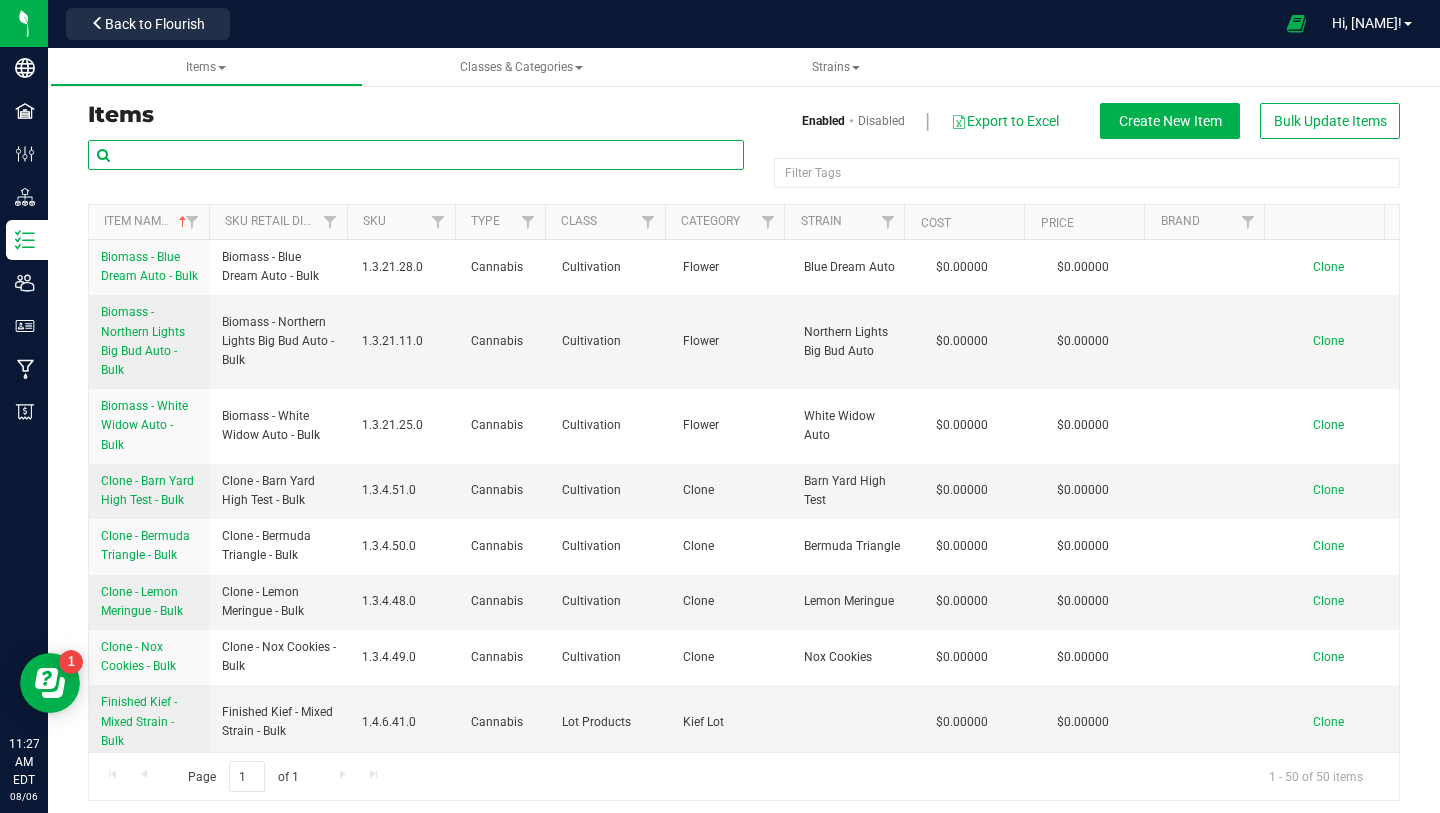 click at bounding box center [416, 155] 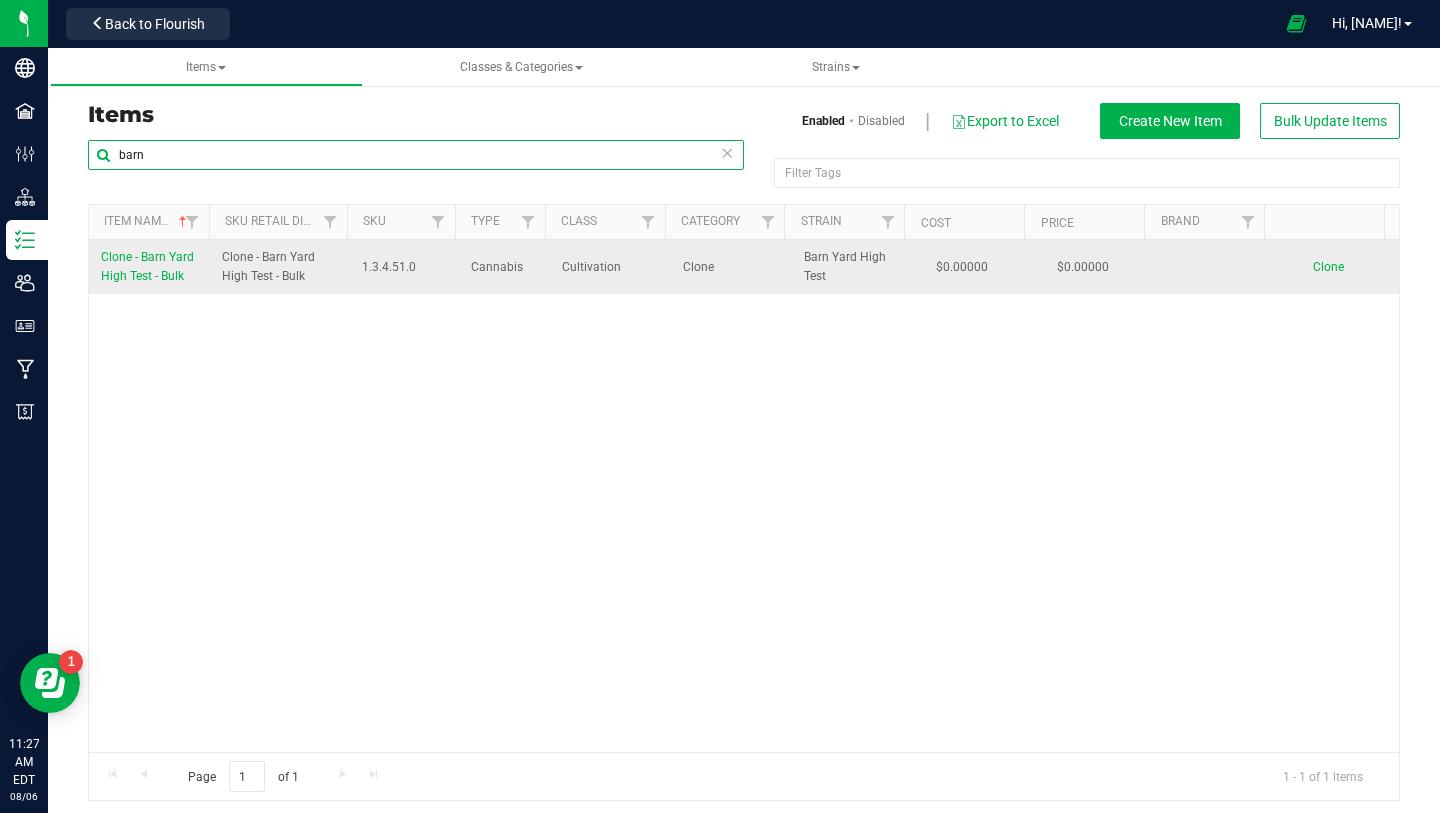 type on "barn" 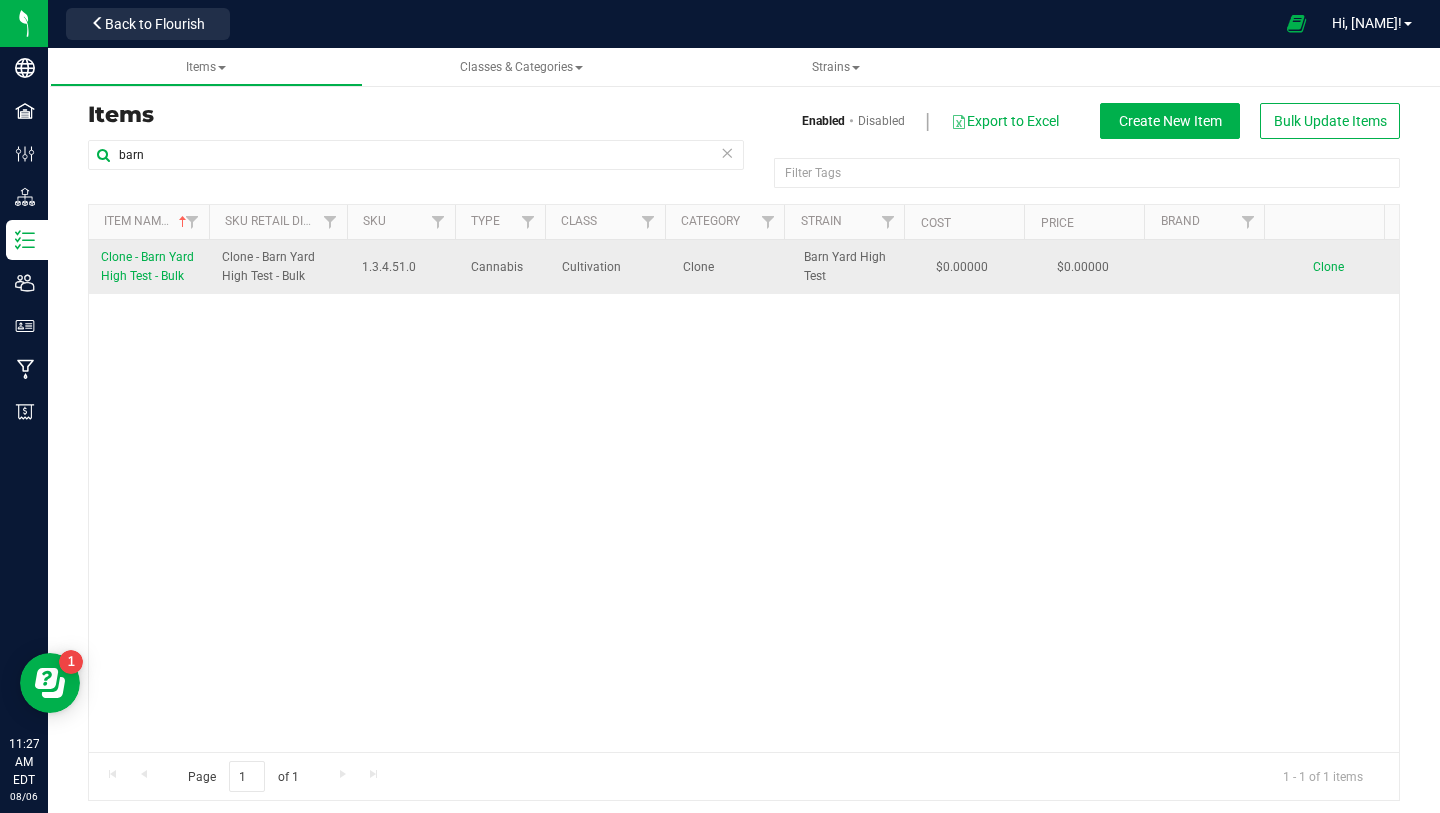 click on "Clone - Barn Yard High Test - Bulk" at bounding box center (149, 267) 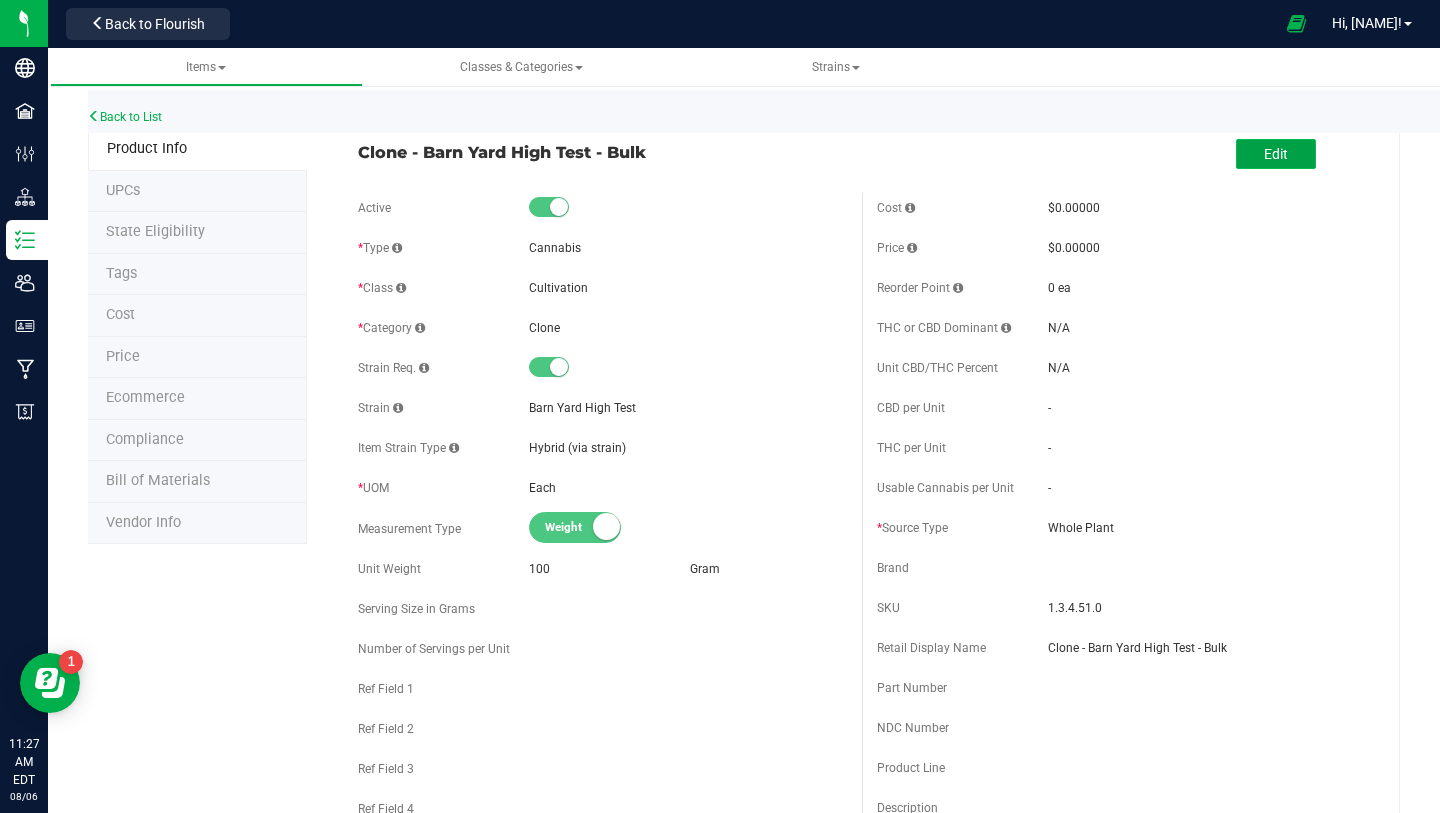 click on "Edit" at bounding box center [1276, 154] 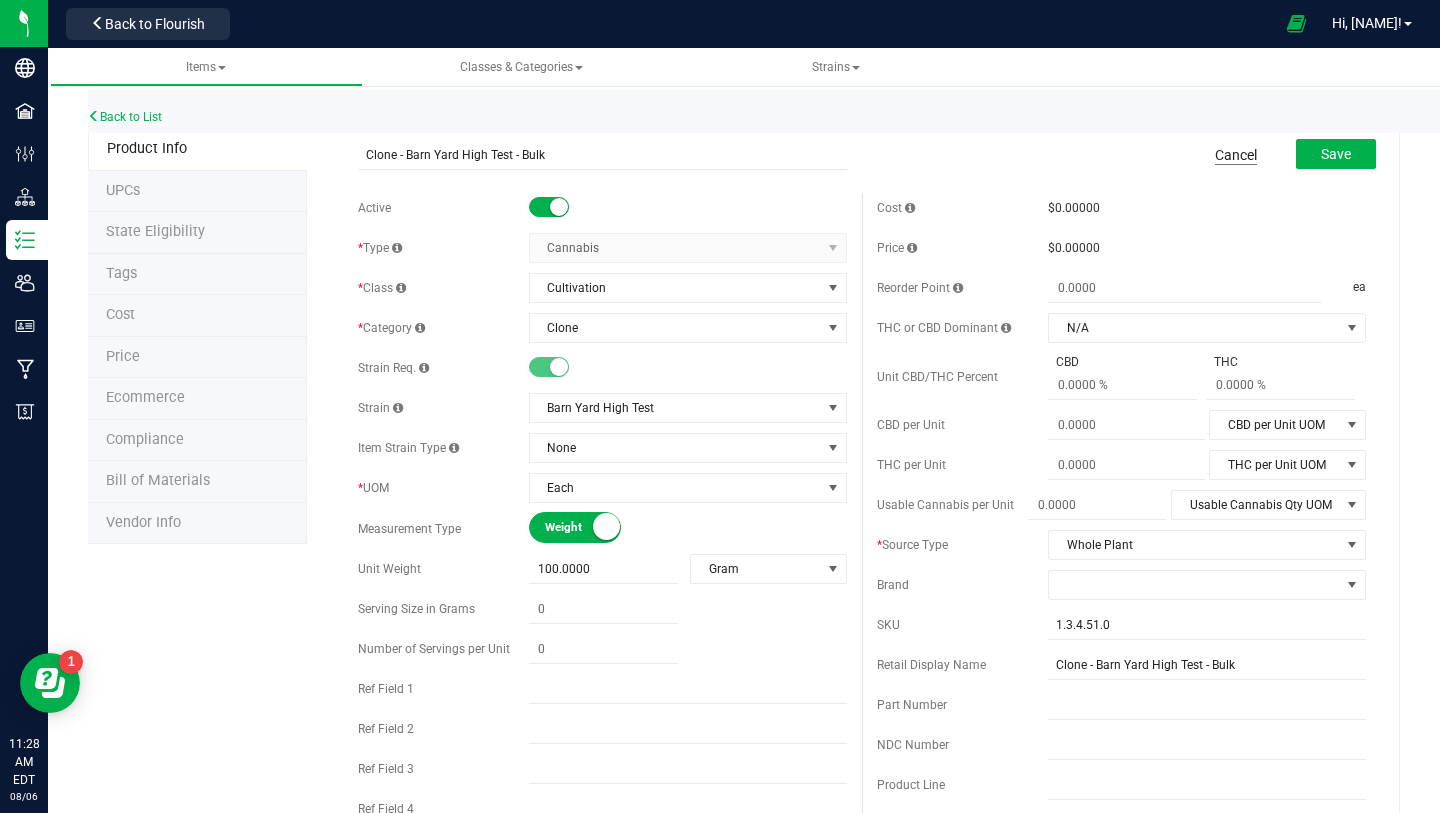 click on "Cancel" at bounding box center [1236, 155] 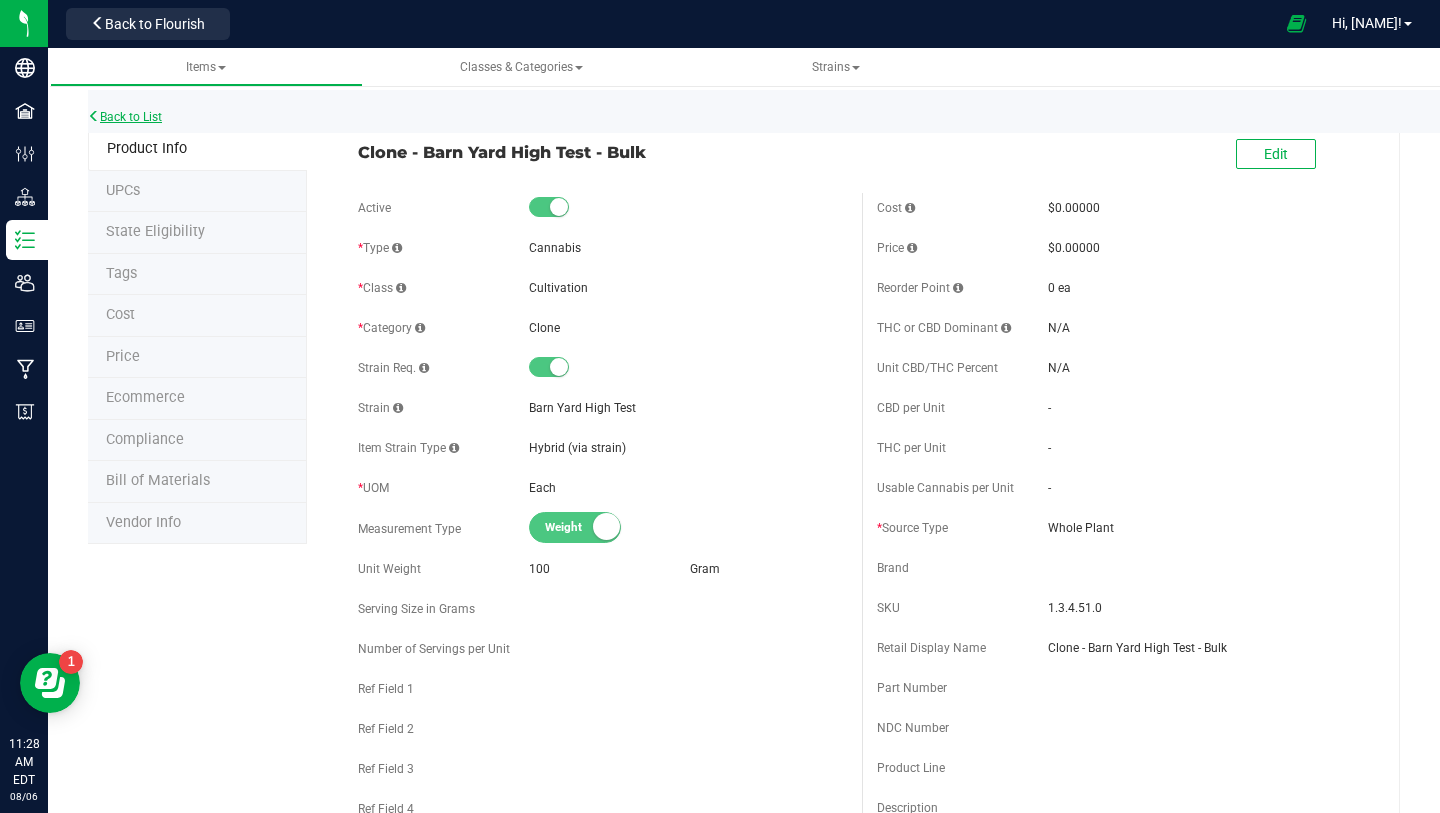 click on "Back to List" at bounding box center (125, 117) 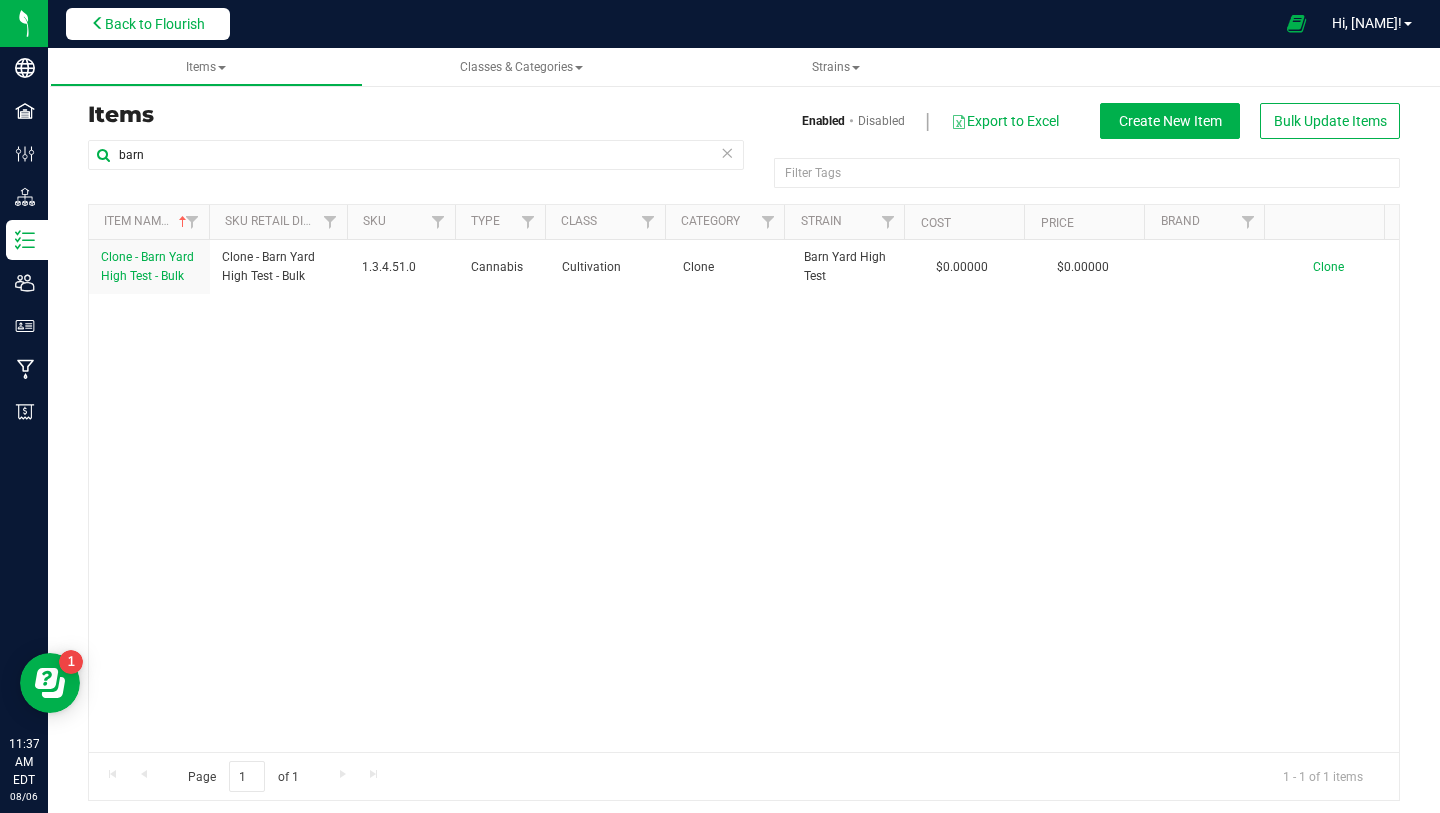 click on "Back to Flourish" at bounding box center (155, 24) 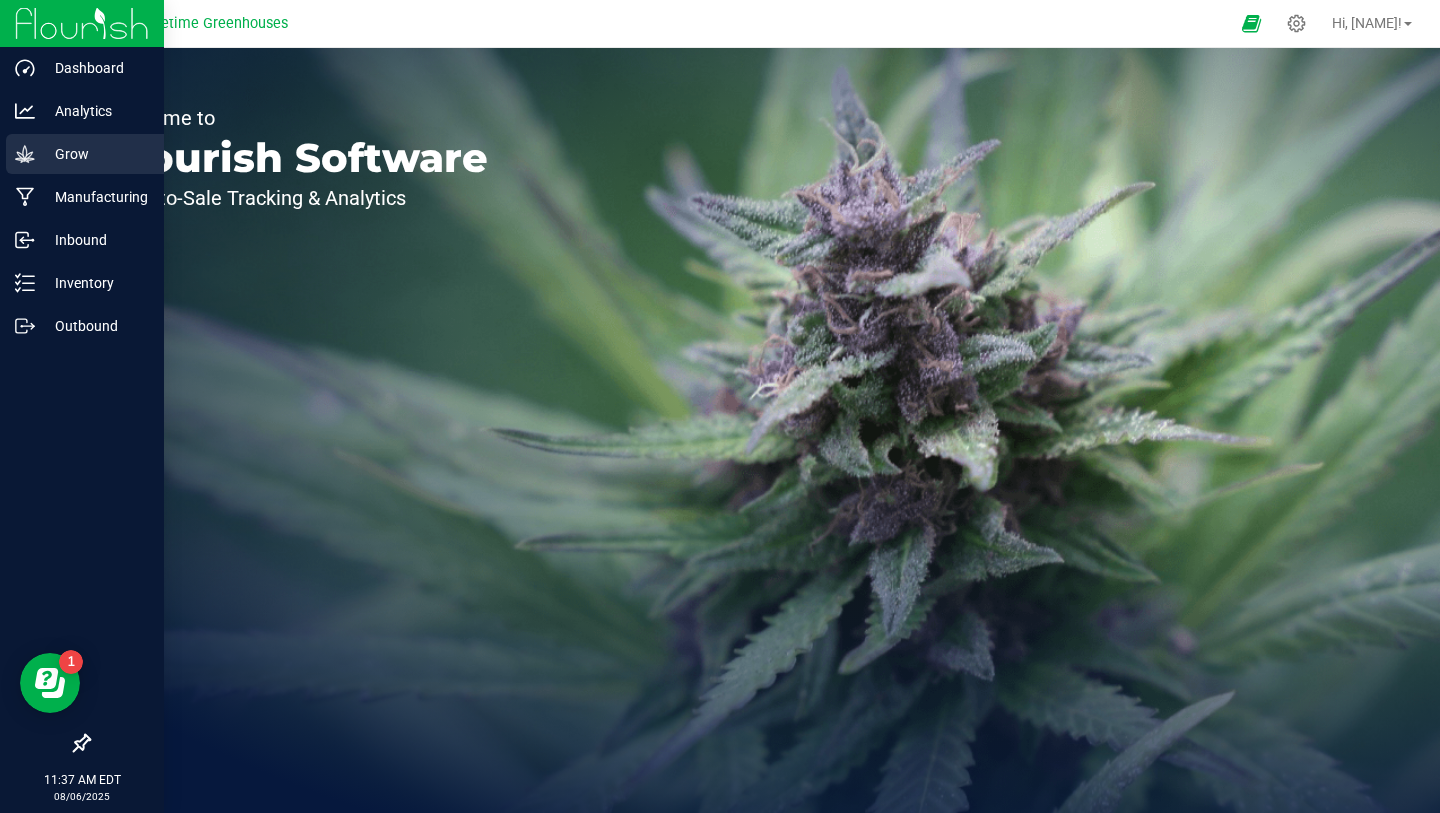 click on "Grow" at bounding box center [95, 154] 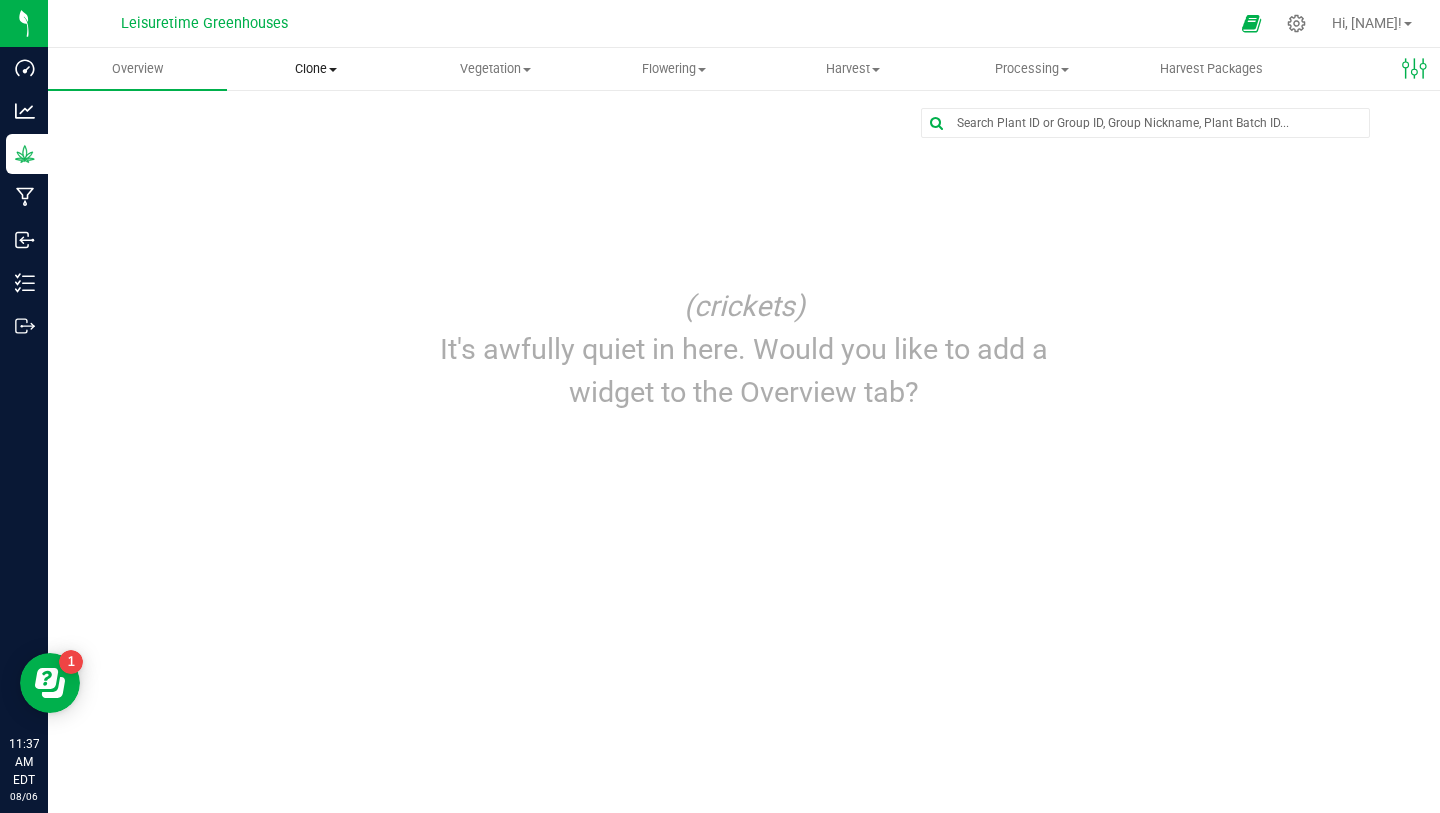 click on "Clone" at bounding box center (316, 69) 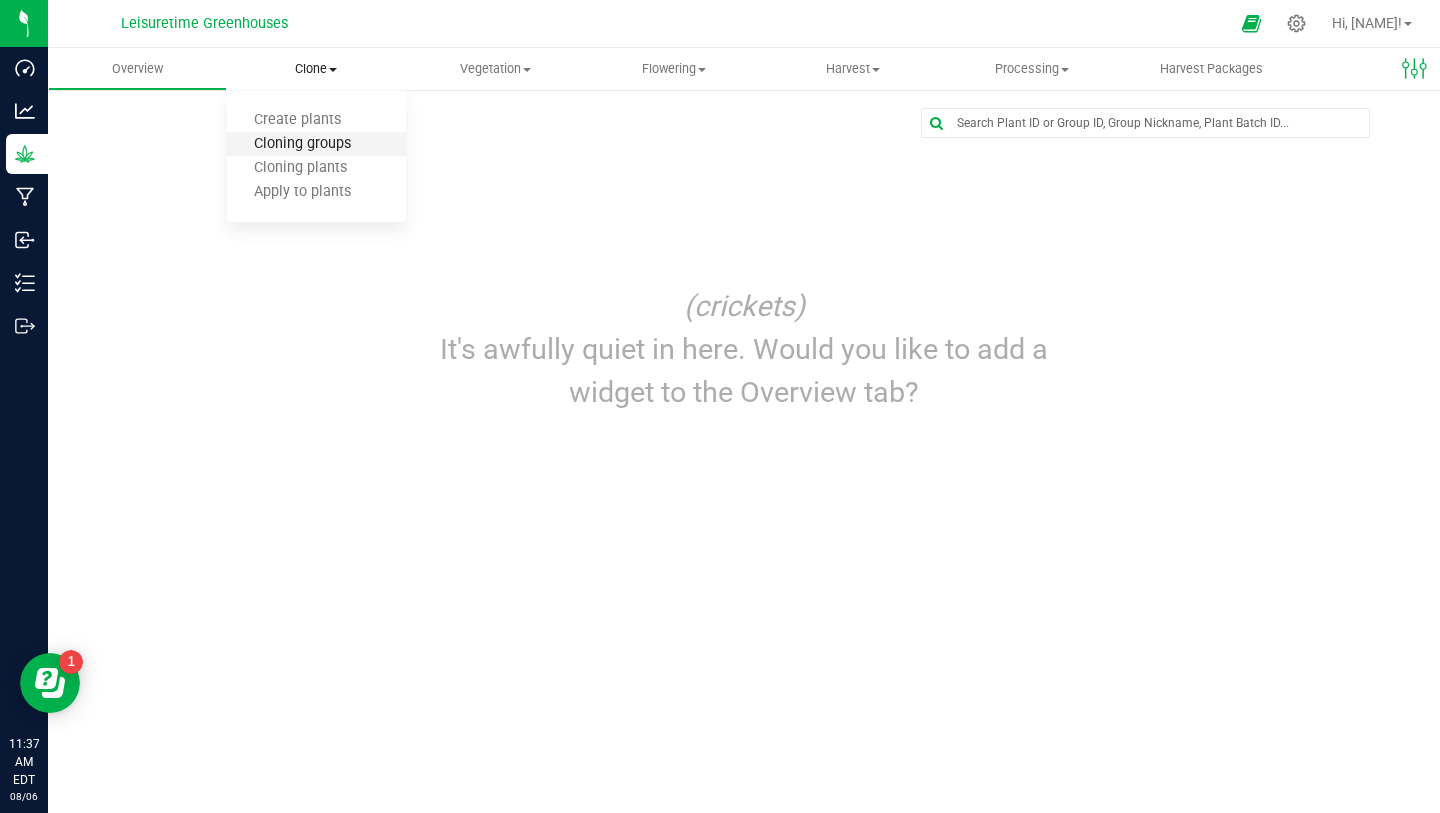 click on "Cloning groups" at bounding box center (302, 144) 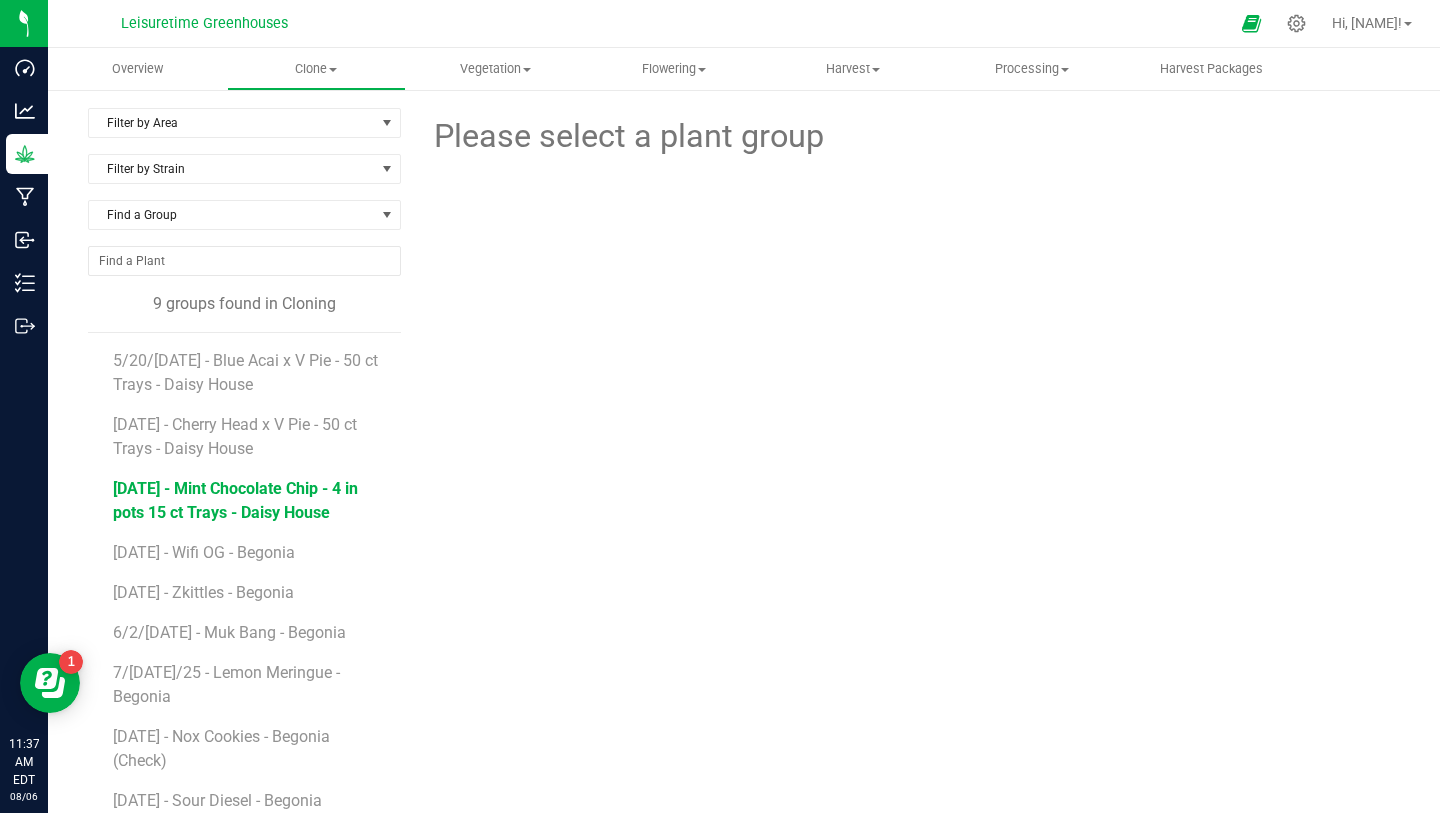 scroll, scrollTop: 13, scrollLeft: 0, axis: vertical 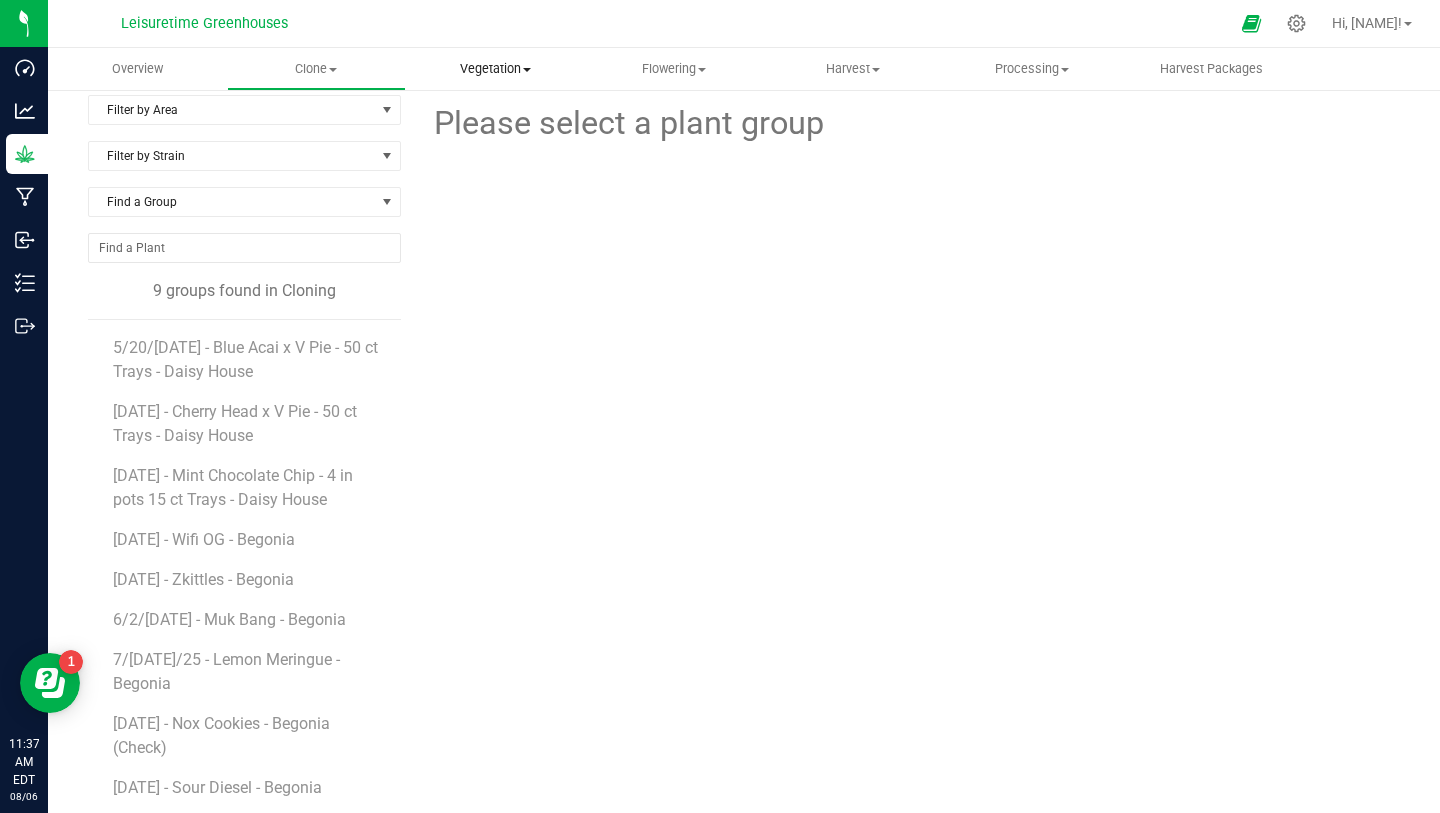 click on "Vegetation" at bounding box center (495, 69) 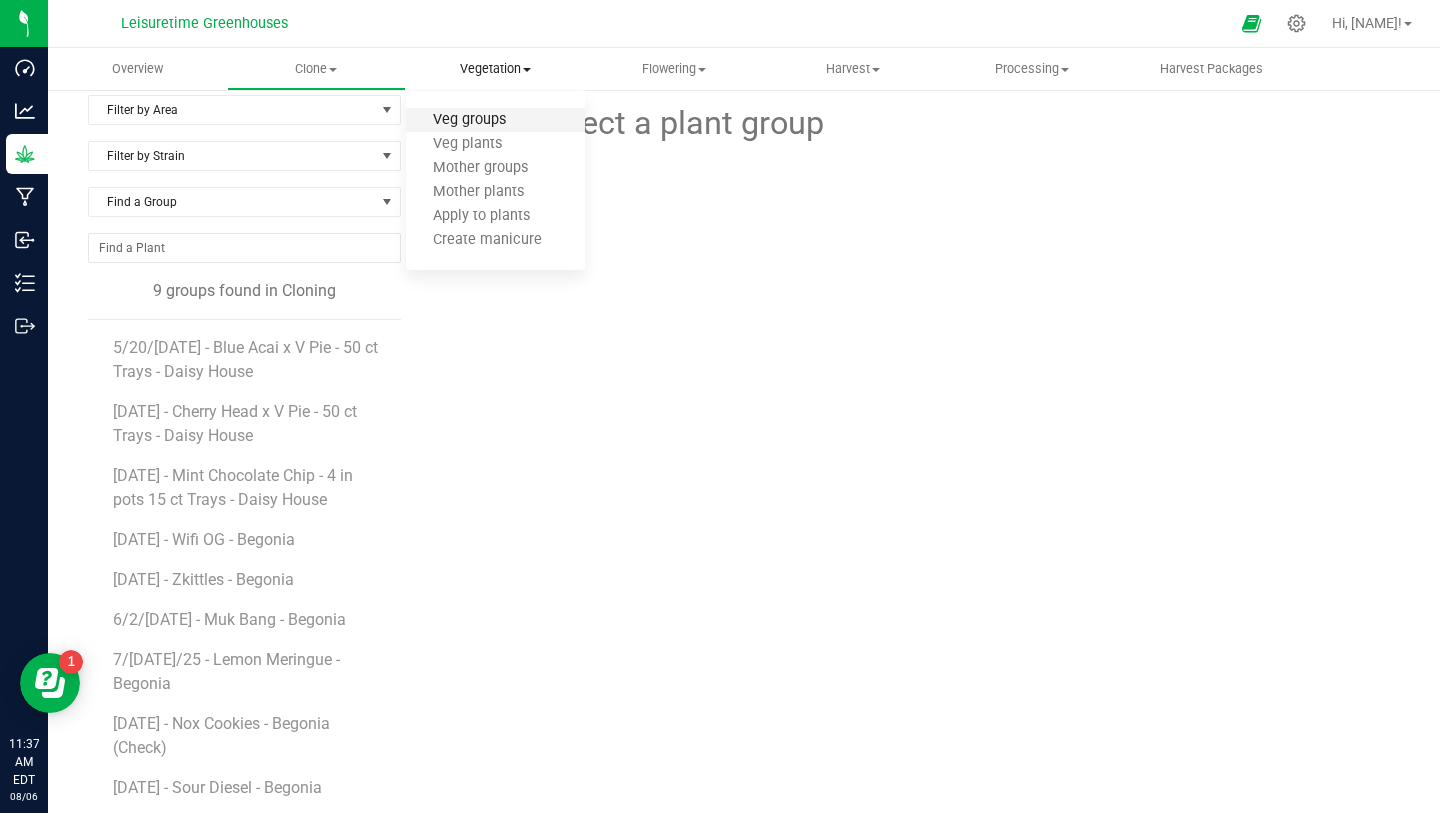 click on "Veg groups" at bounding box center [469, 120] 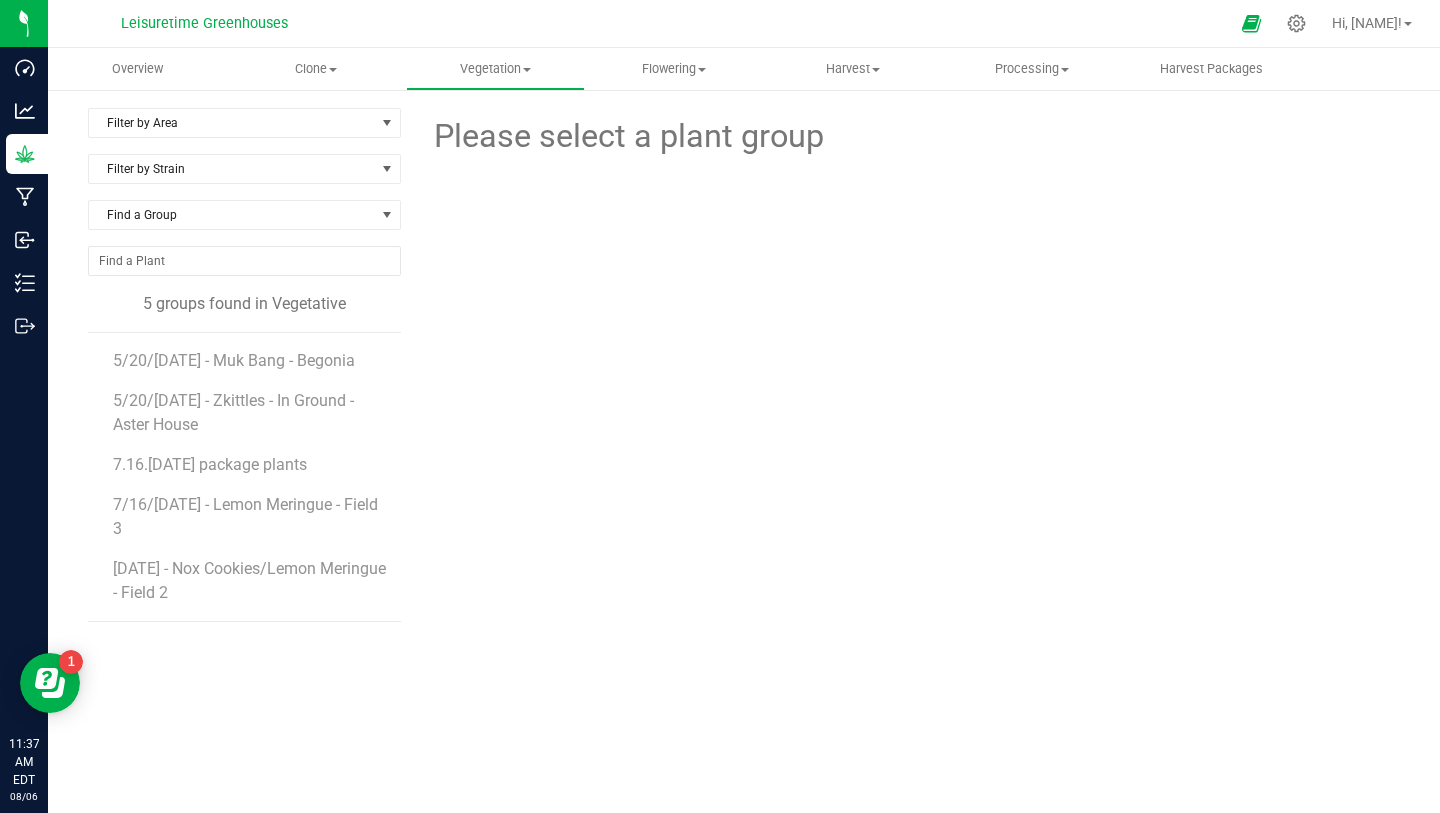 scroll, scrollTop: 0, scrollLeft: 0, axis: both 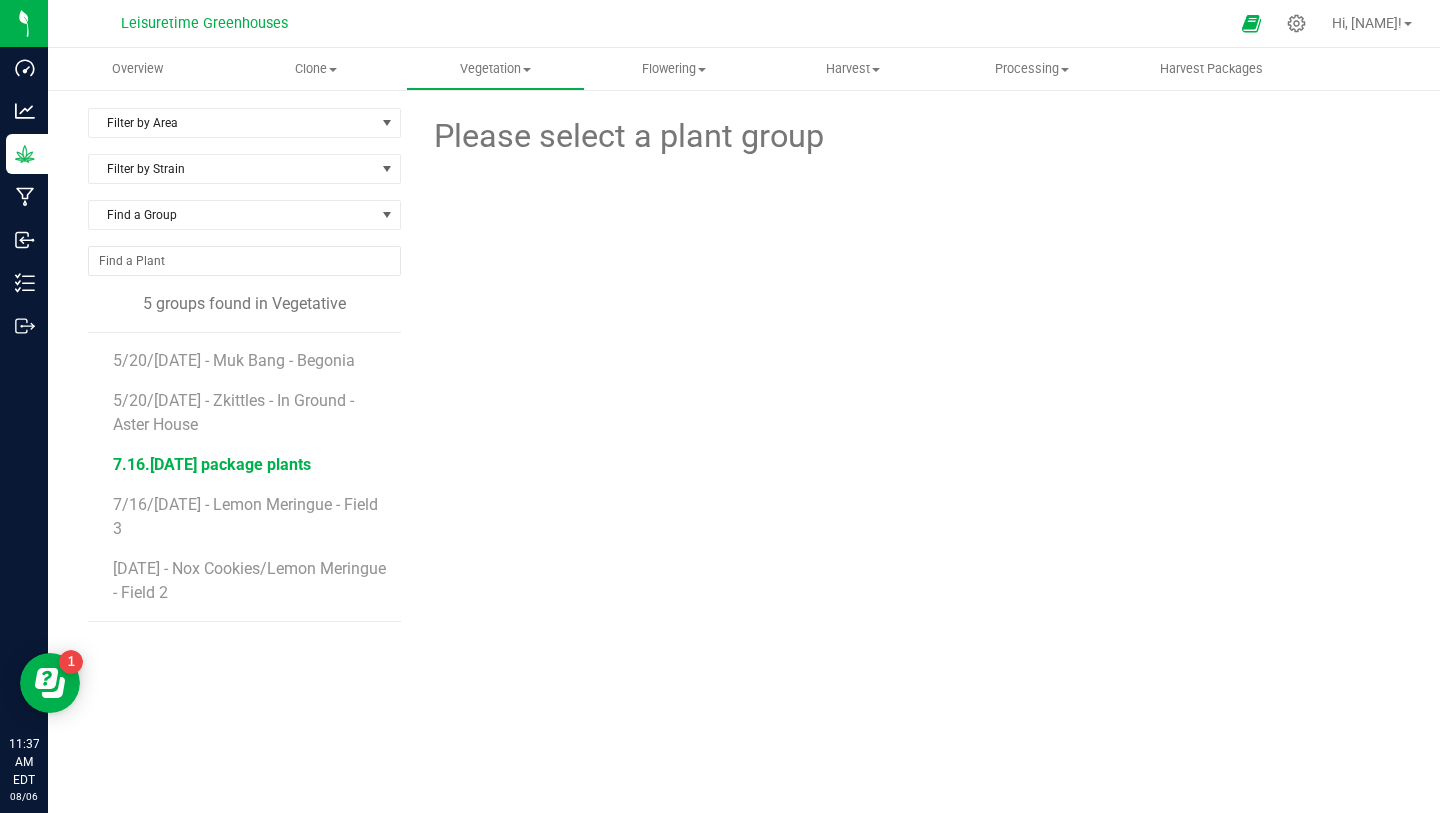 click on "7.16.[DATE] package plants" at bounding box center [212, 464] 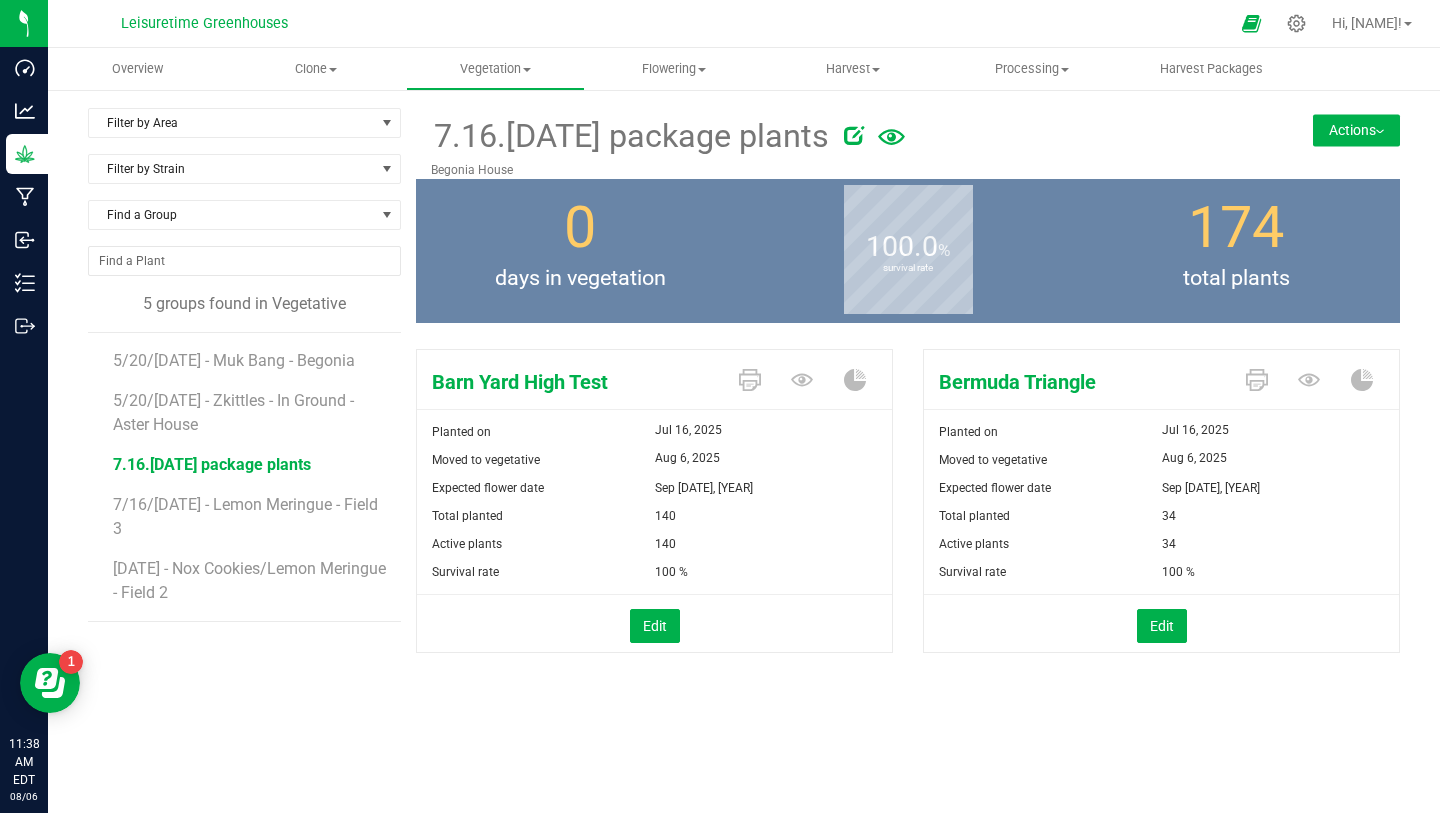 click on "Actions" at bounding box center [1356, 130] 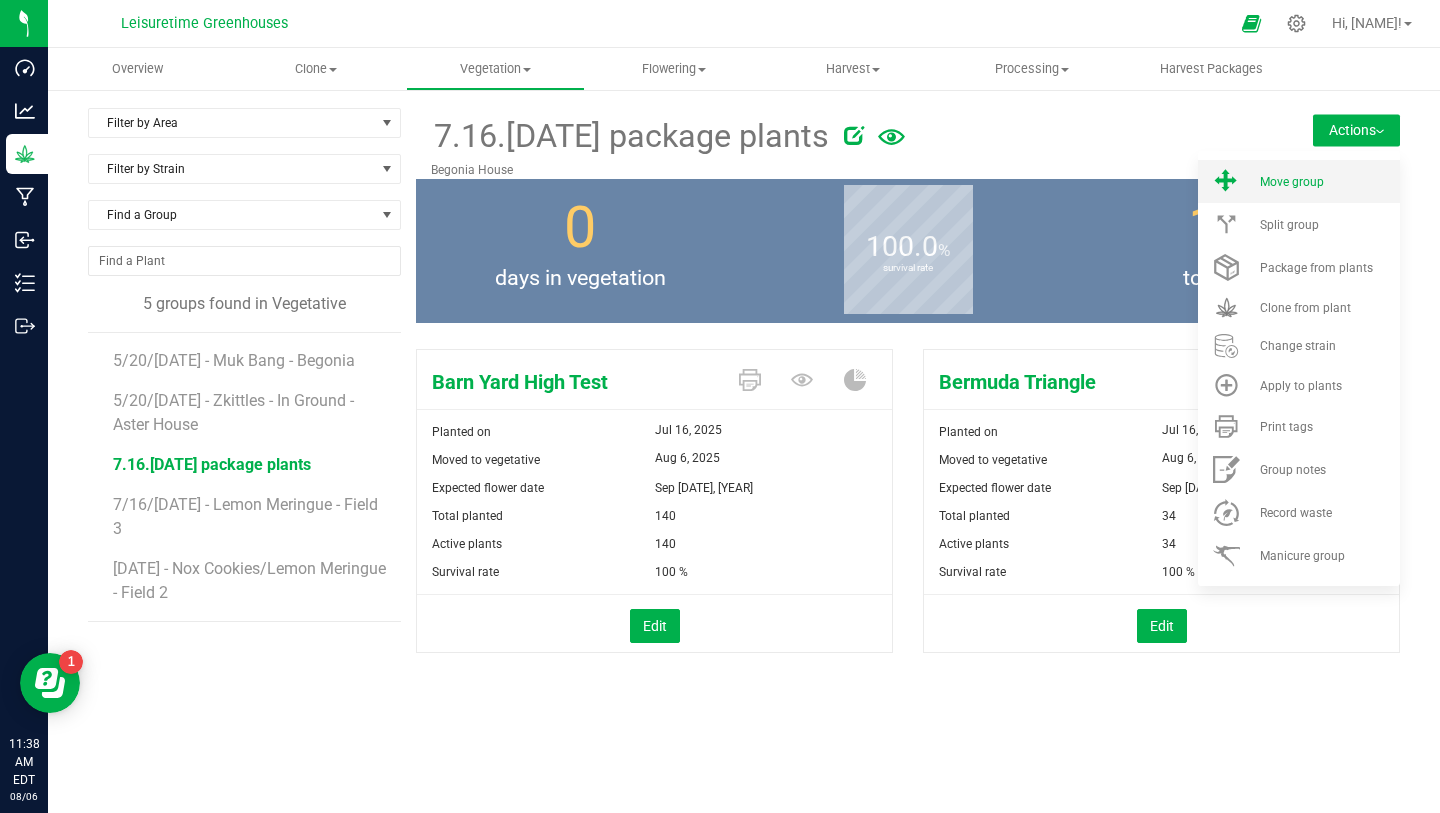click on "Move group" 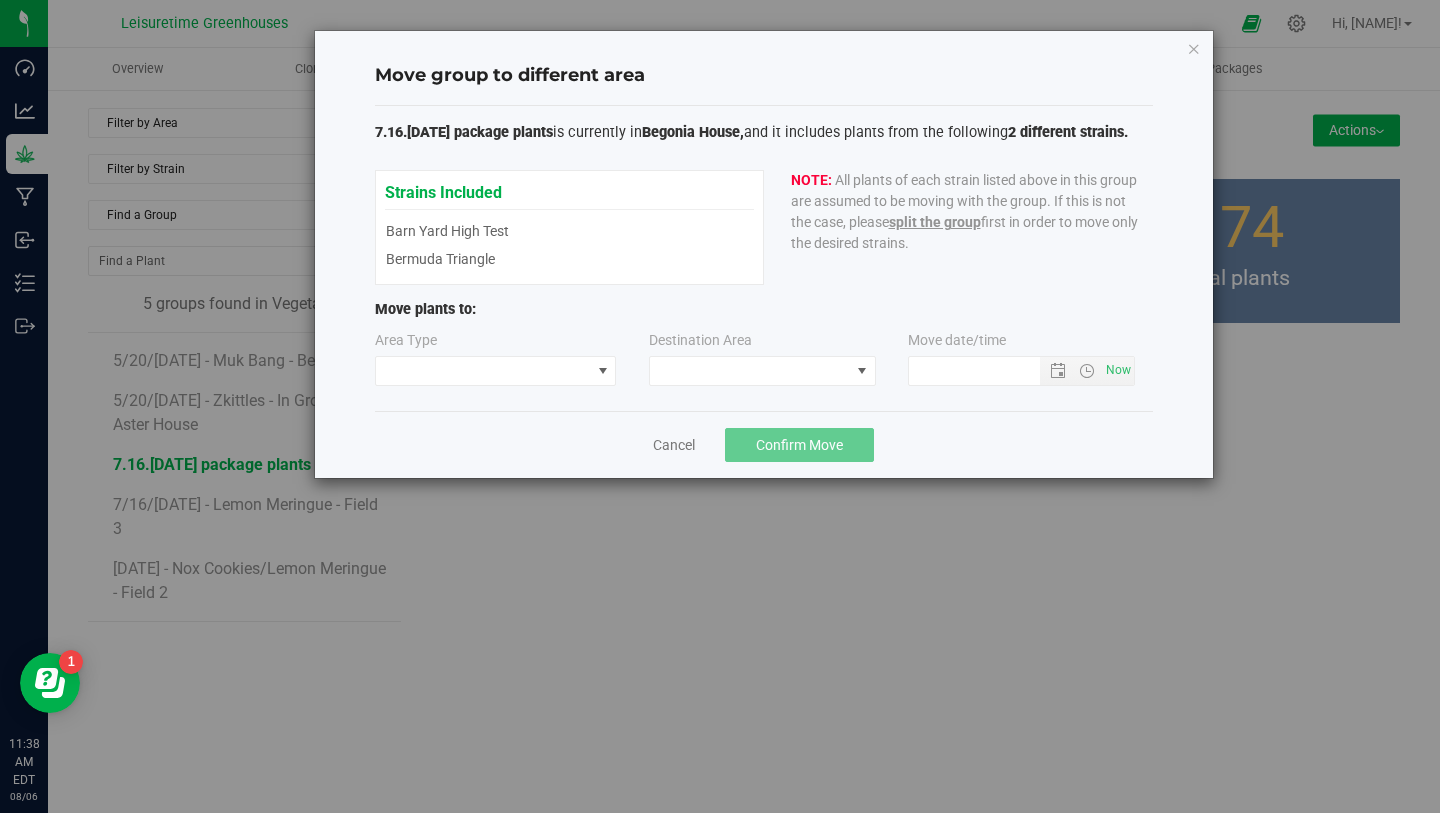 type on "[DATE] [TIME] [AMPM]" 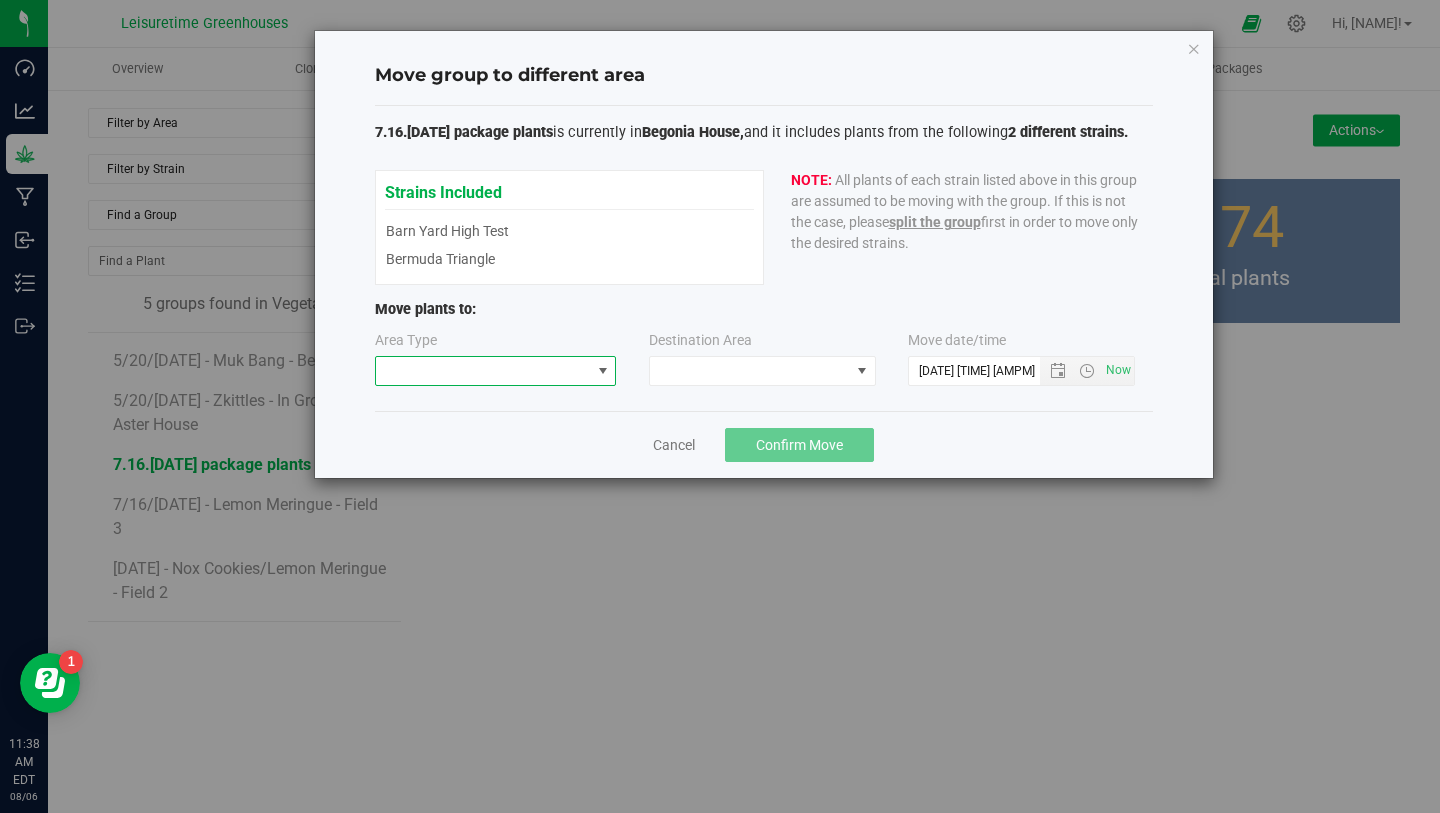 click at bounding box center (483, 371) 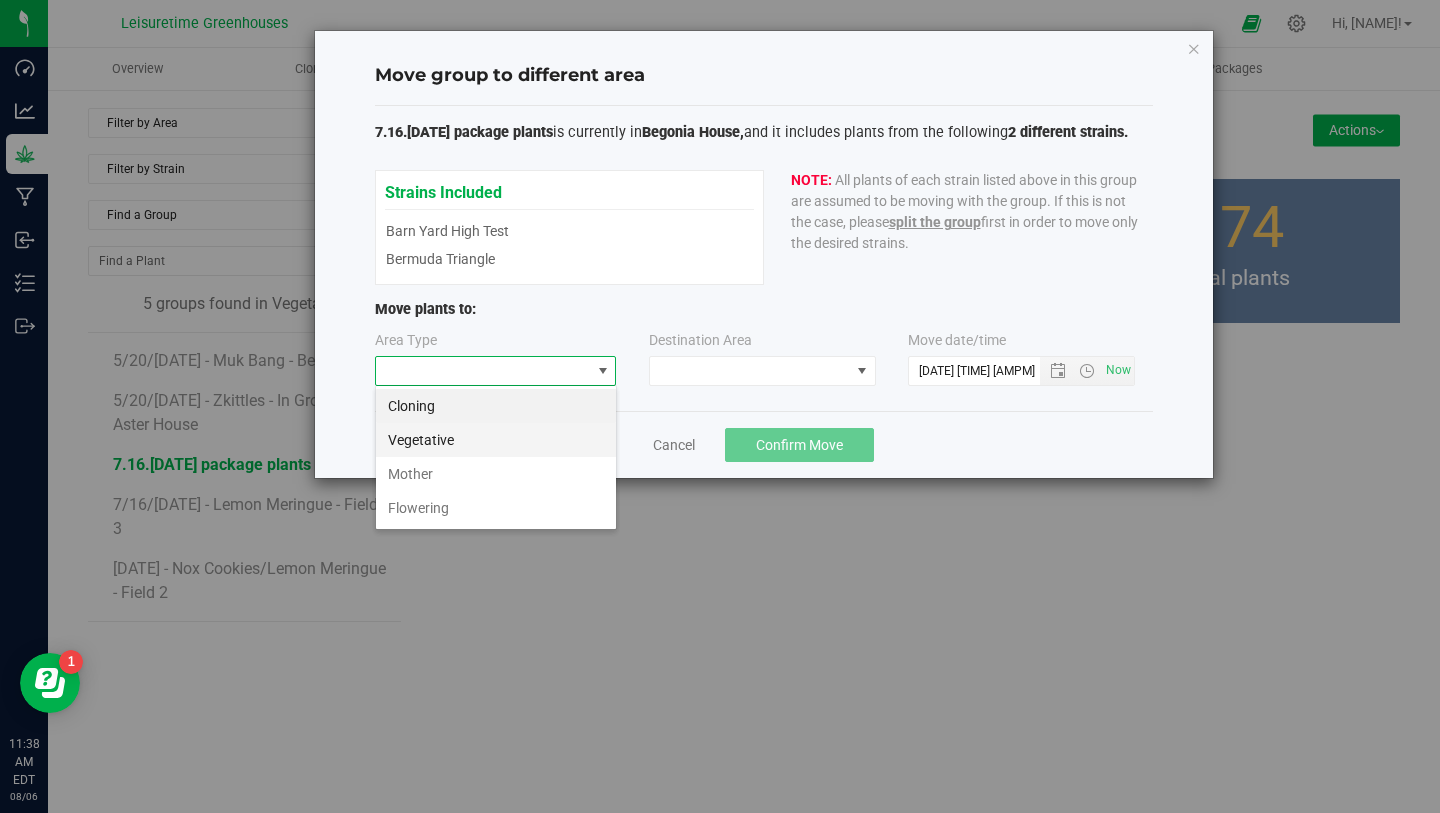 scroll, scrollTop: 99970, scrollLeft: 99758, axis: both 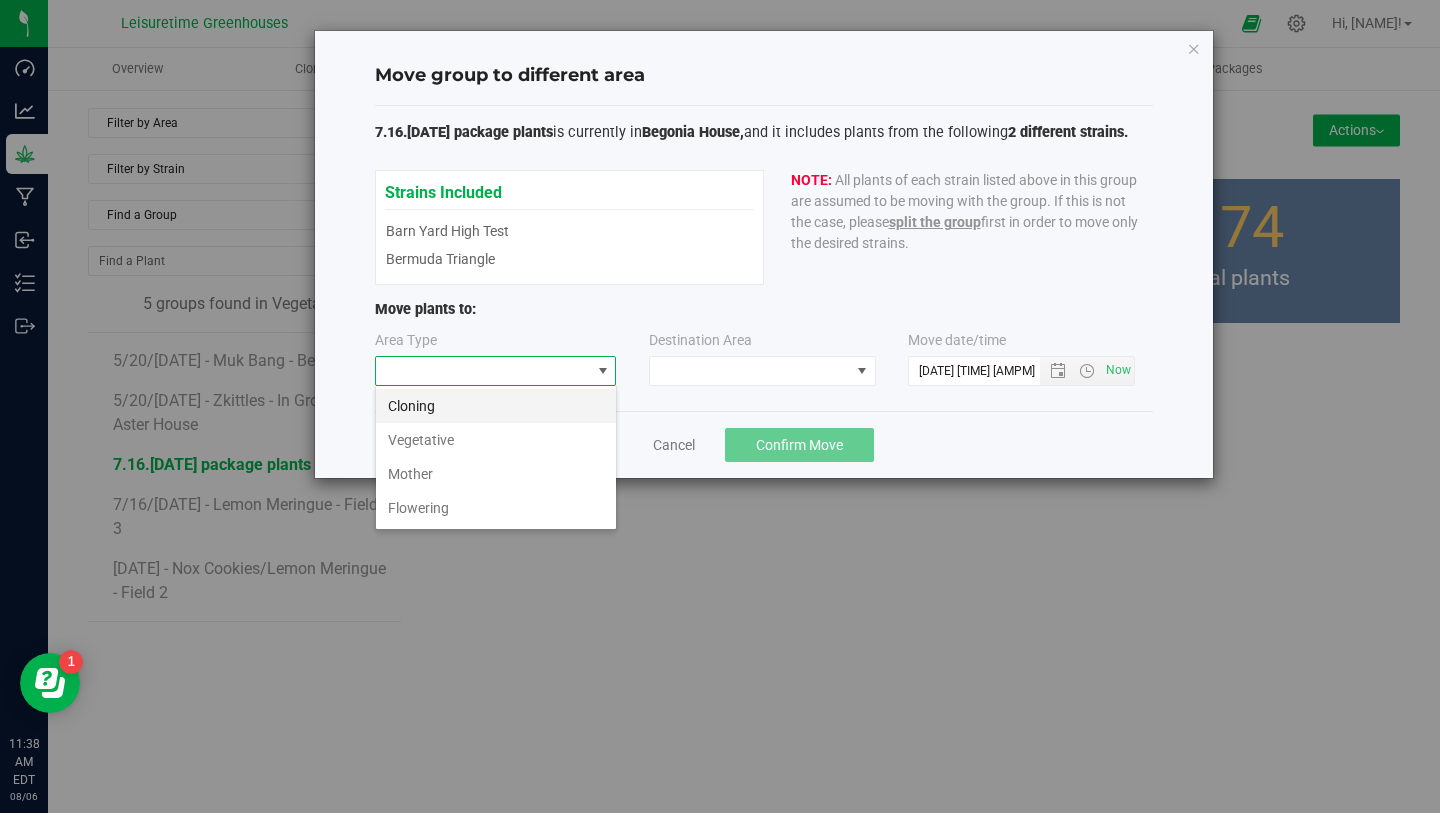 click on "Cloning" at bounding box center (496, 406) 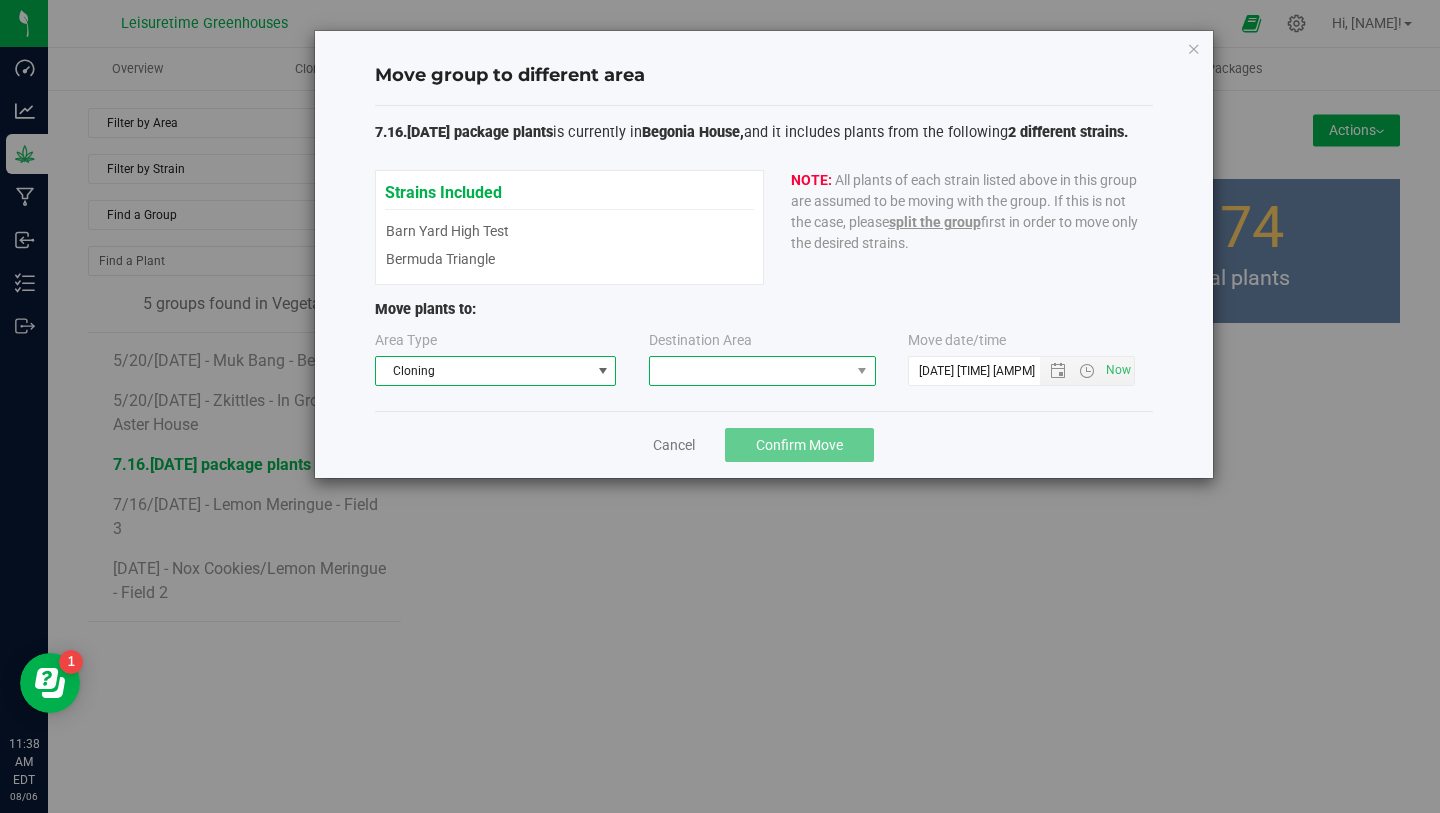 click at bounding box center [750, 371] 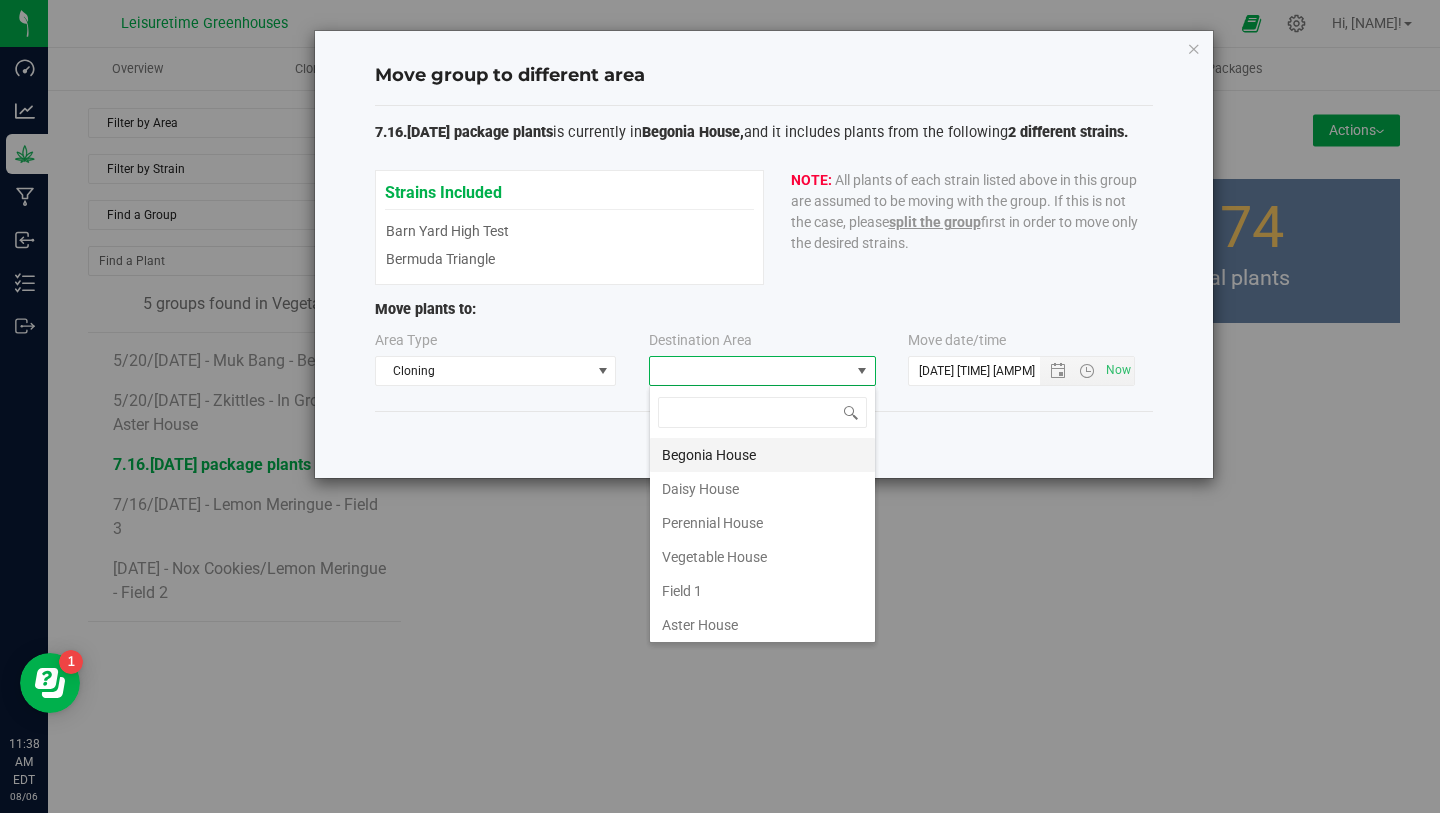 scroll, scrollTop: 99970, scrollLeft: 99773, axis: both 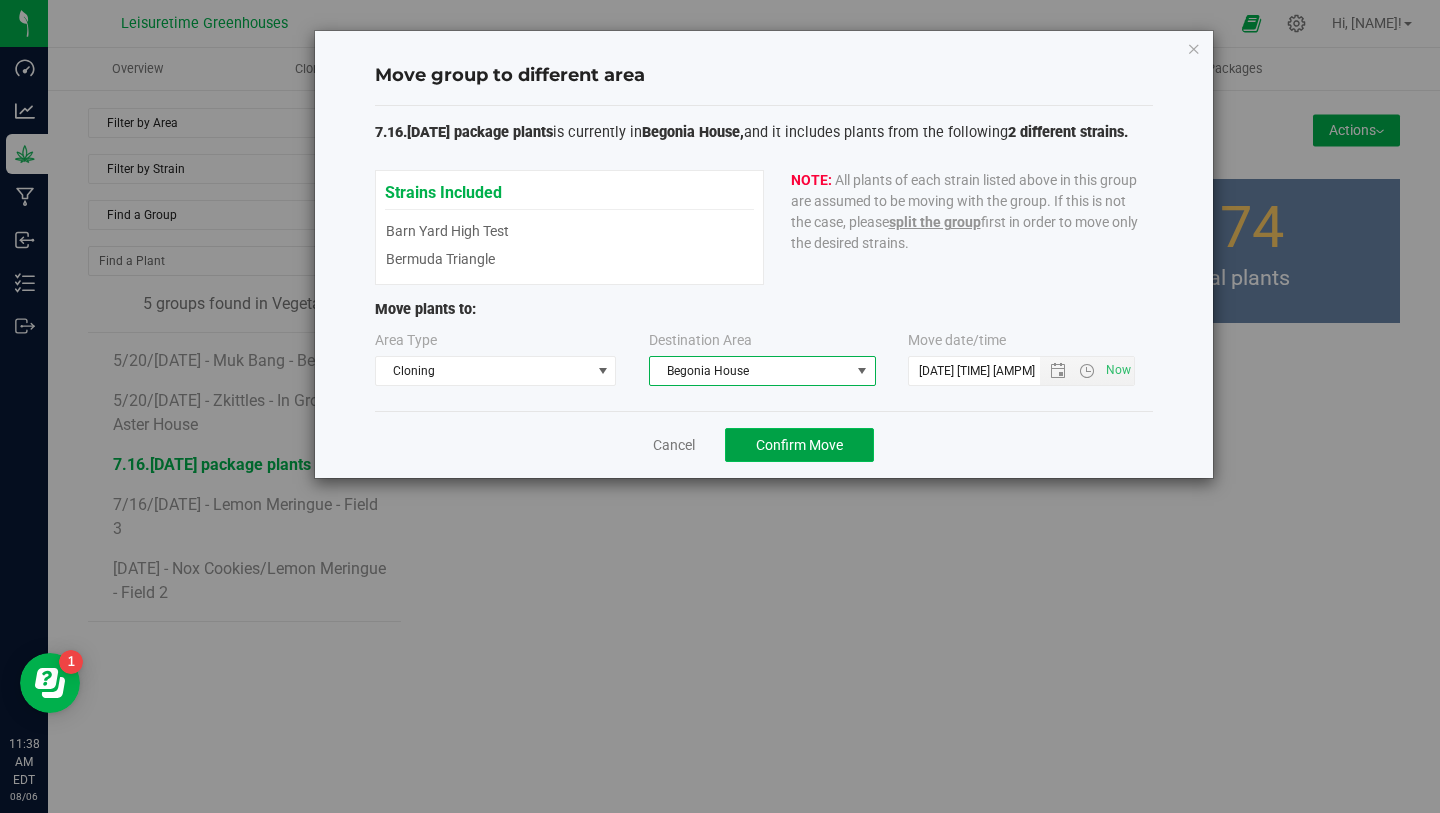 click on "Confirm Move" 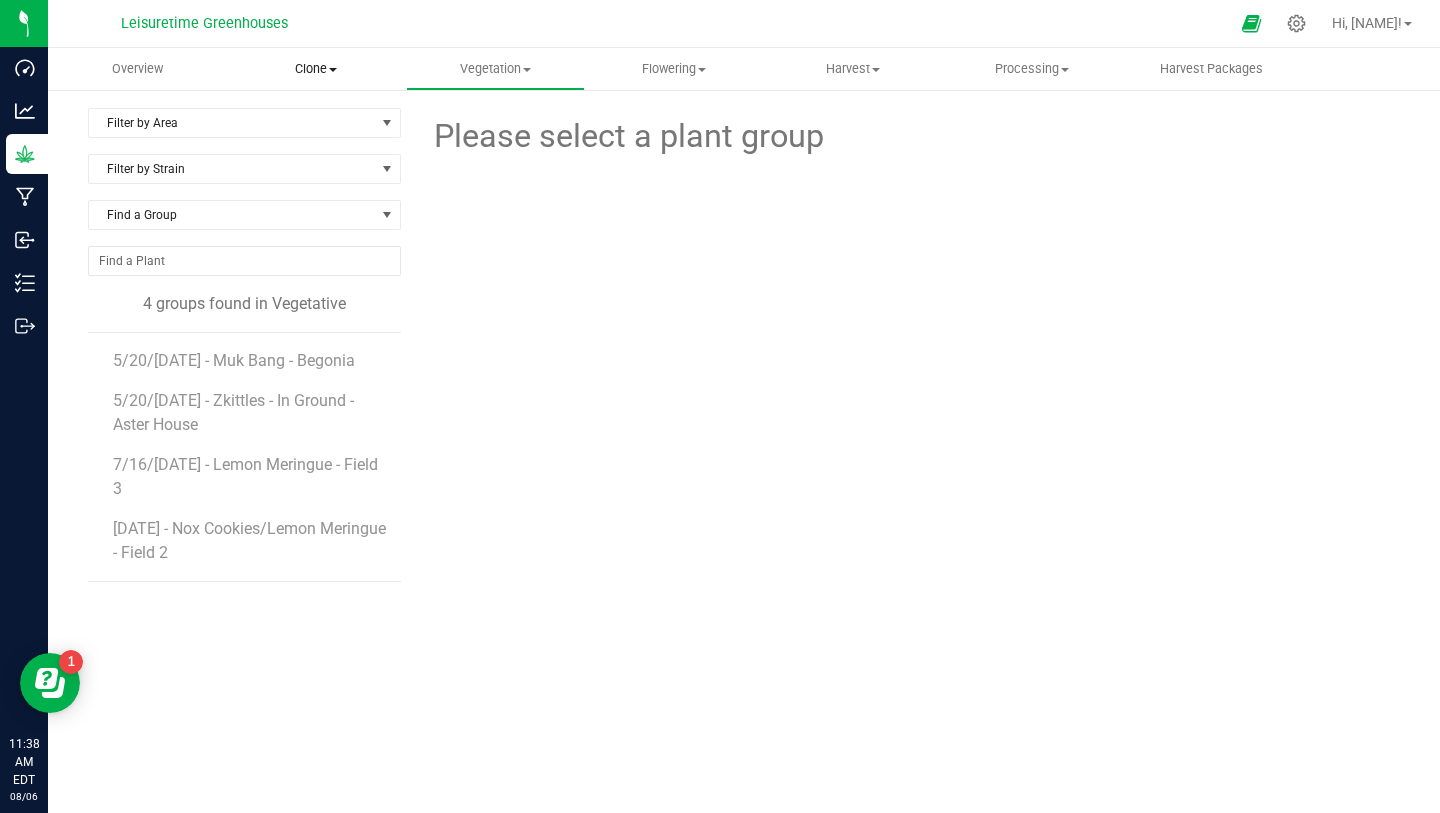 click on "Clone" at bounding box center (316, 69) 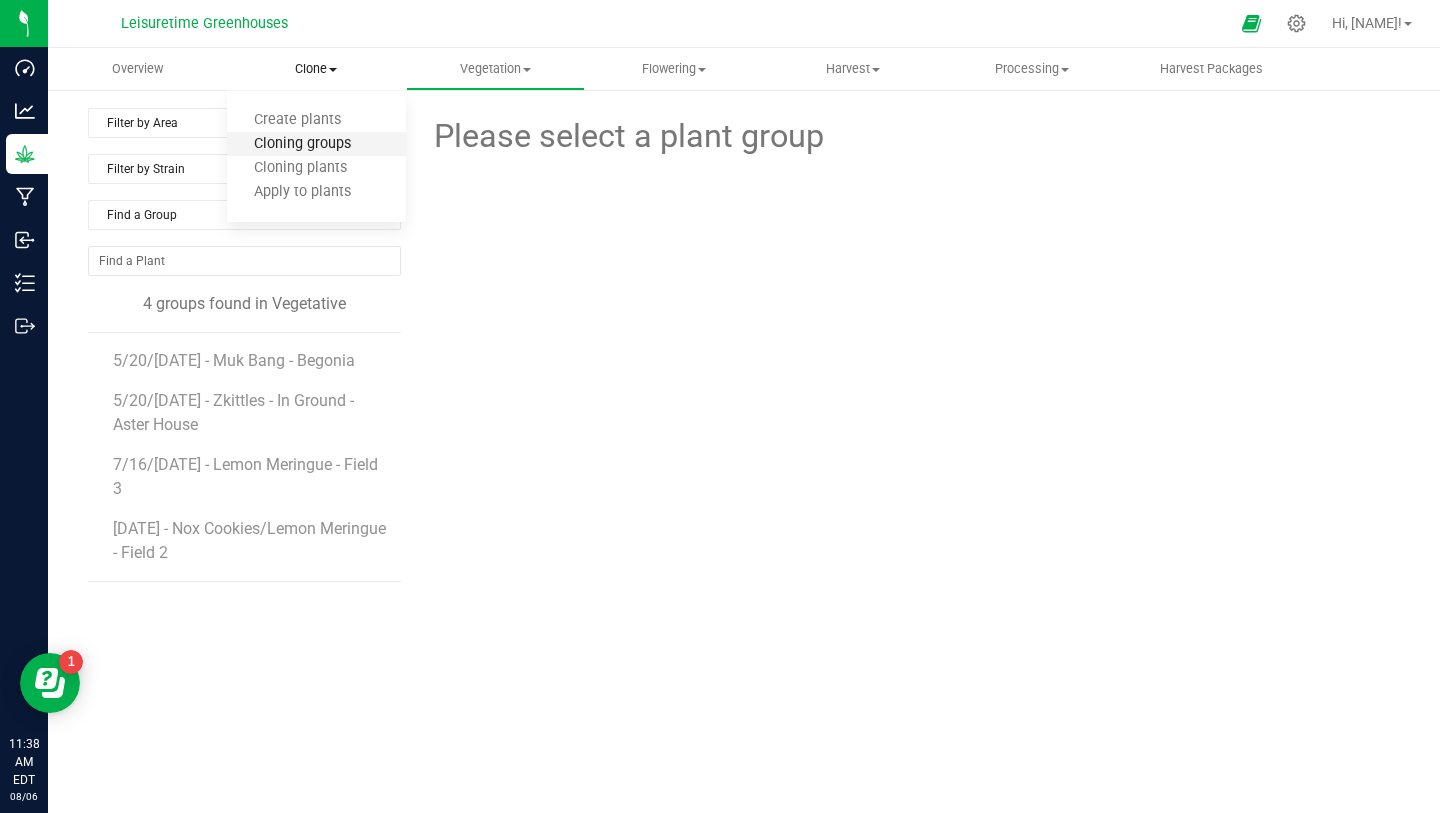 click on "Cloning groups" at bounding box center (302, 144) 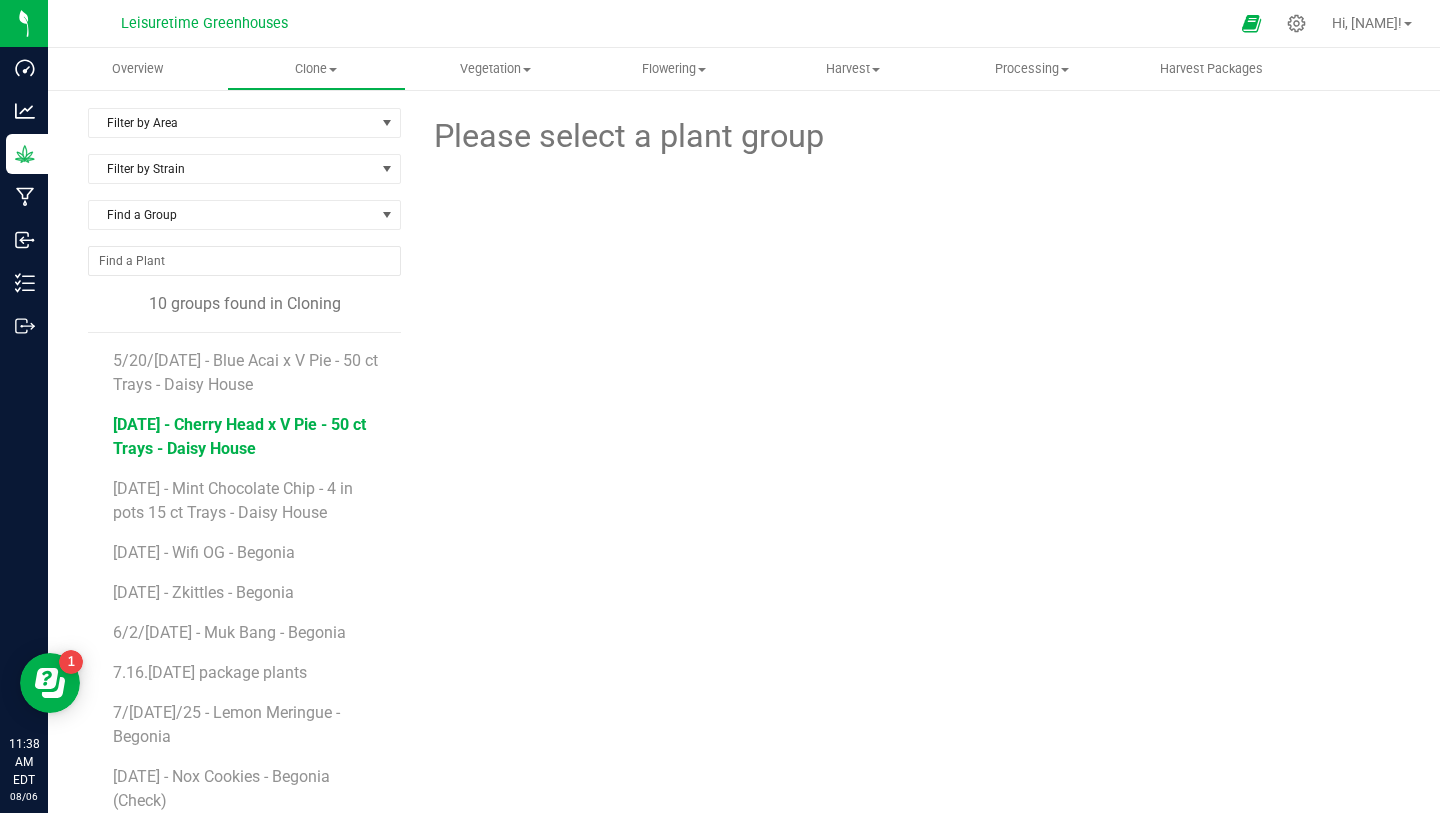 scroll, scrollTop: 36, scrollLeft: 0, axis: vertical 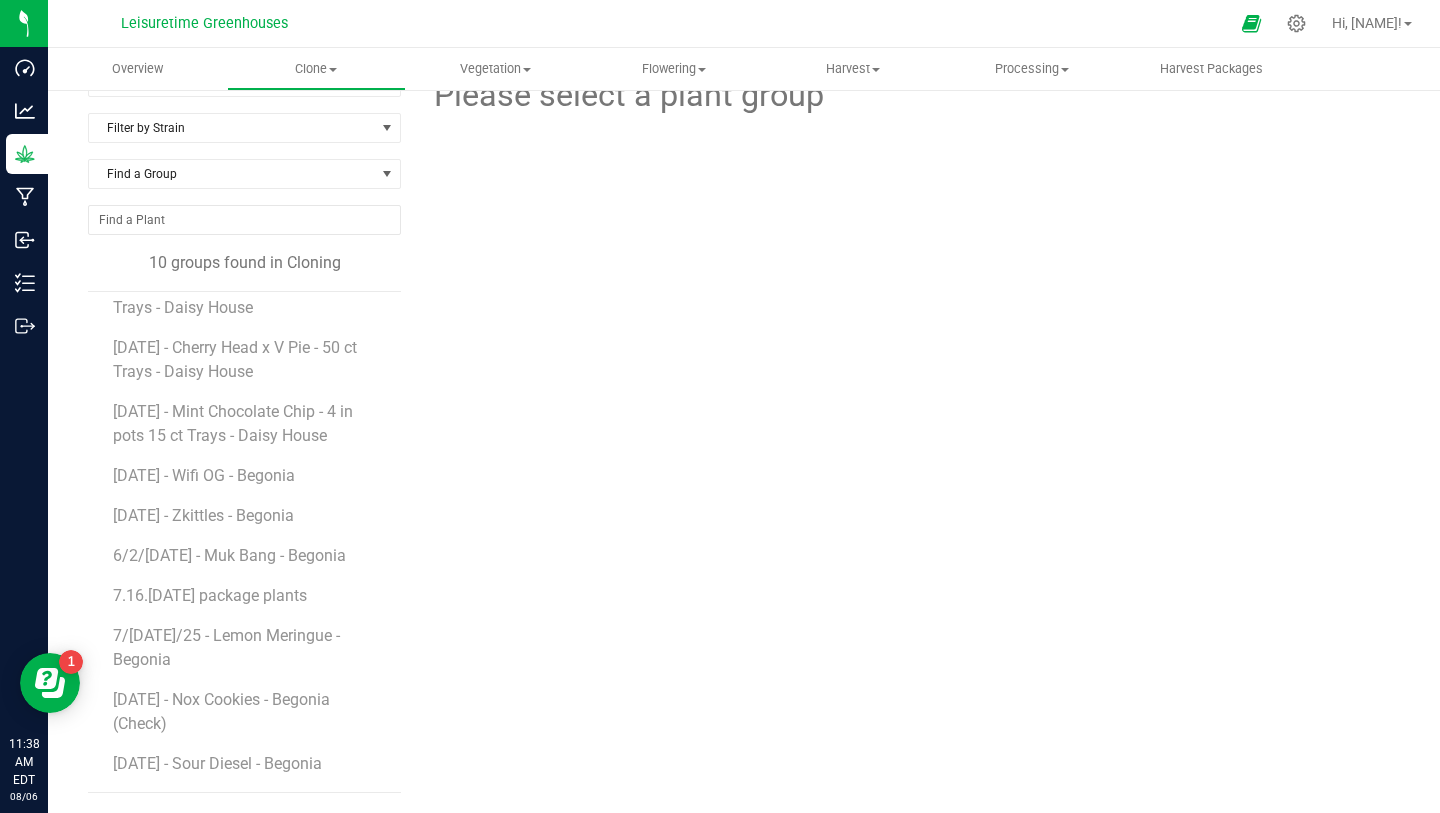 click on "7/[DATE]/25 - Lemon Meringue - Begonia" at bounding box center [250, 640] 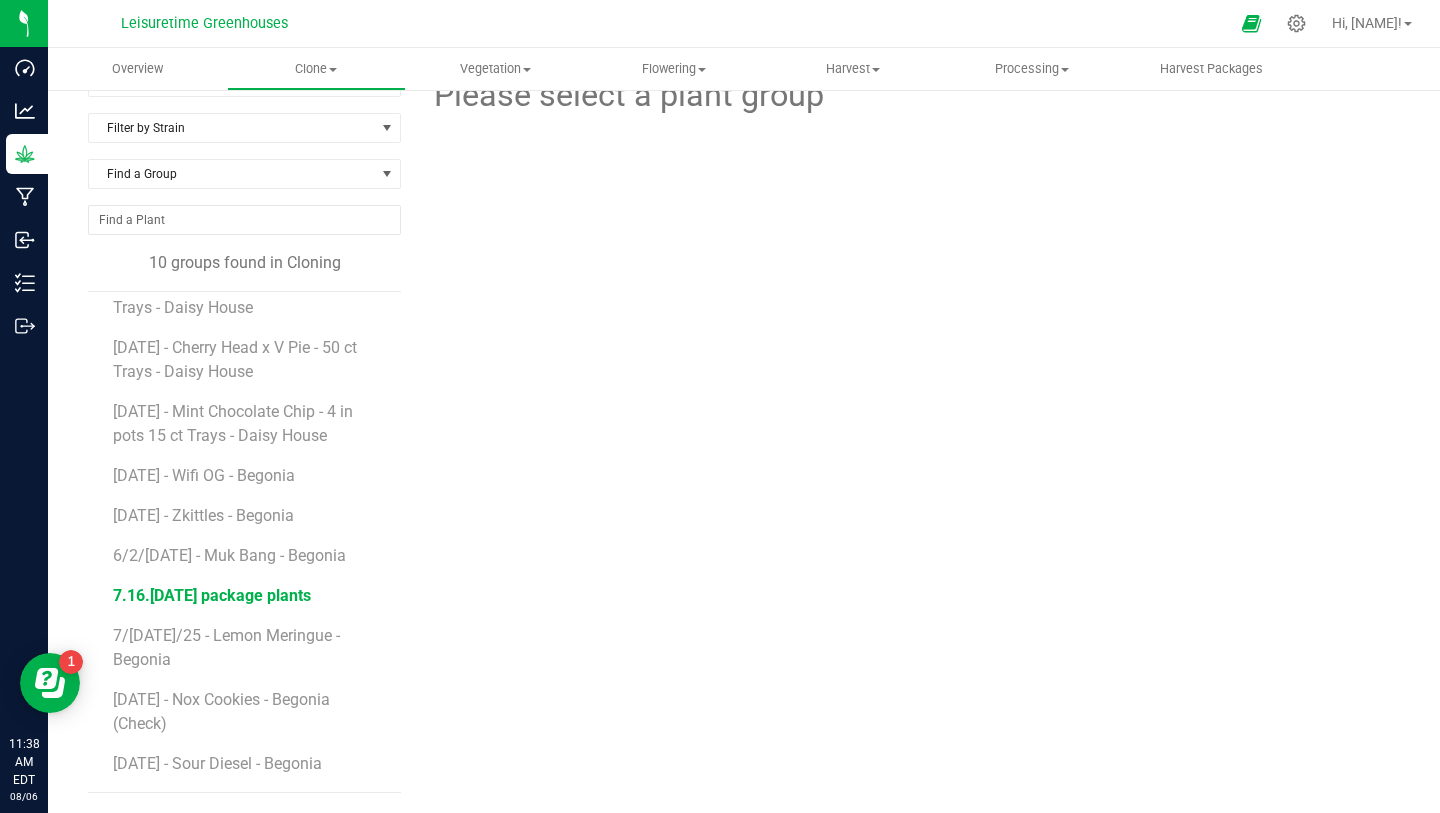 click on "7.16.[DATE] package plants" at bounding box center [212, 595] 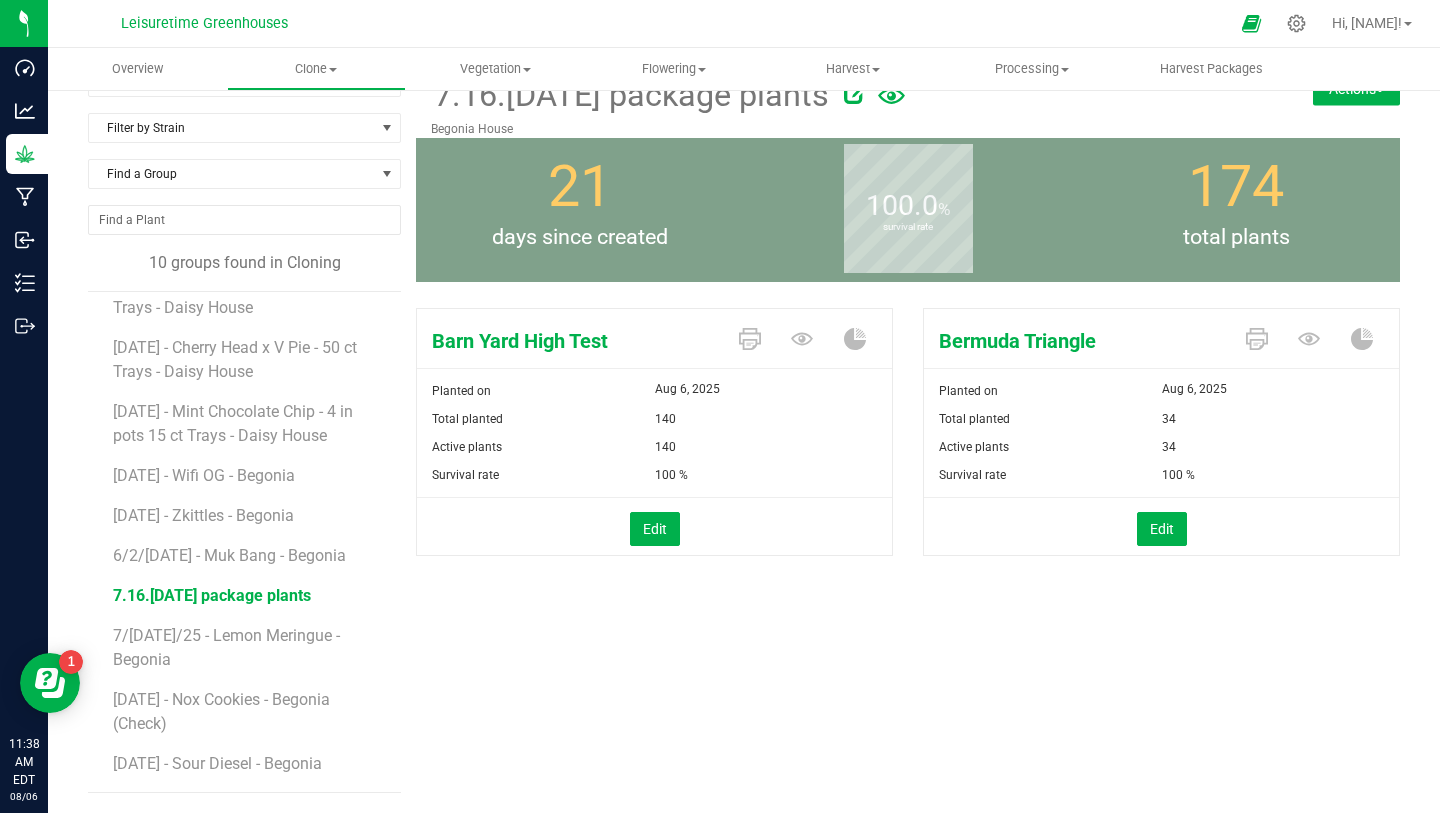 scroll, scrollTop: 0, scrollLeft: 0, axis: both 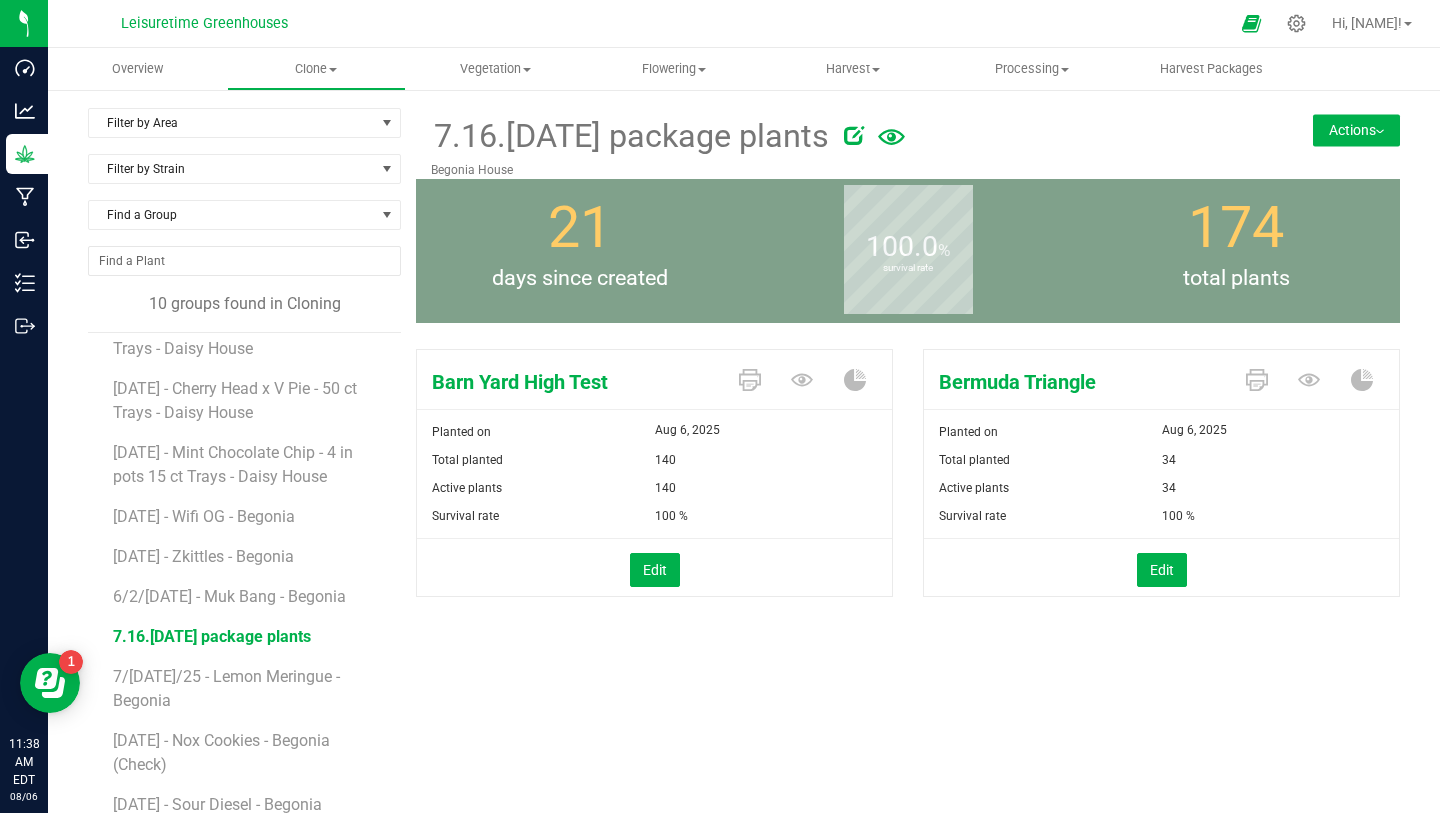 click on "Actions" at bounding box center (1356, 130) 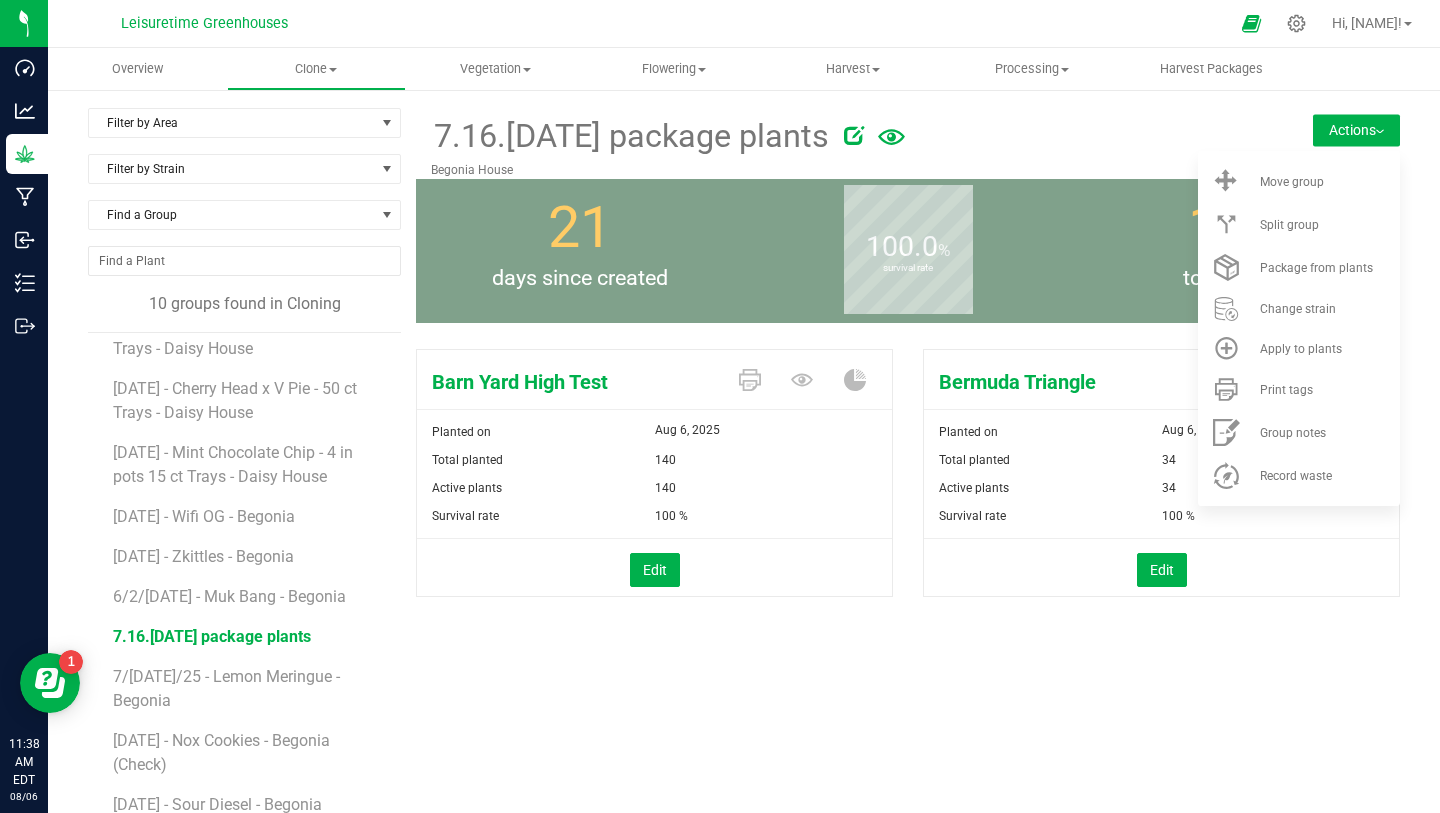 click on "7.16.[DATE] package plants
Begonia House
Actions
Move group
Split group" at bounding box center [908, 471] 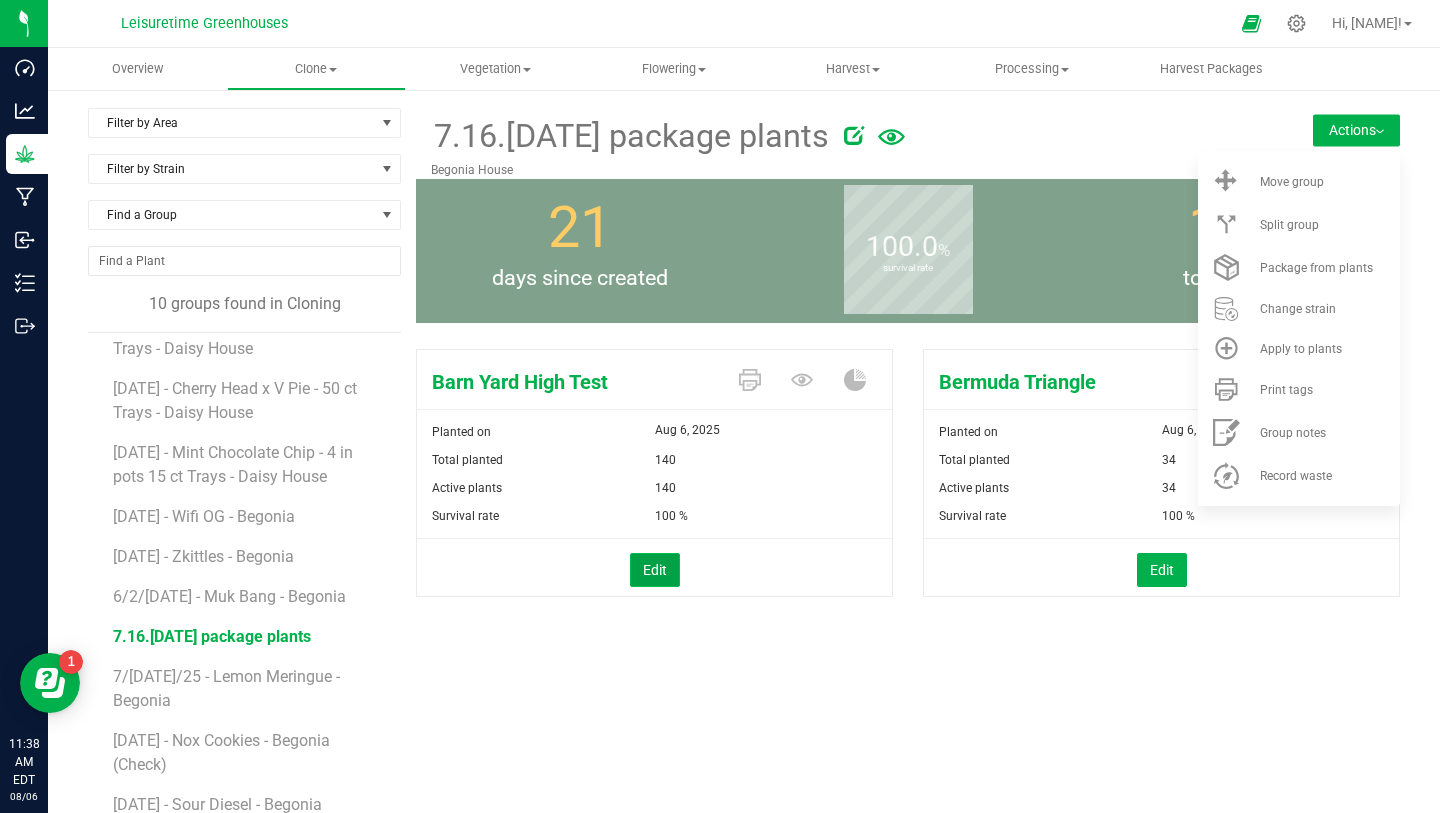 click on "Edit" at bounding box center (655, 570) 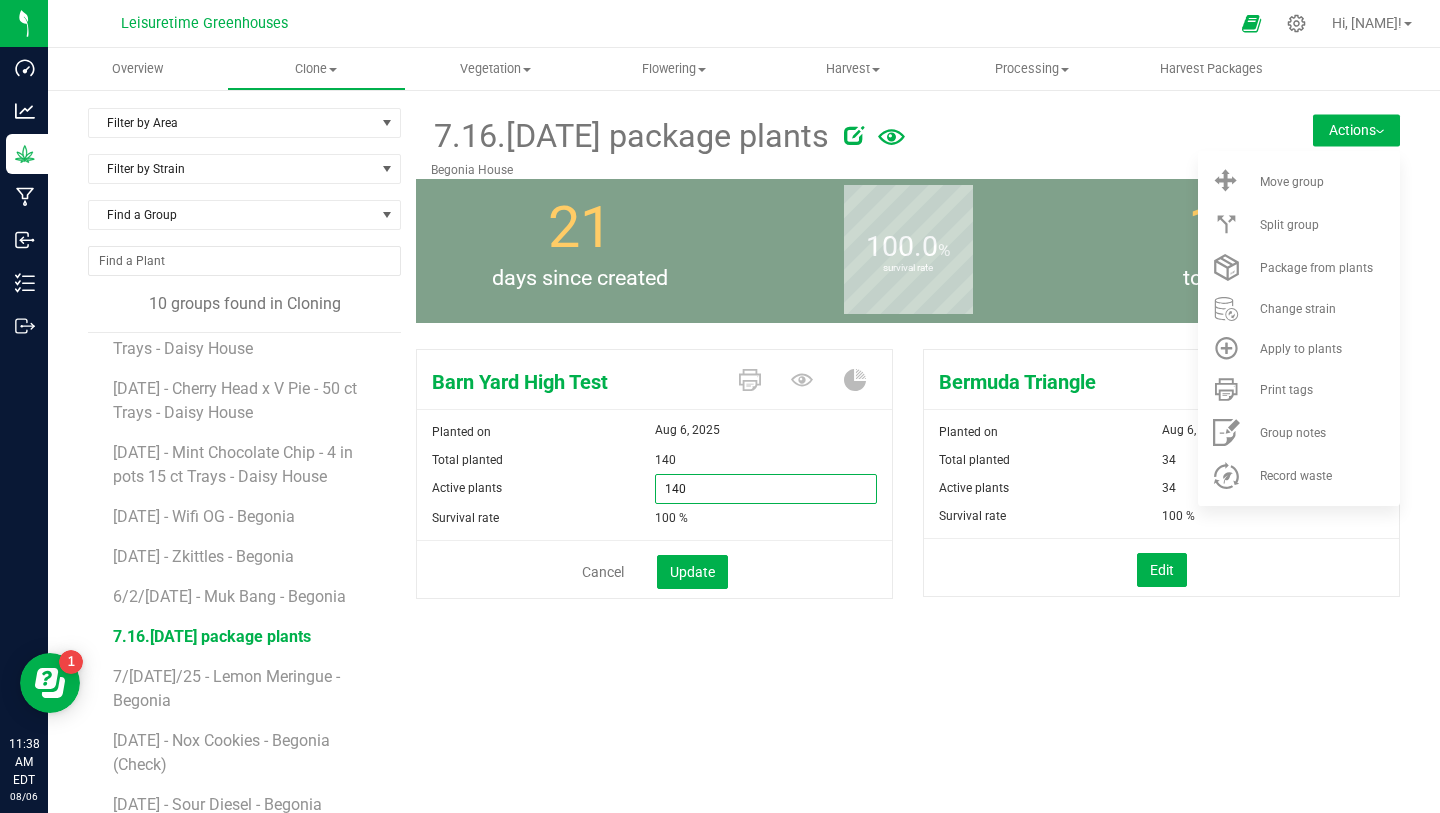drag, startPoint x: 702, startPoint y: 477, endPoint x: 703, endPoint y: 493, distance: 16.03122 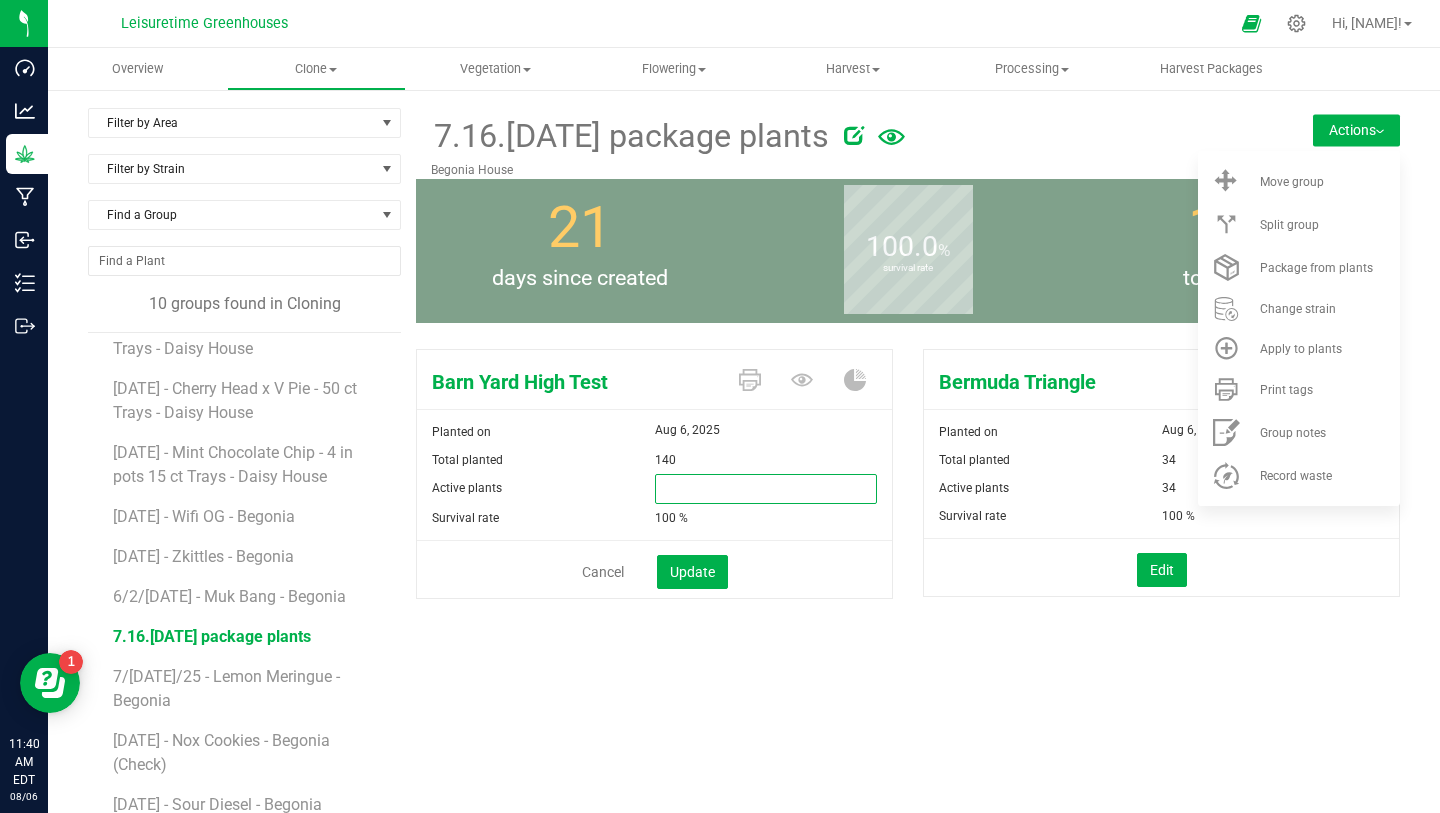 type on "0" 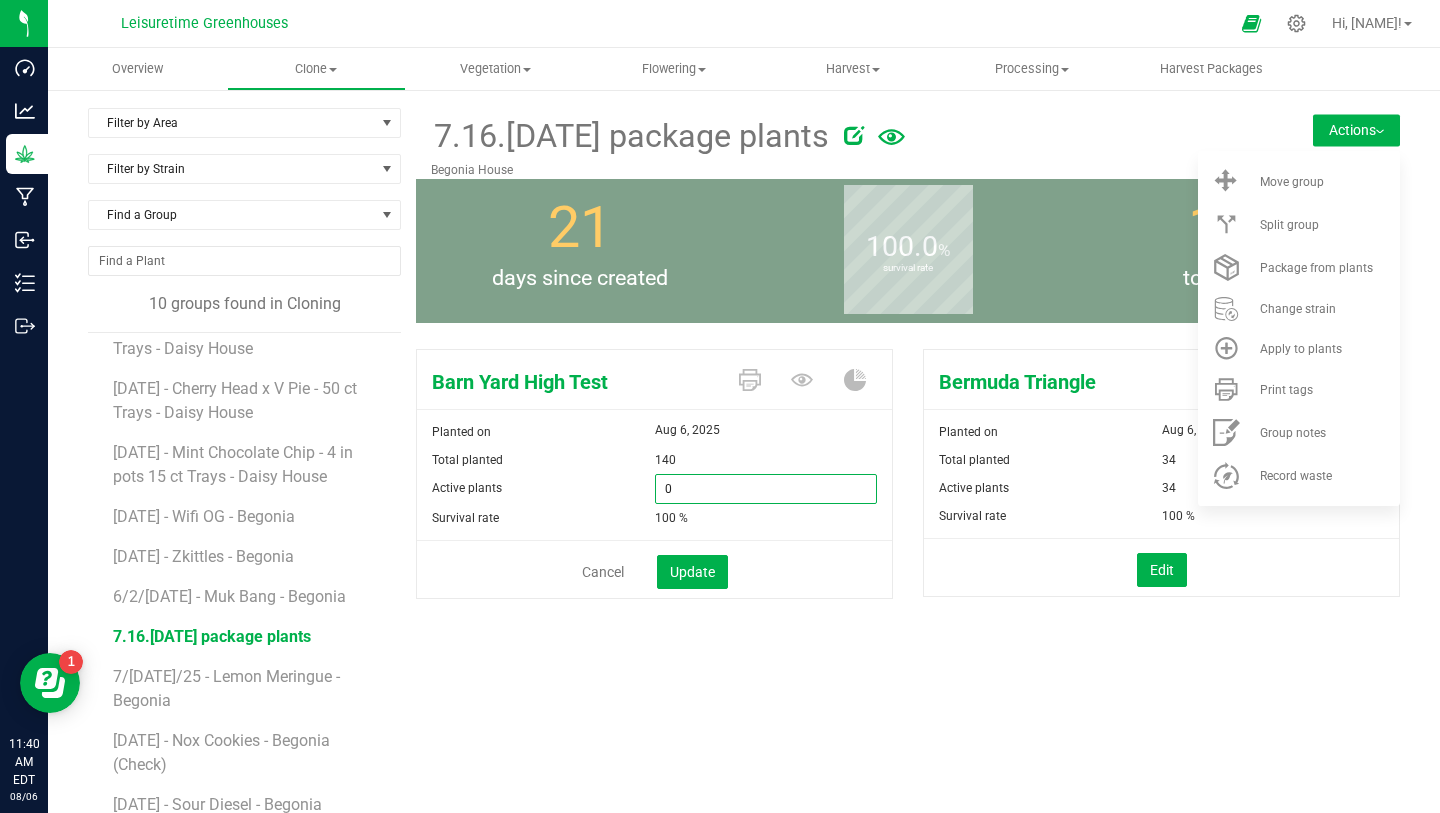 type on "0" 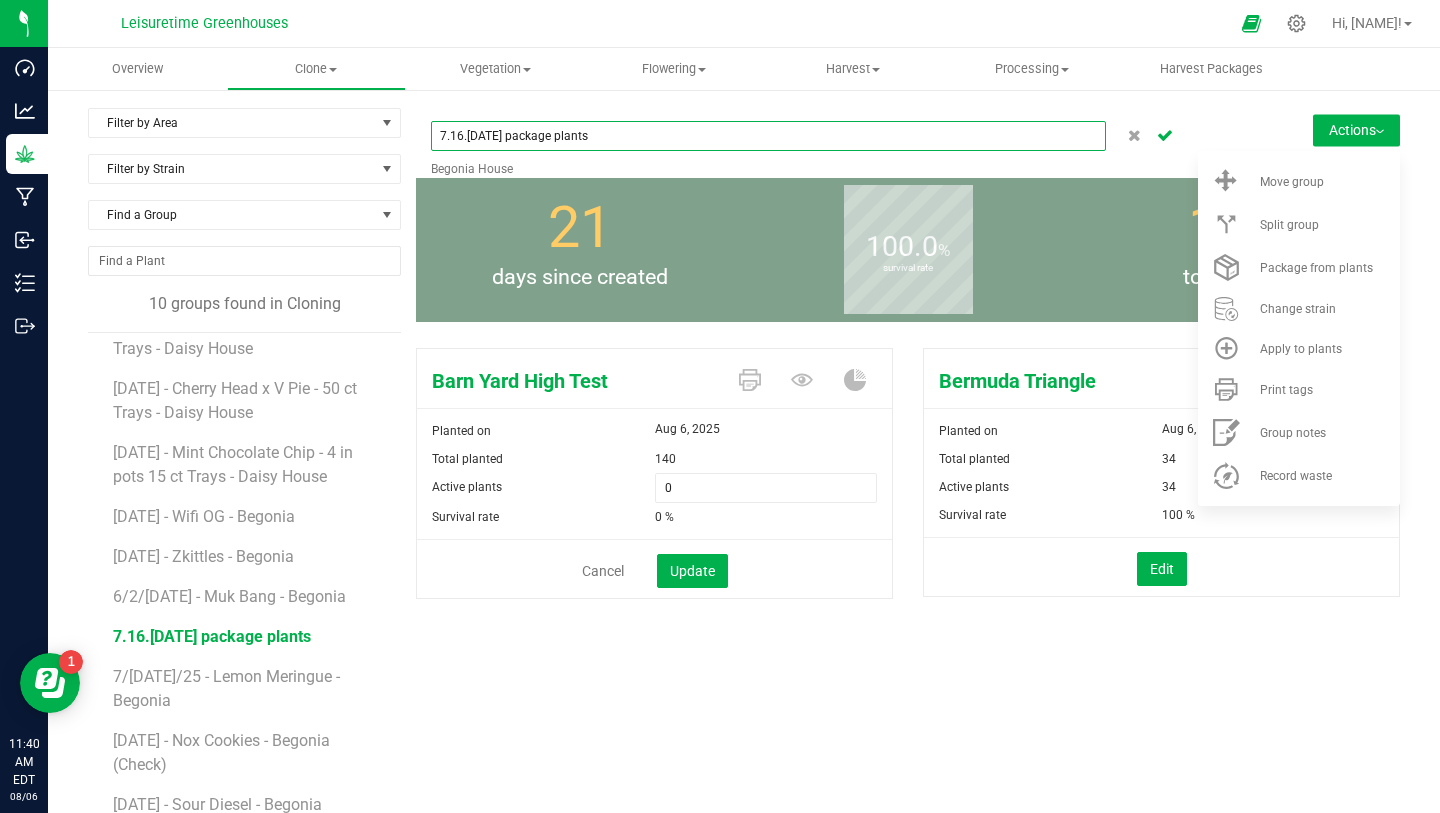 click on "7.16.[DATE] package plants" at bounding box center [768, 136] 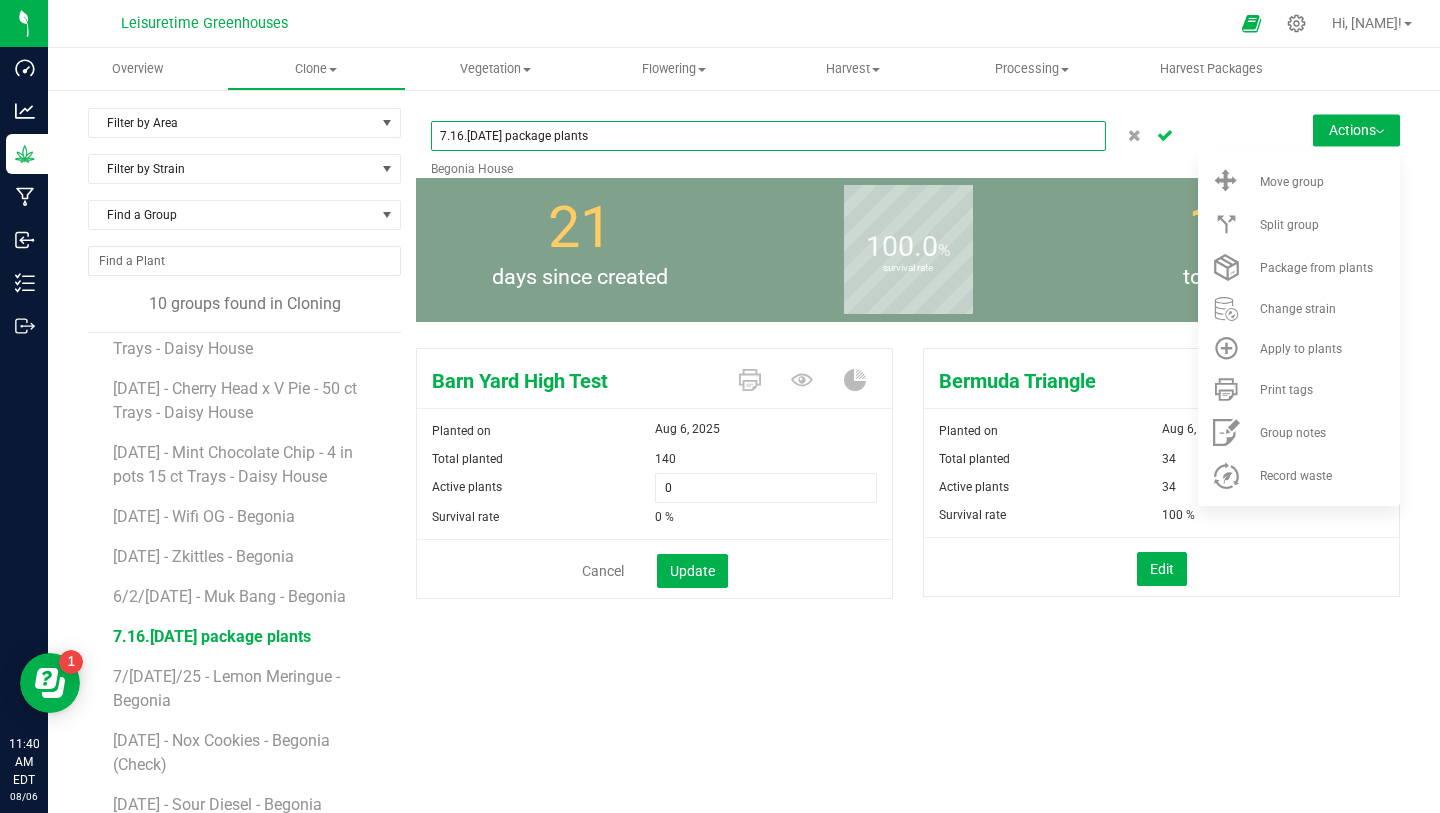 type on "7.16.[DATE] package plants" 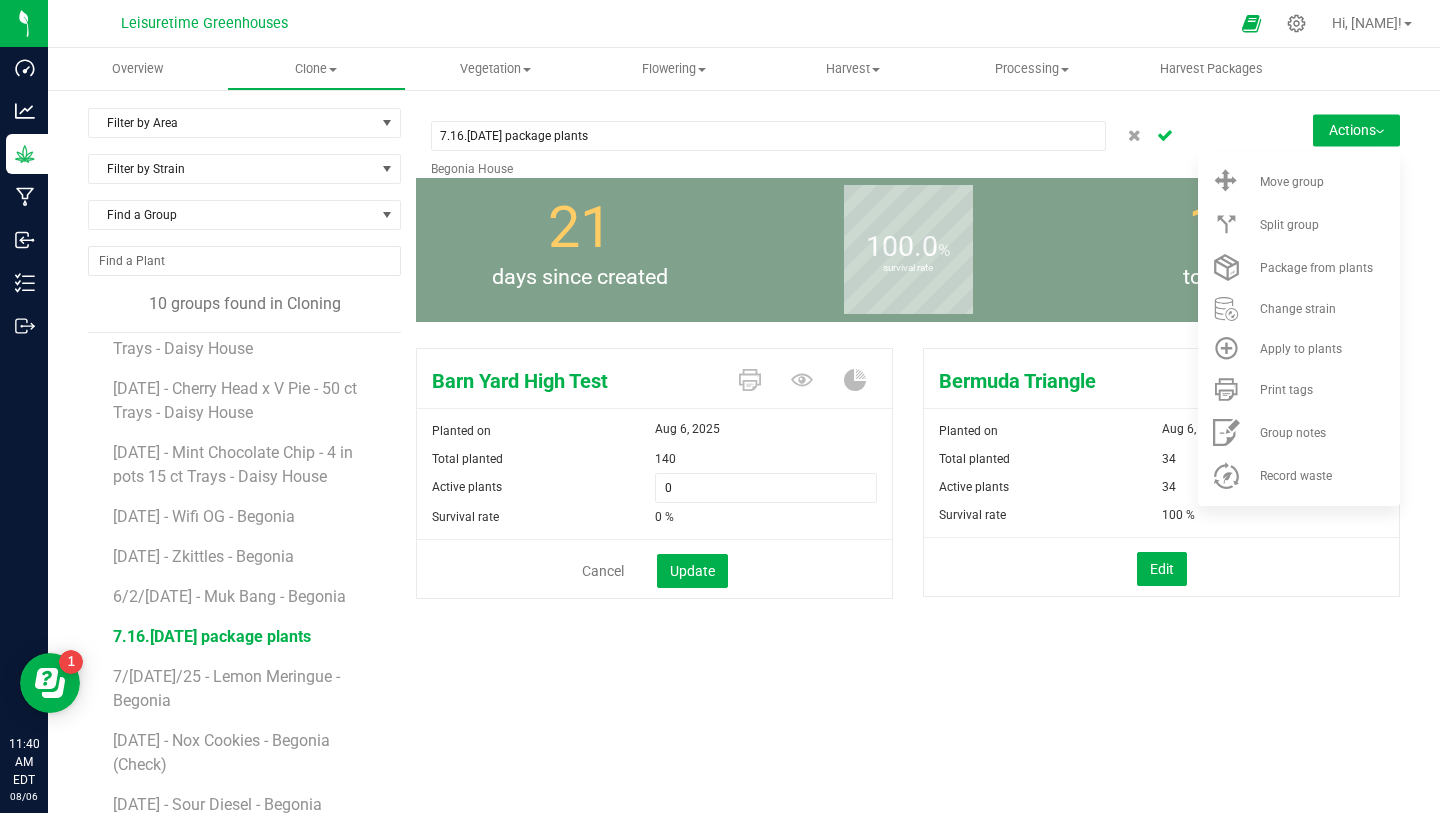 click 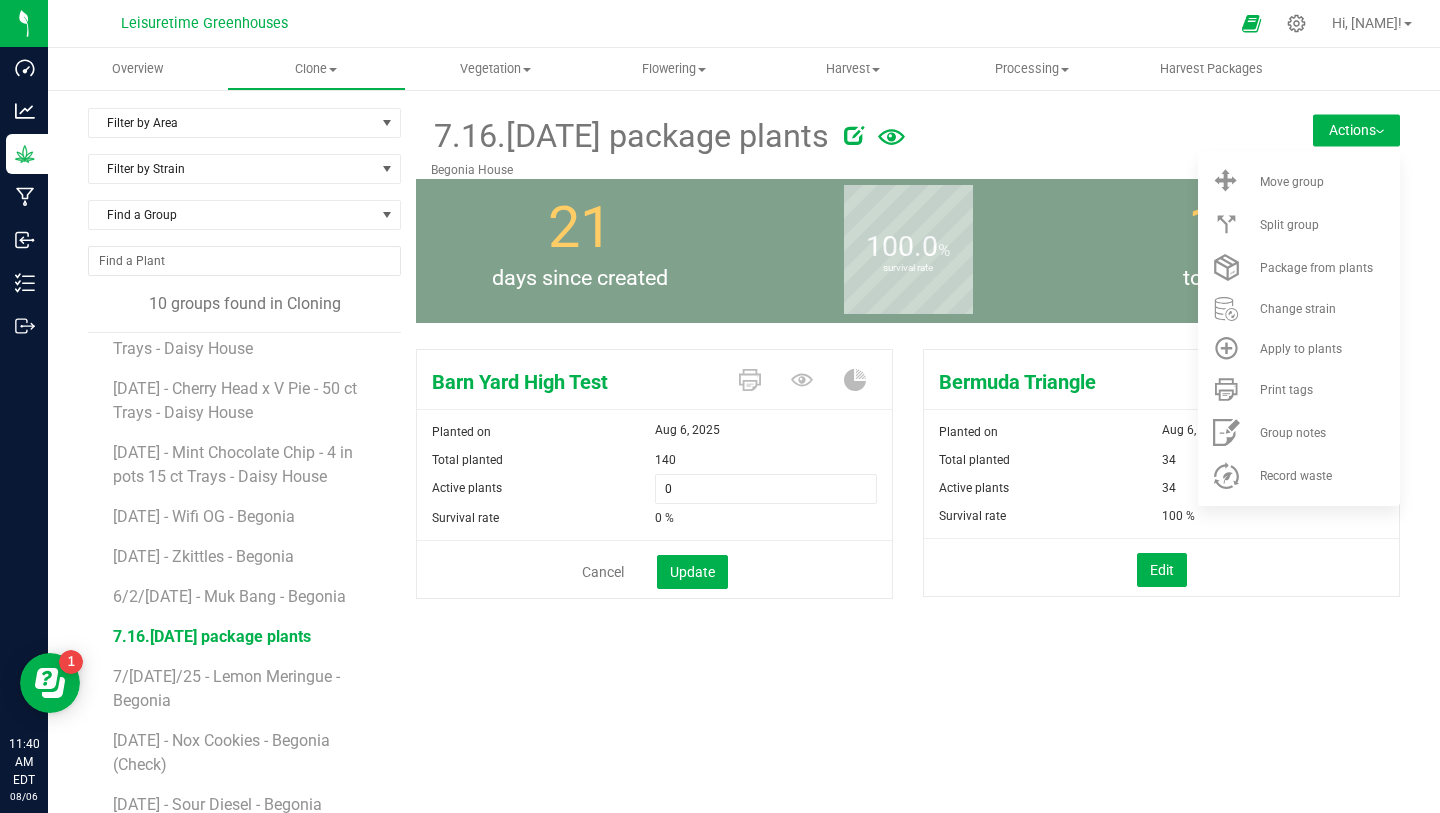 click on "7.16.[DATE] package plants
Begonia House
Actions
Move group
Split group" at bounding box center [908, 471] 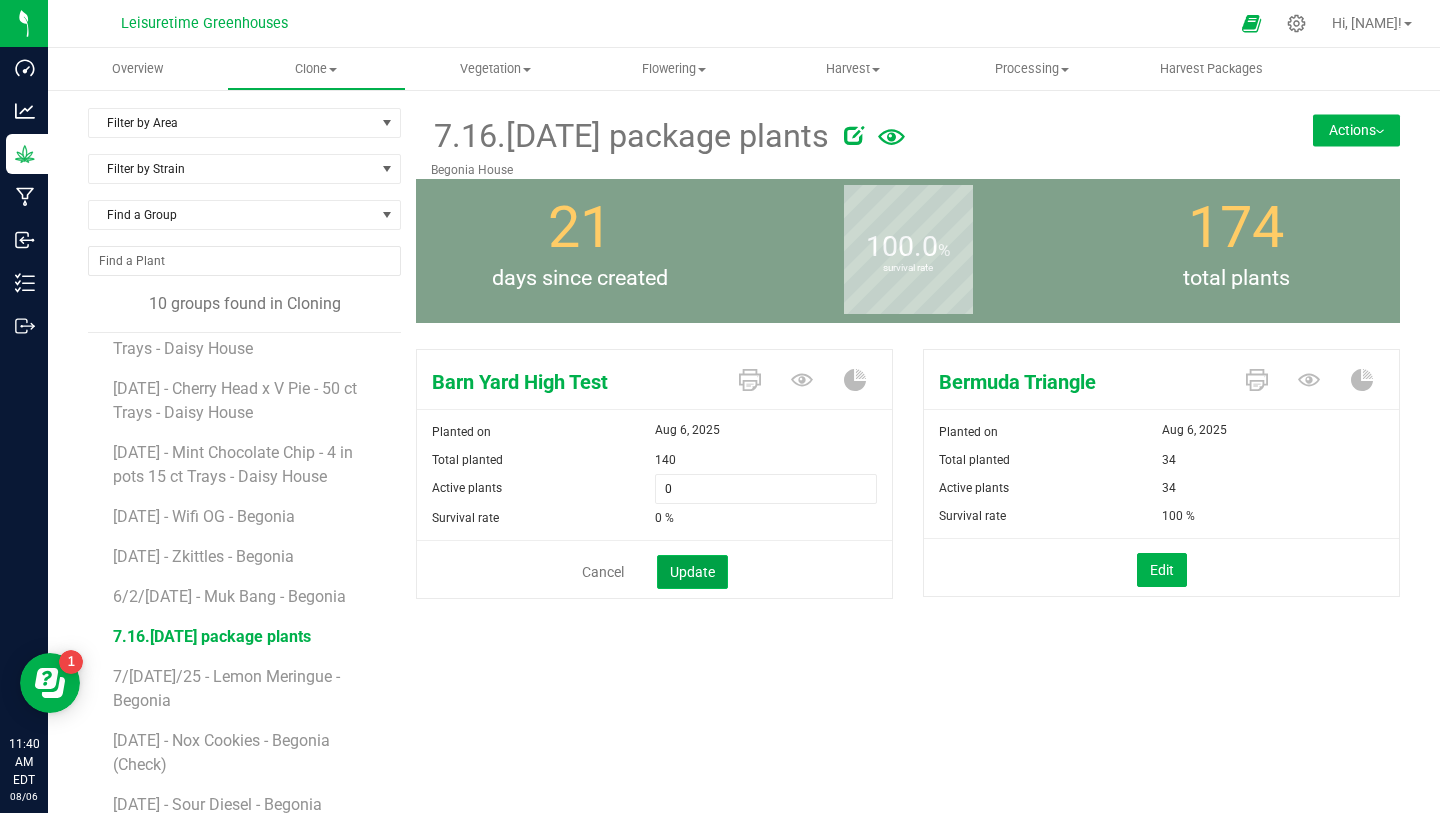 click on "Update" 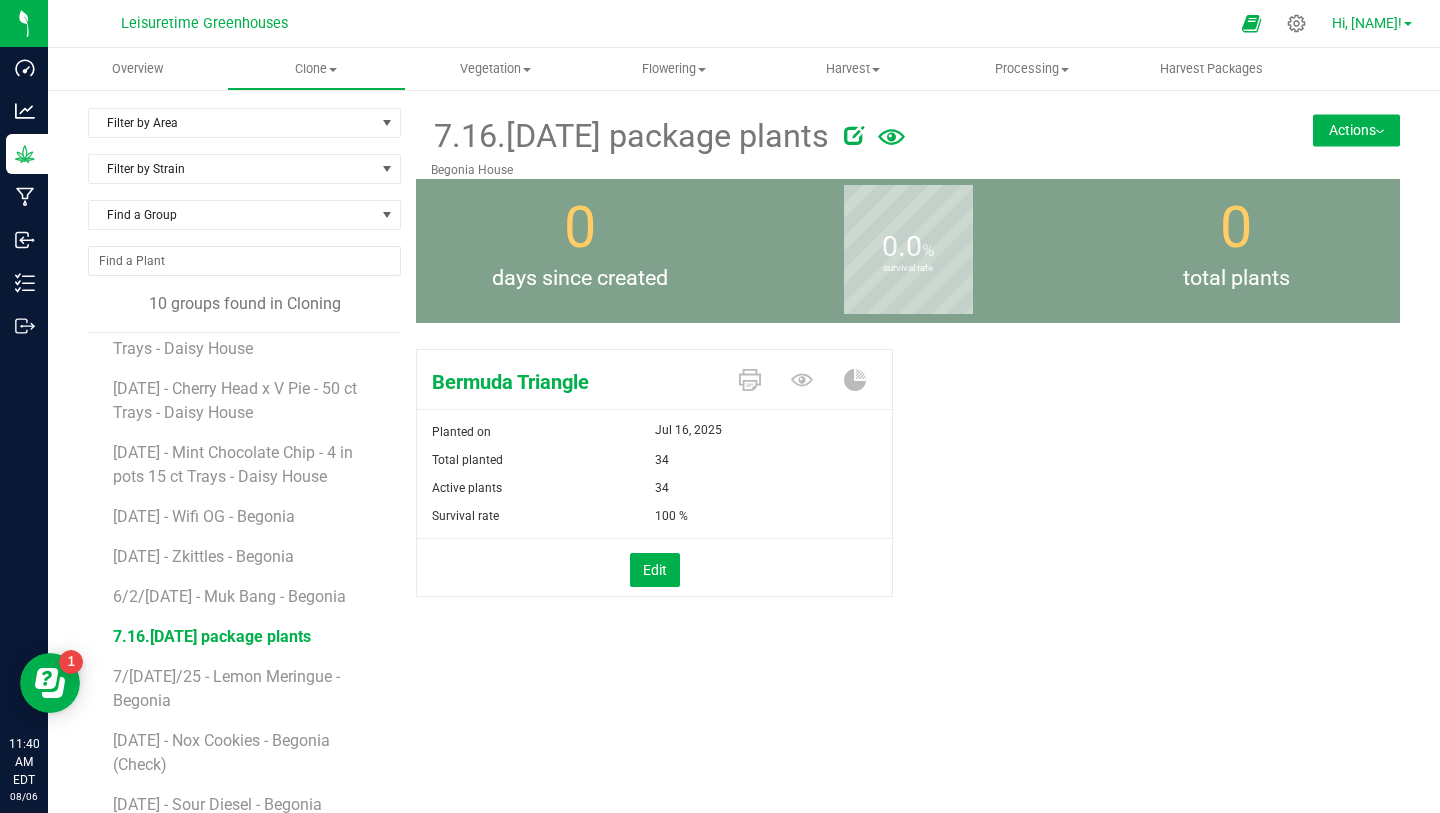 click on "Hi, [NAME]!" at bounding box center (1367, 23) 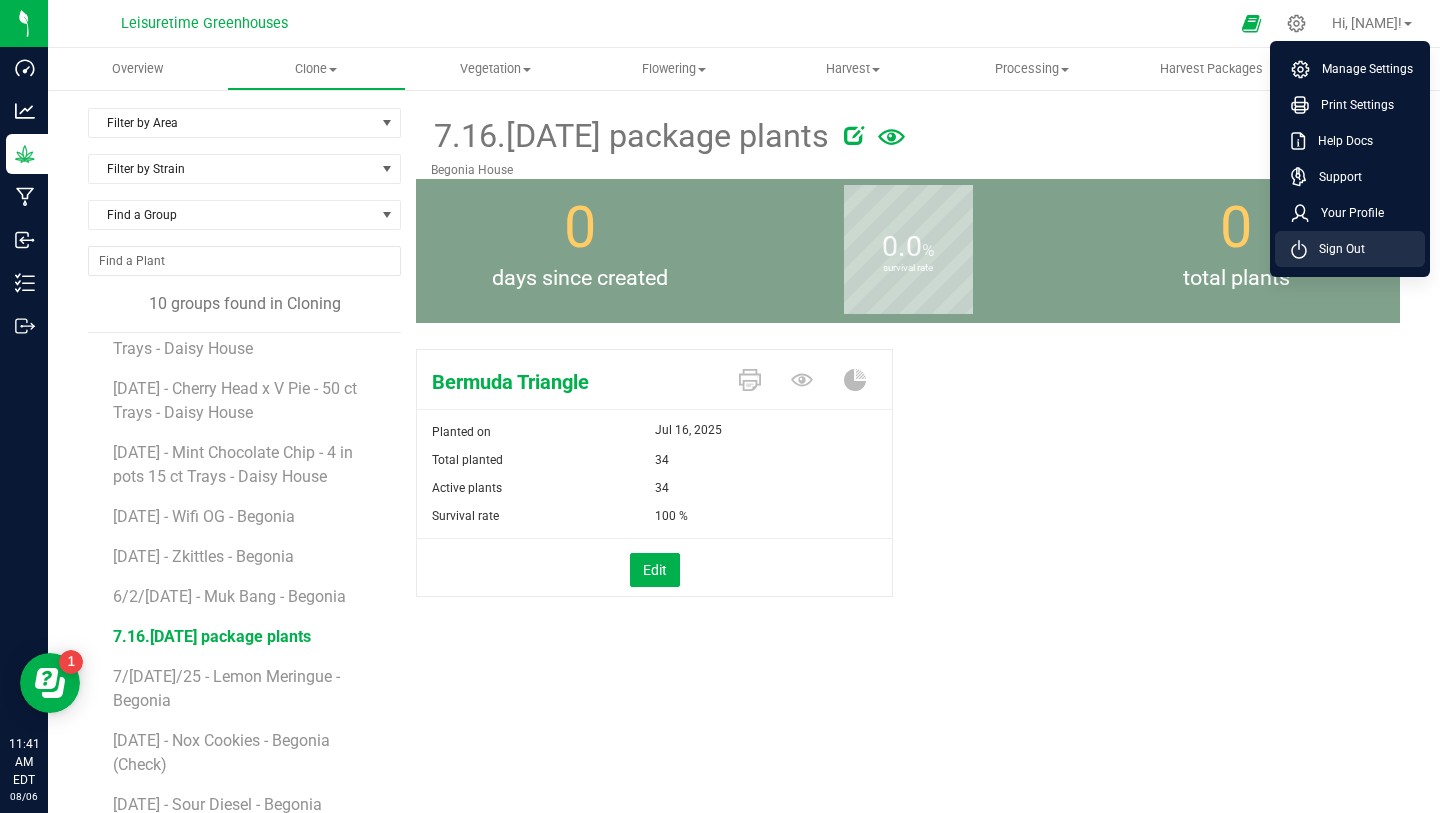 click on "Sign Out" at bounding box center [1336, 249] 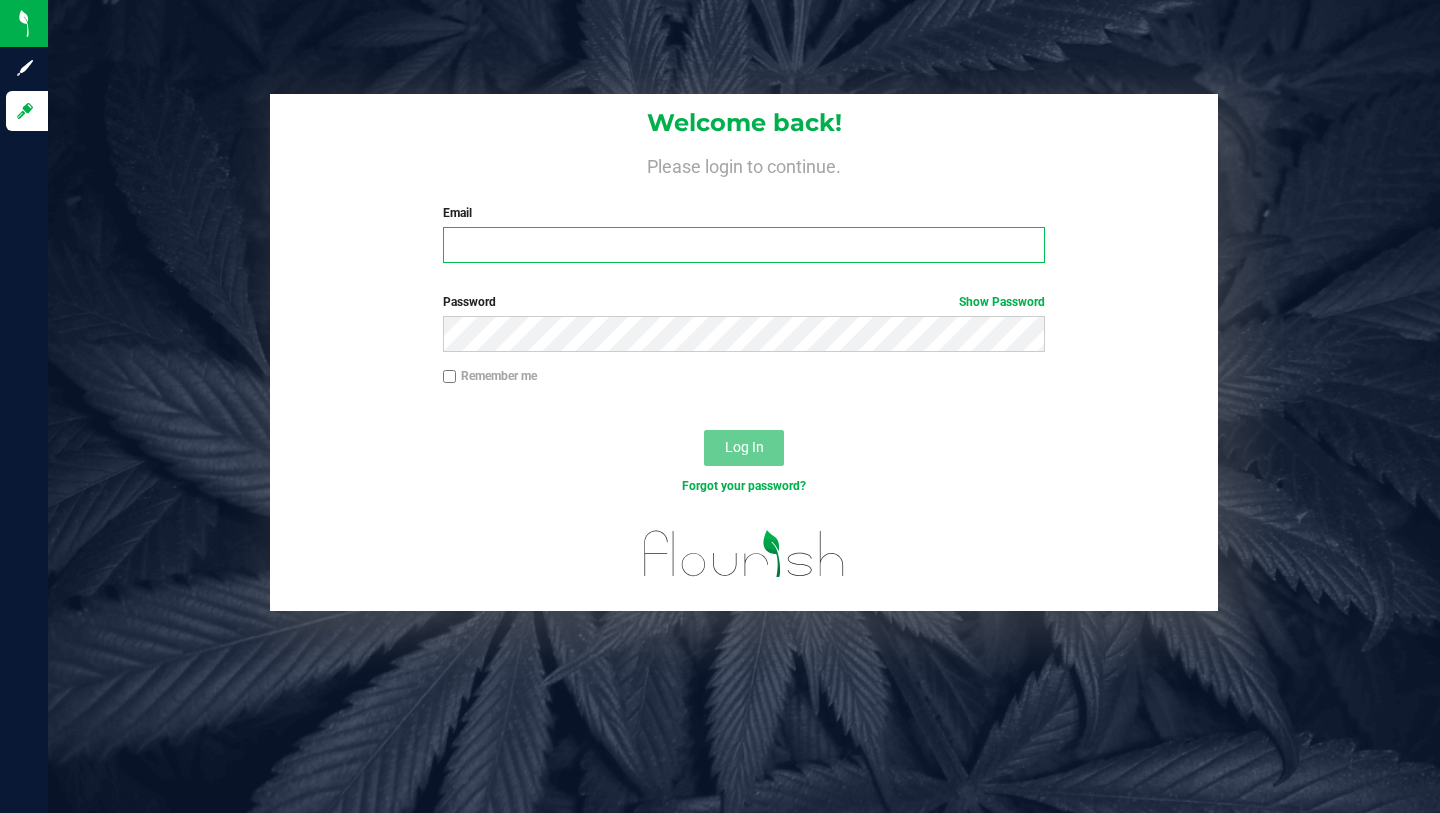 click on "Email" at bounding box center [744, 245] 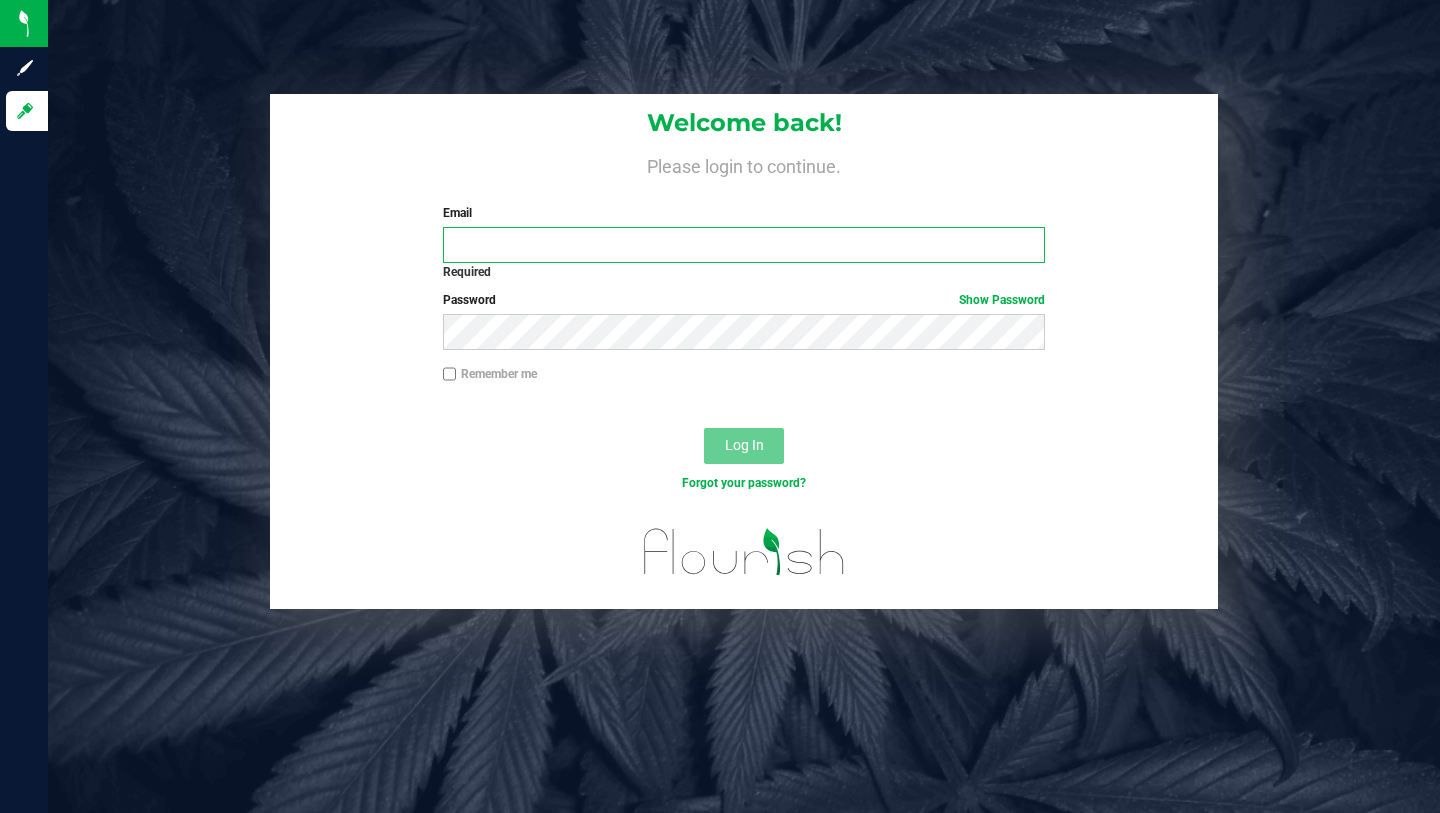 type on "[USERNAME]@example.com" 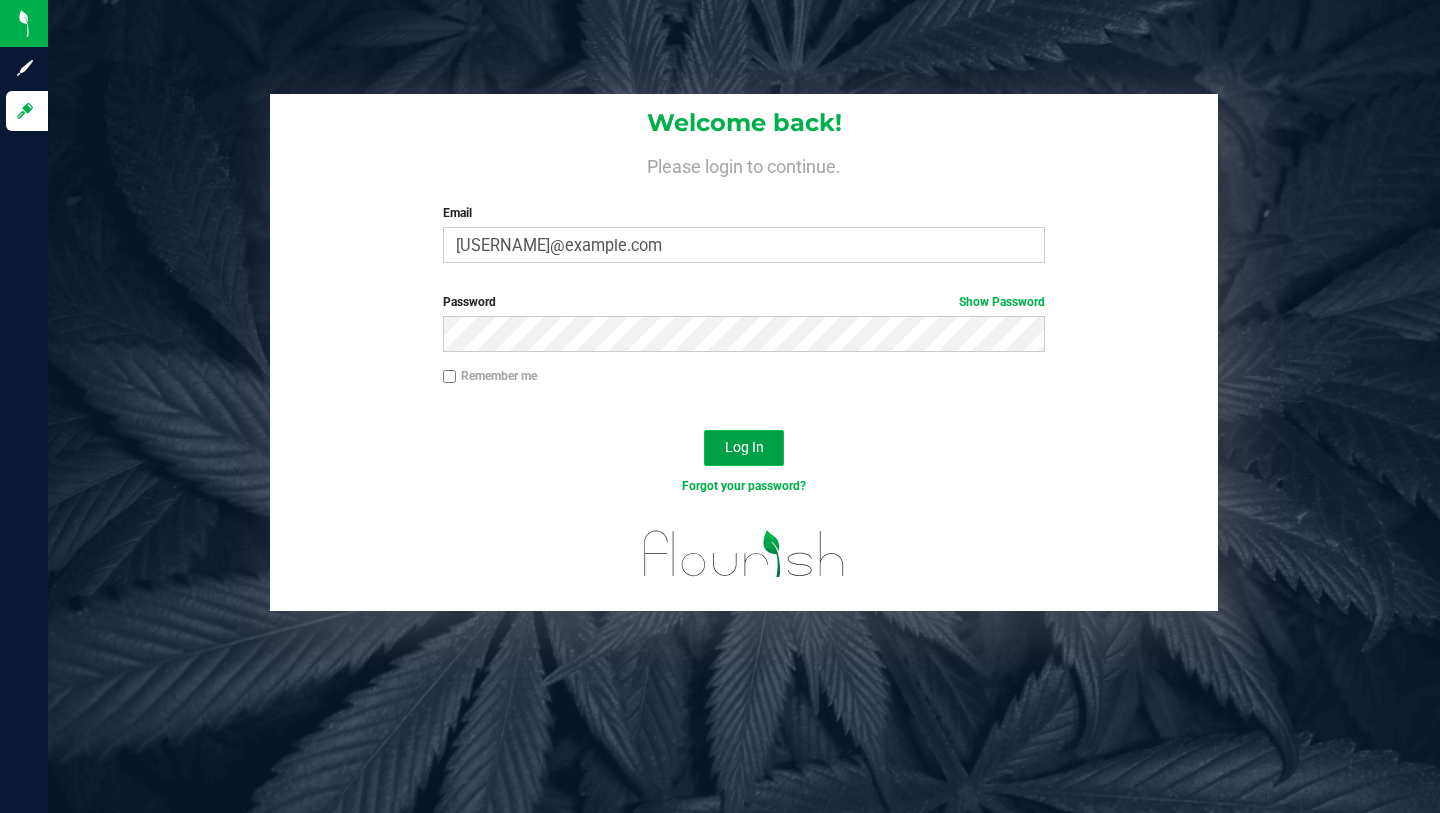 click on "Log In" at bounding box center (744, 447) 